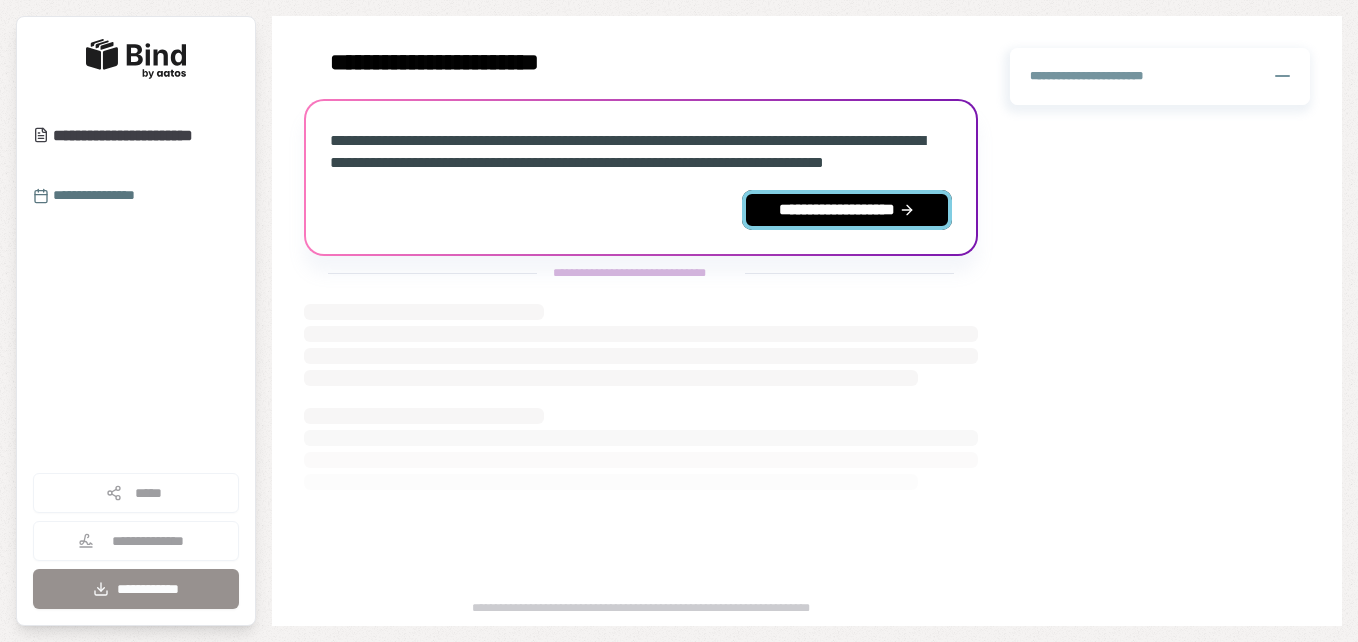 scroll, scrollTop: 0, scrollLeft: 0, axis: both 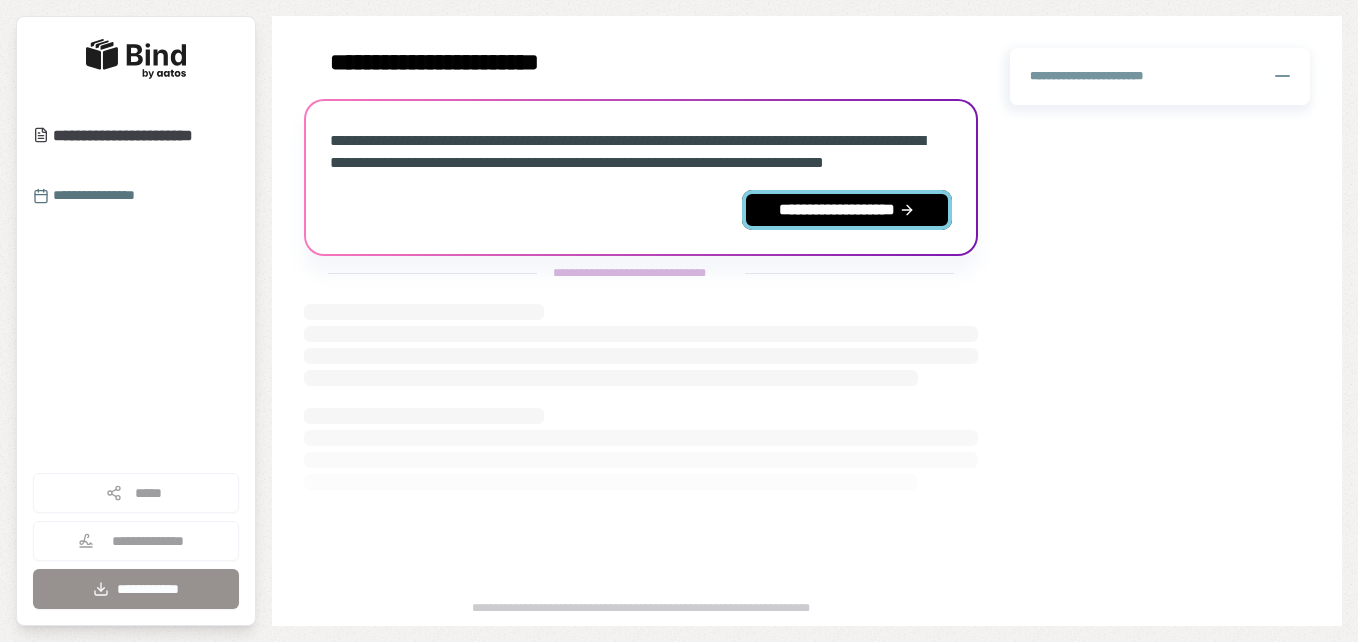click on "**********" at bounding box center [847, 210] 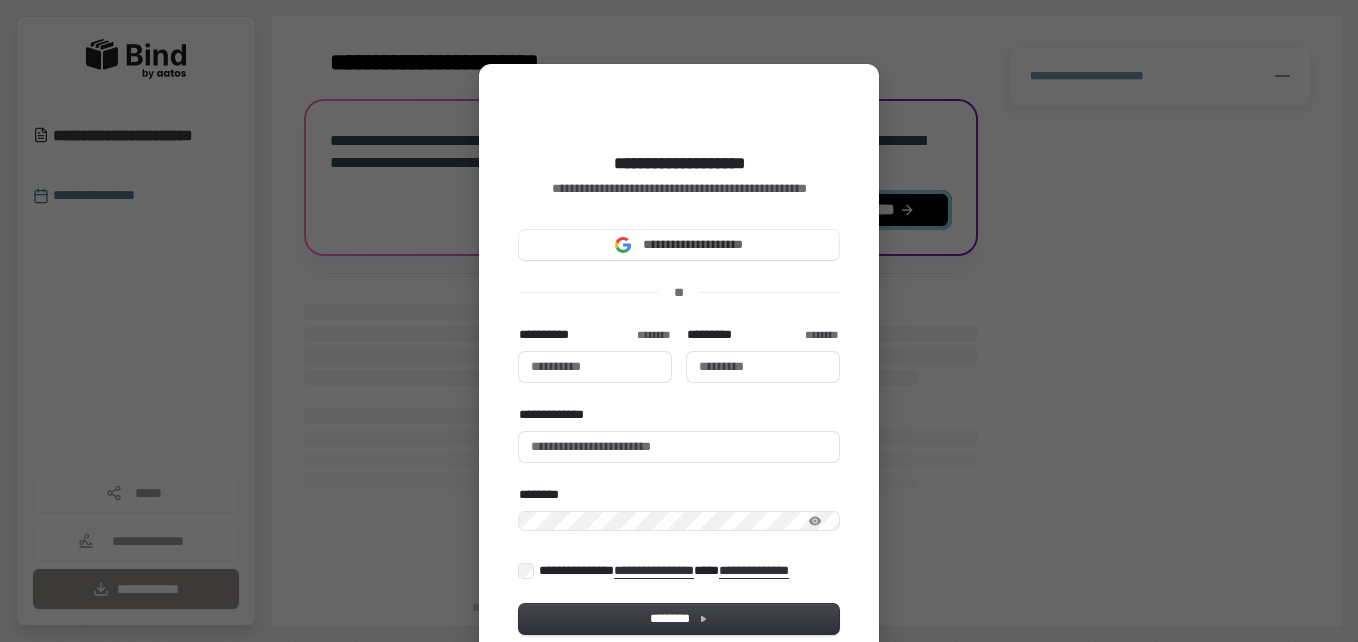 type 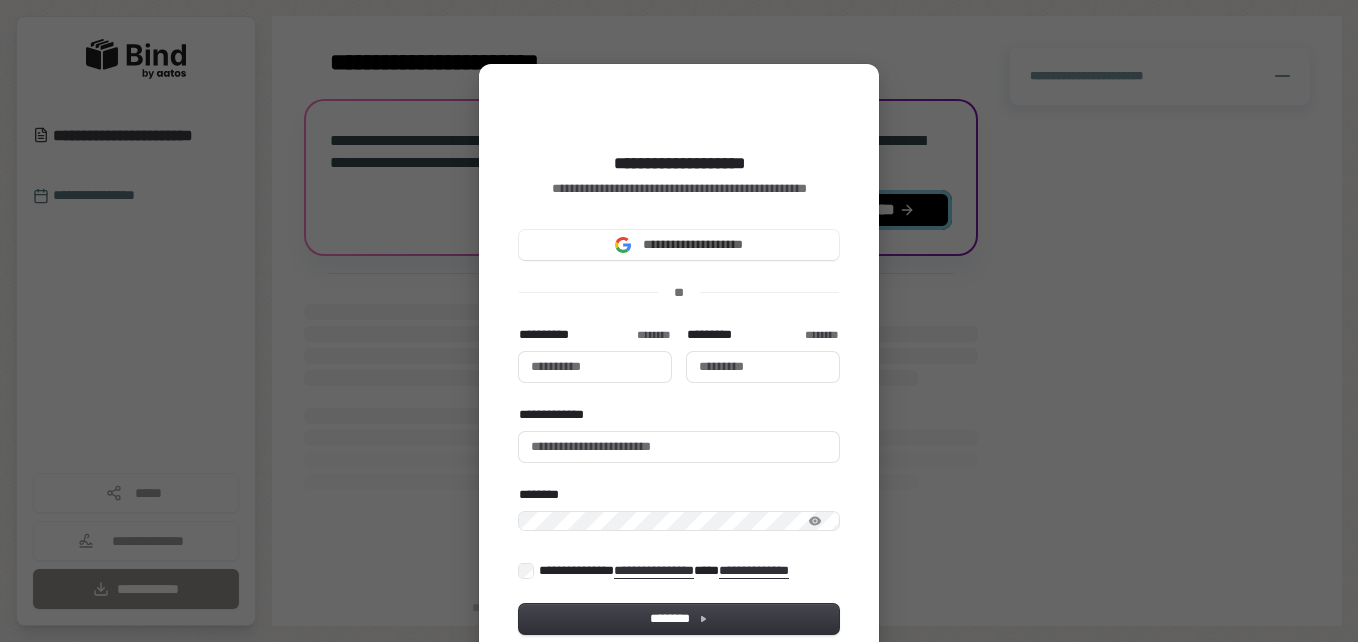type 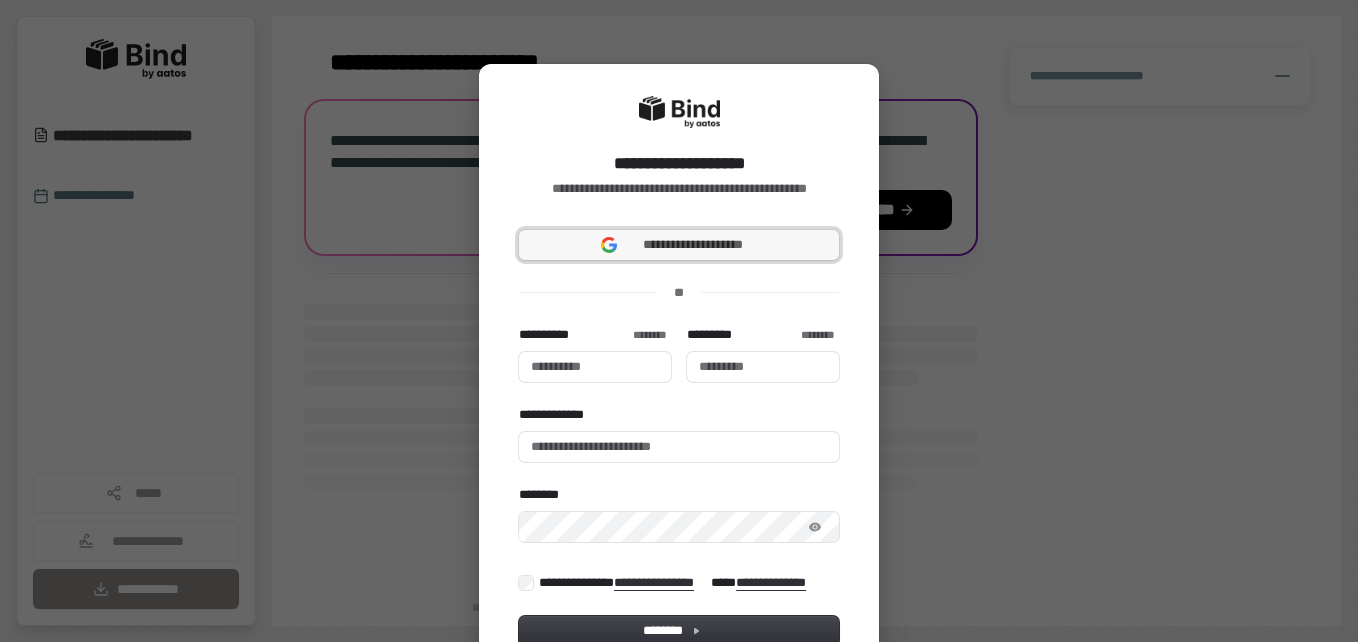 click on "**********" at bounding box center [693, 245] 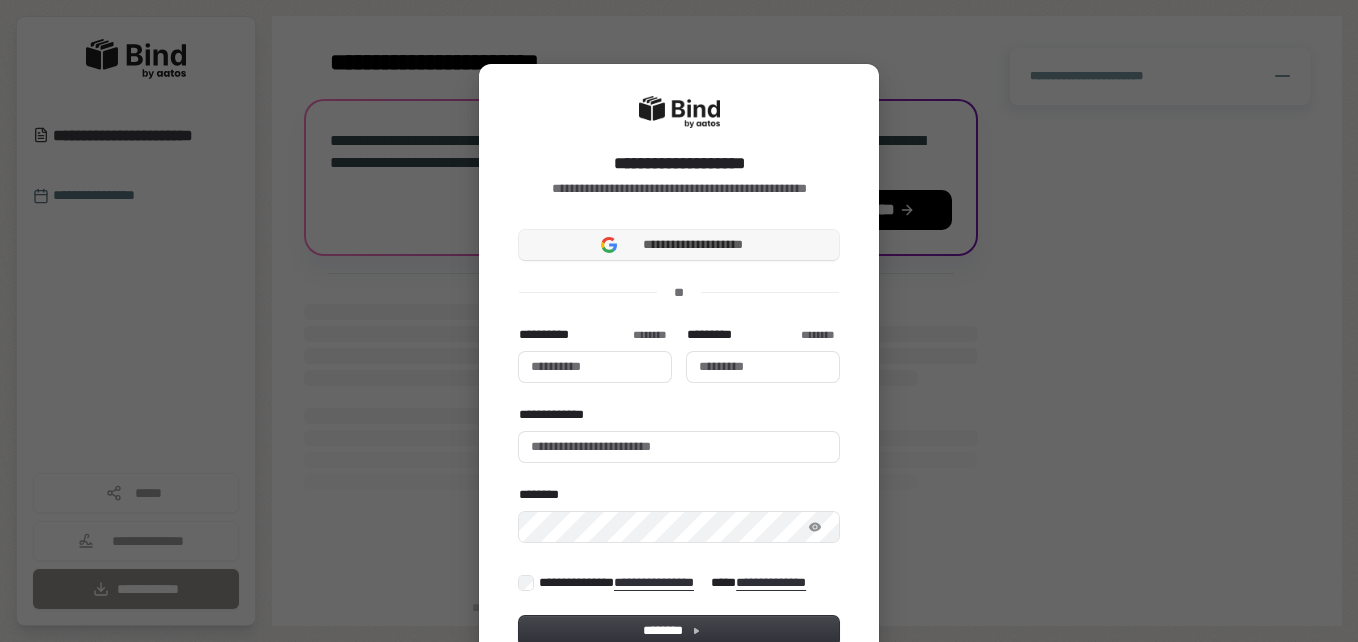 type 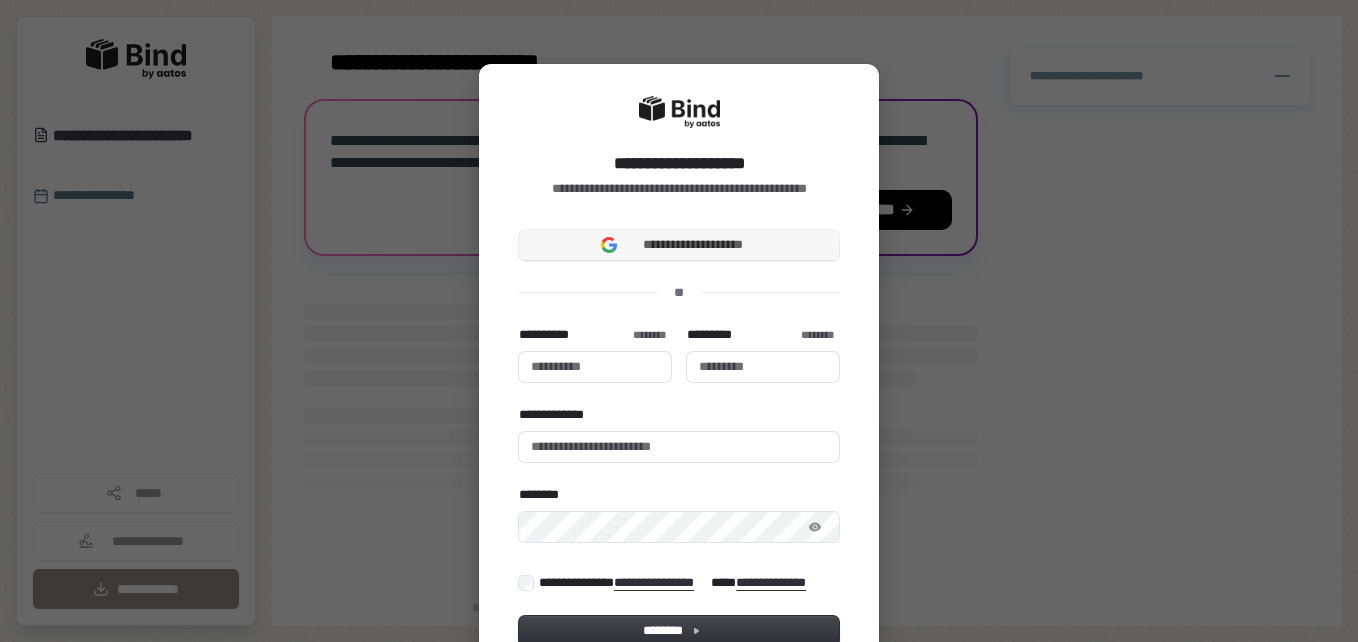 type 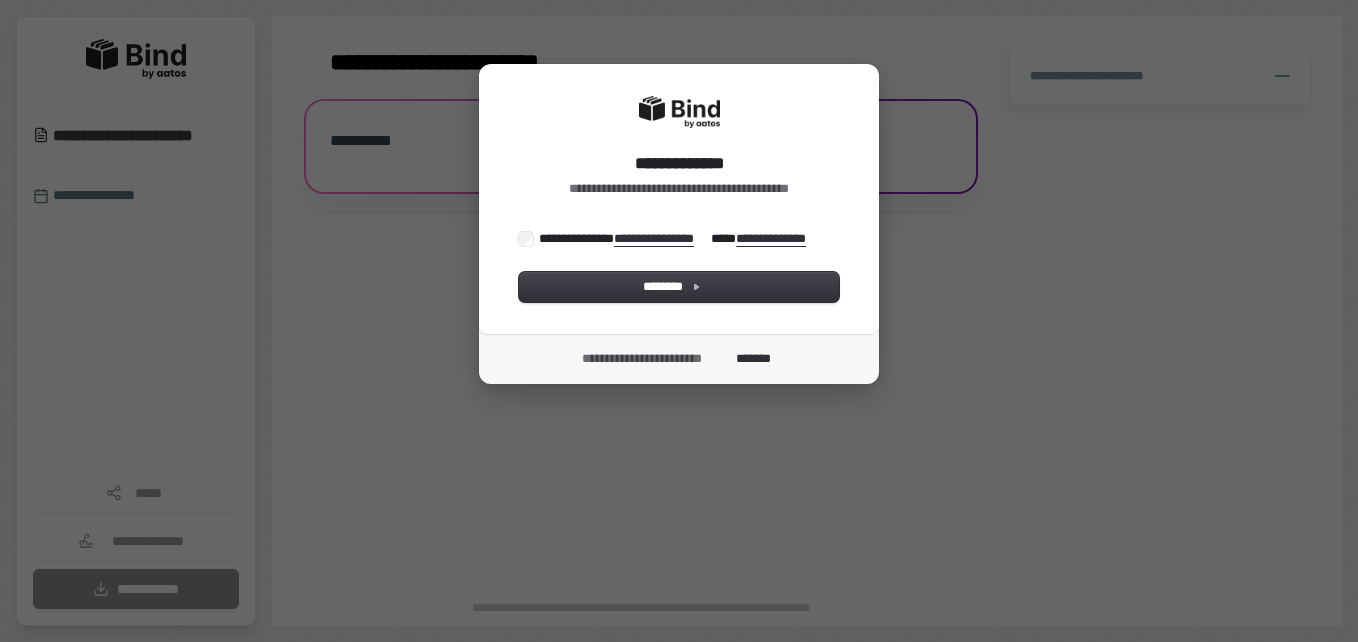 scroll, scrollTop: 0, scrollLeft: 0, axis: both 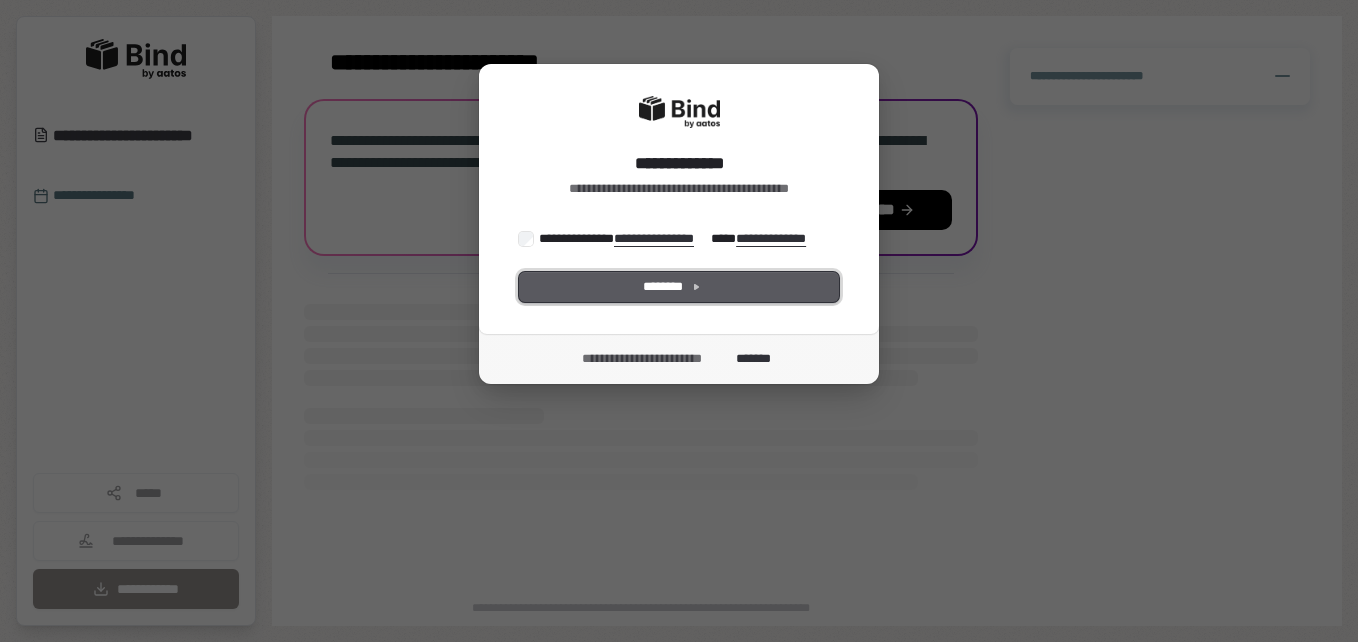 click on "********" at bounding box center (679, 287) 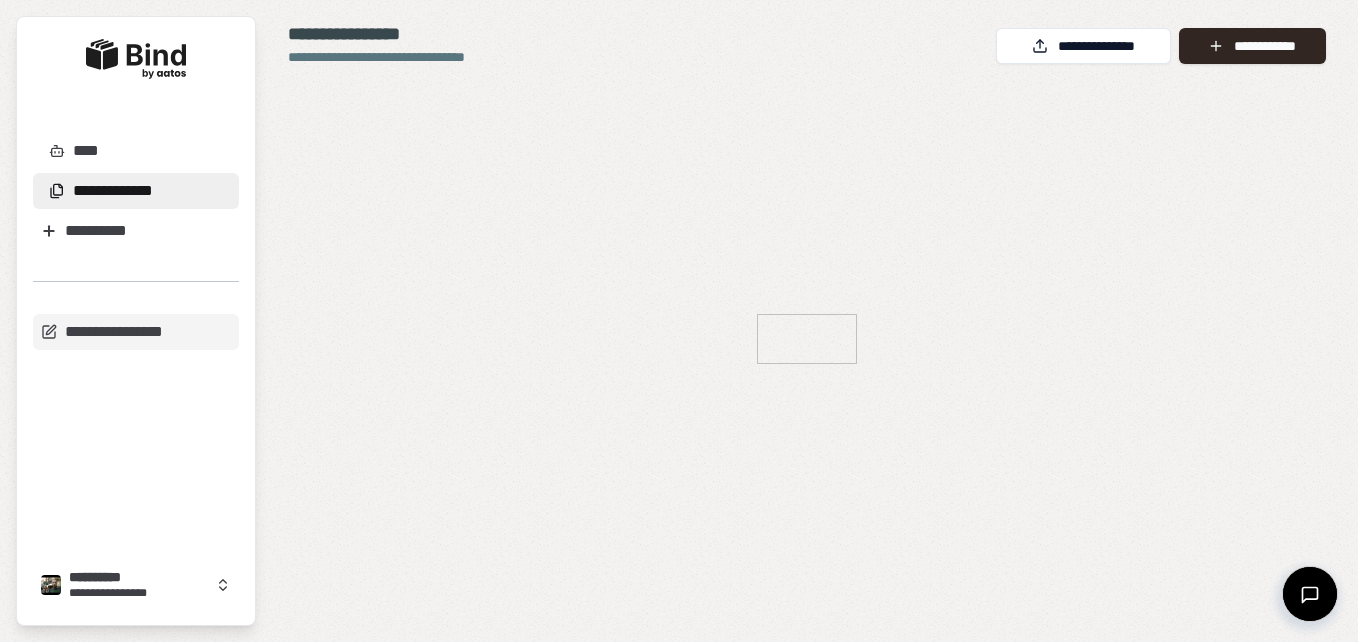 scroll, scrollTop: 0, scrollLeft: 0, axis: both 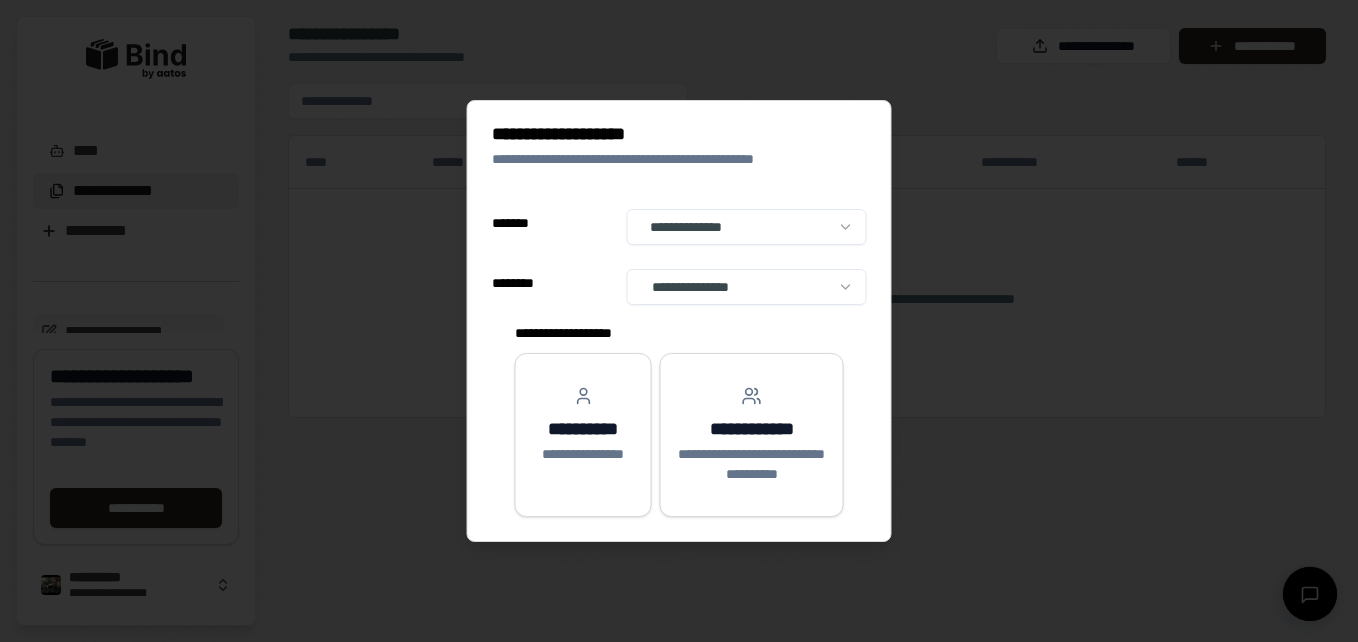 select on "**" 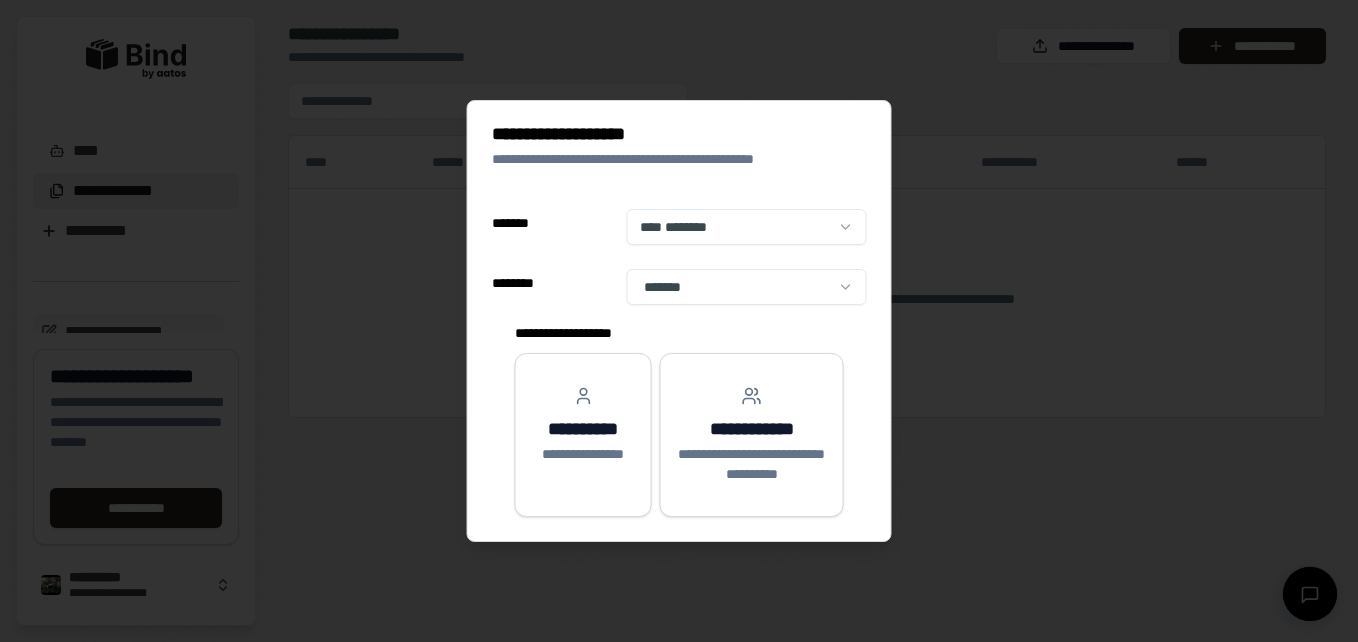 click on "**********" at bounding box center [679, 321] 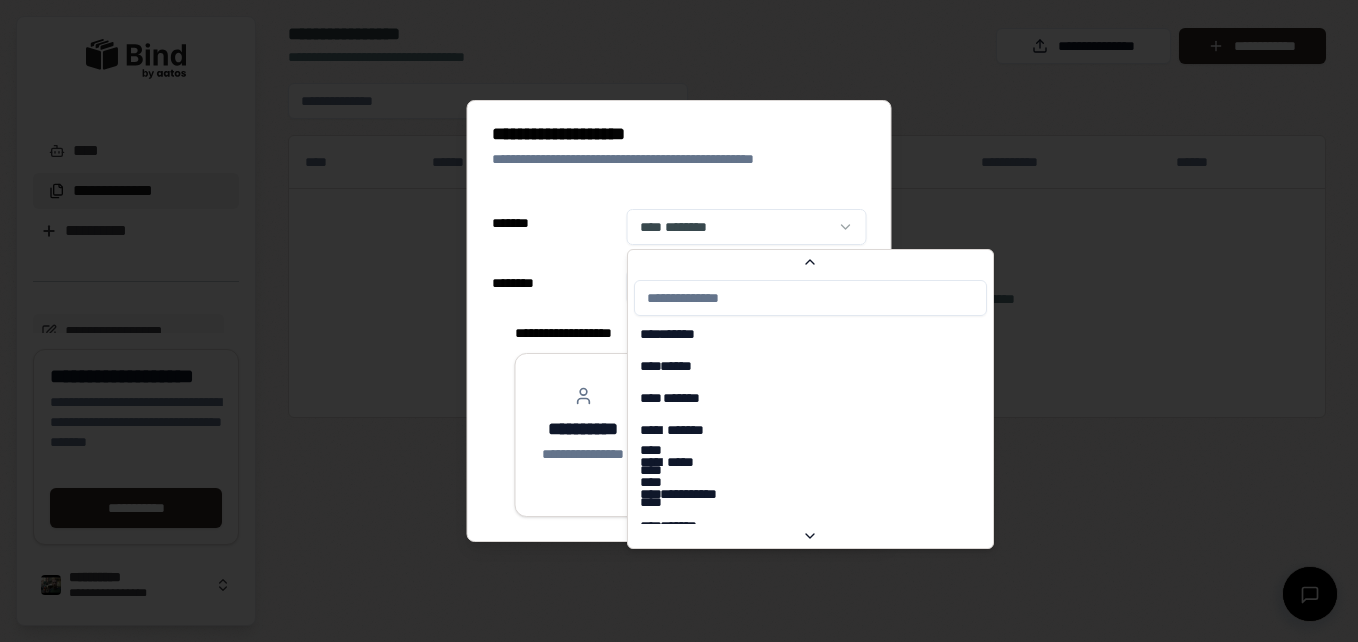 scroll, scrollTop: 5586, scrollLeft: 0, axis: vertical 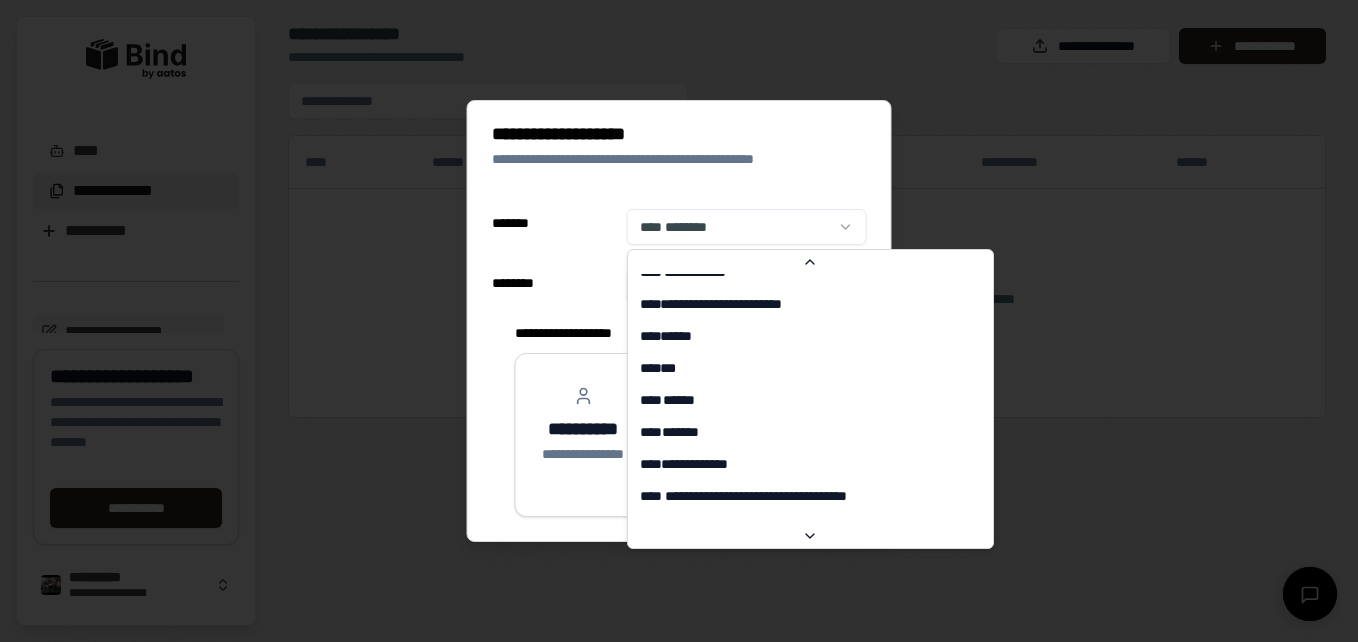select on "**" 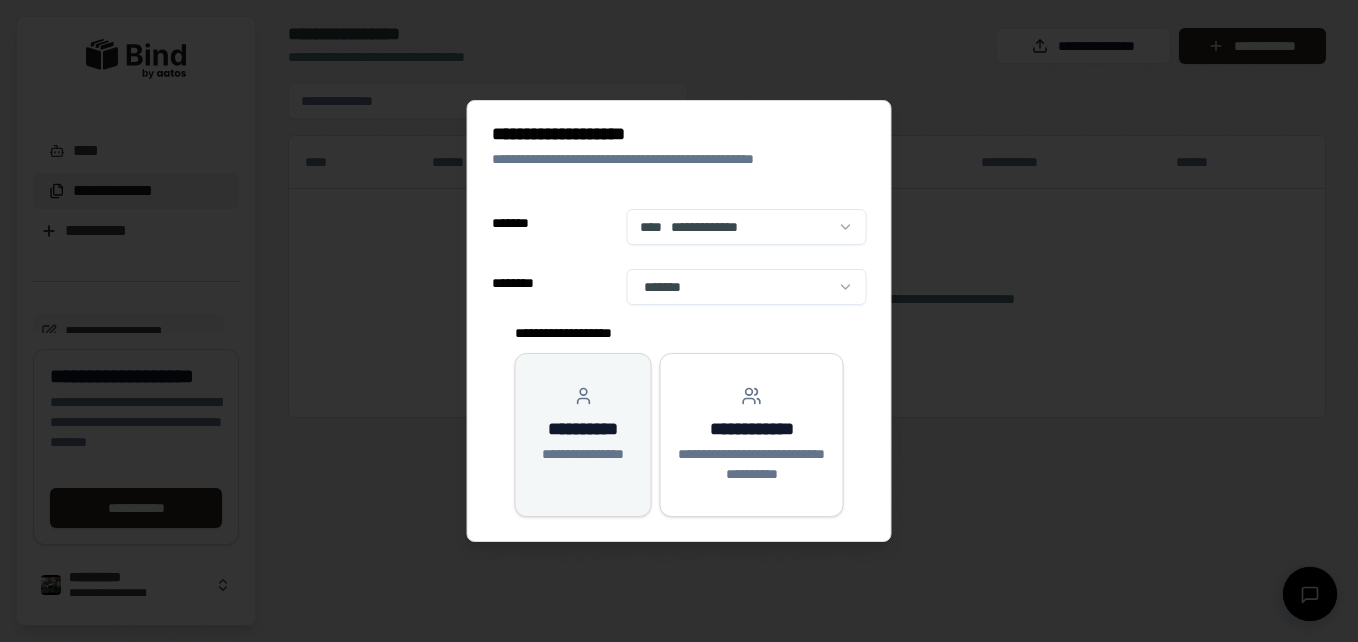 click on "**********" at bounding box center (583, 425) 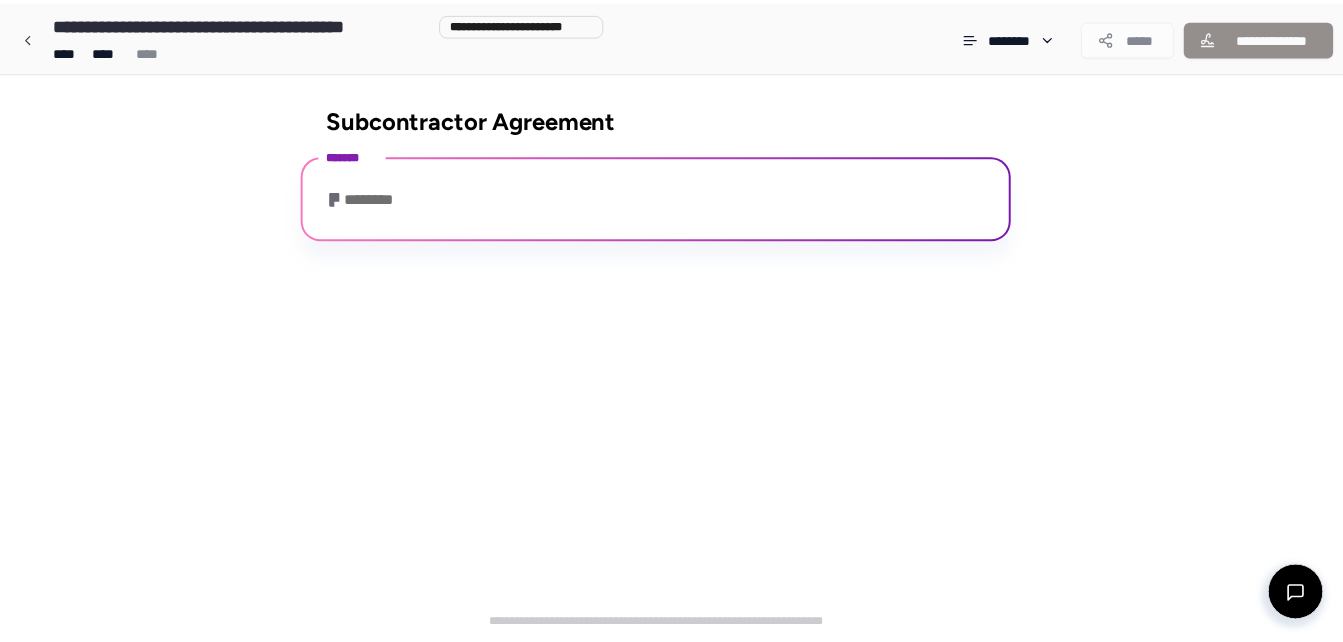 scroll, scrollTop: 63, scrollLeft: 0, axis: vertical 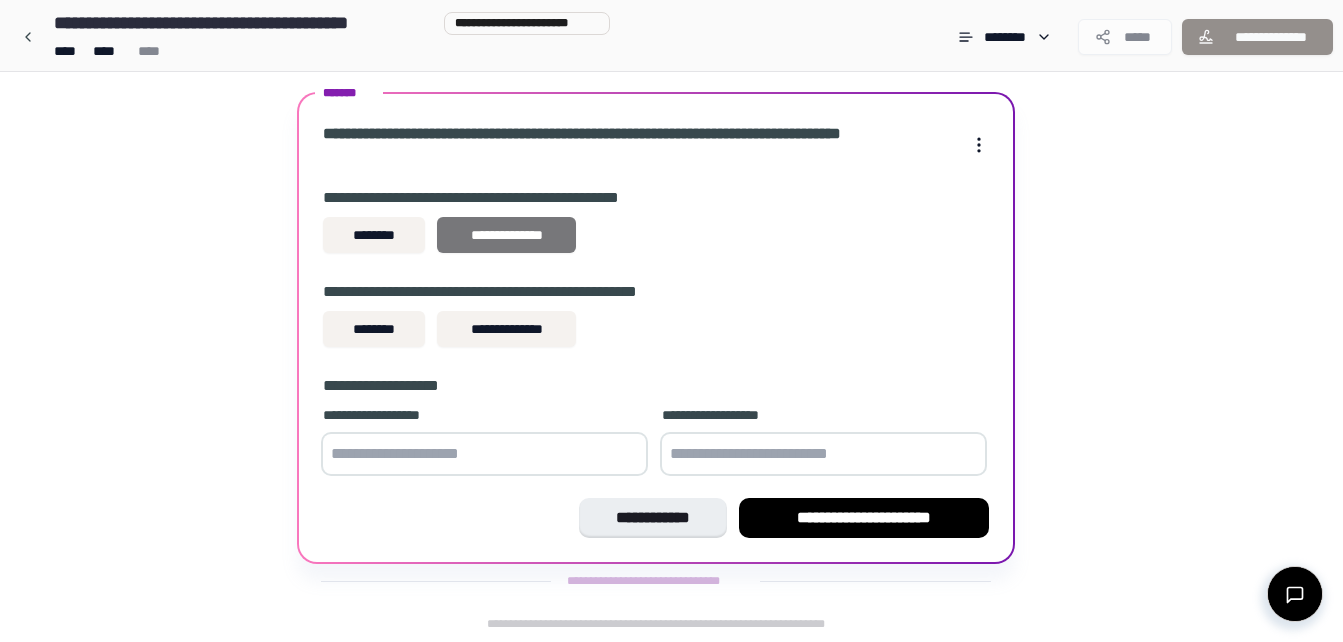 click on "**********" at bounding box center [506, 235] 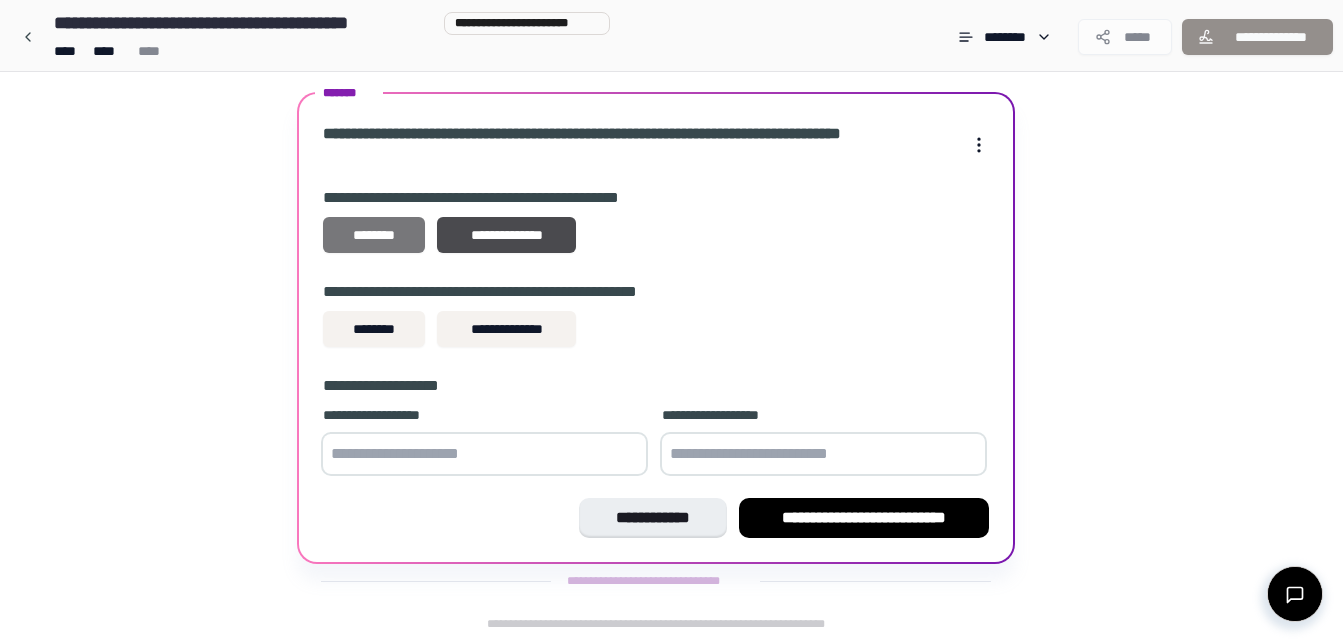 click on "********" at bounding box center (374, 235) 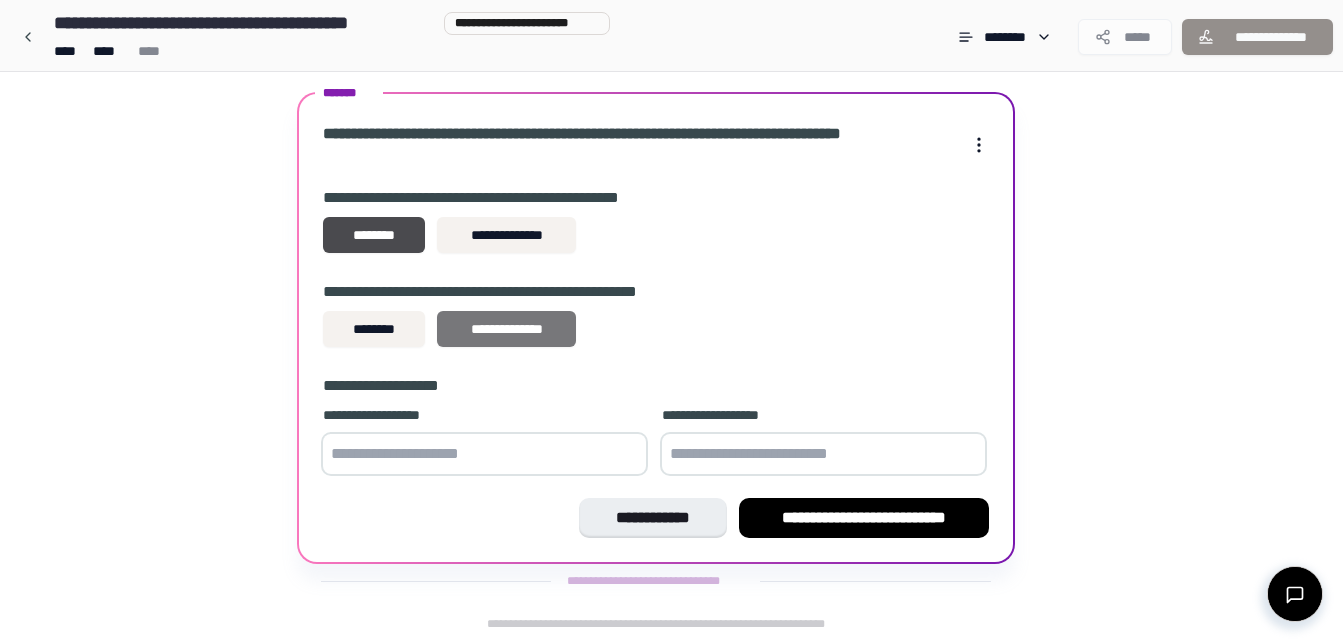 click on "**********" at bounding box center [506, 329] 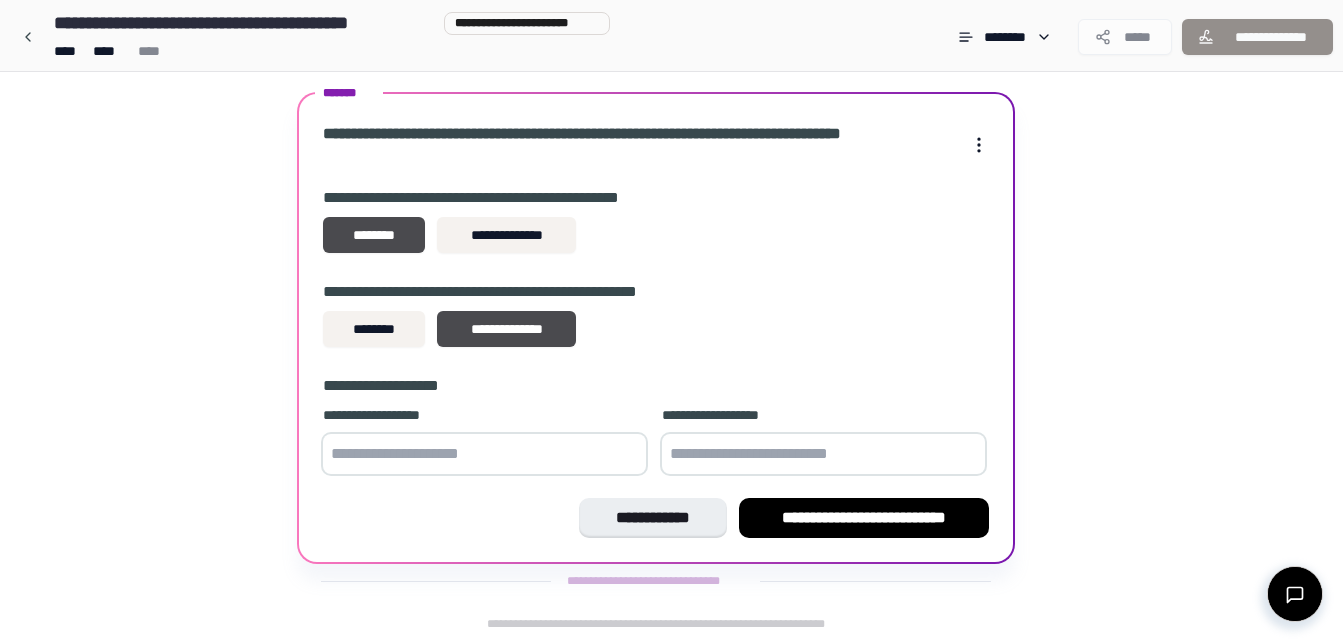 click at bounding box center [484, 454] 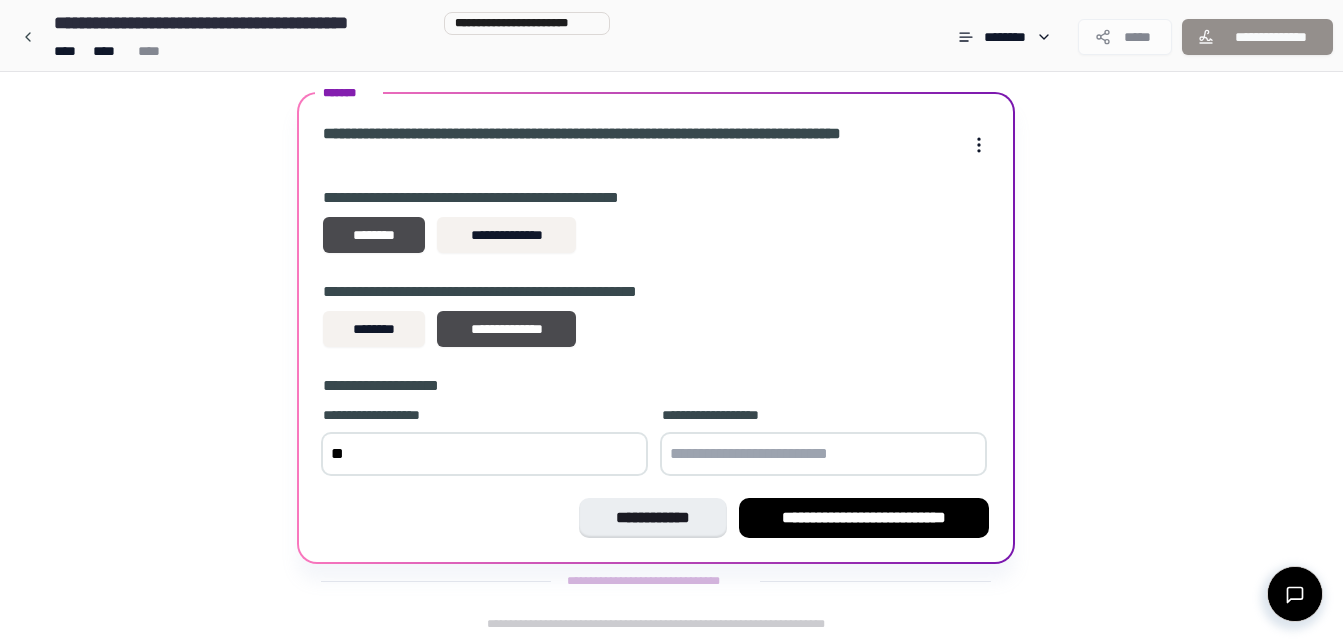 type on "*" 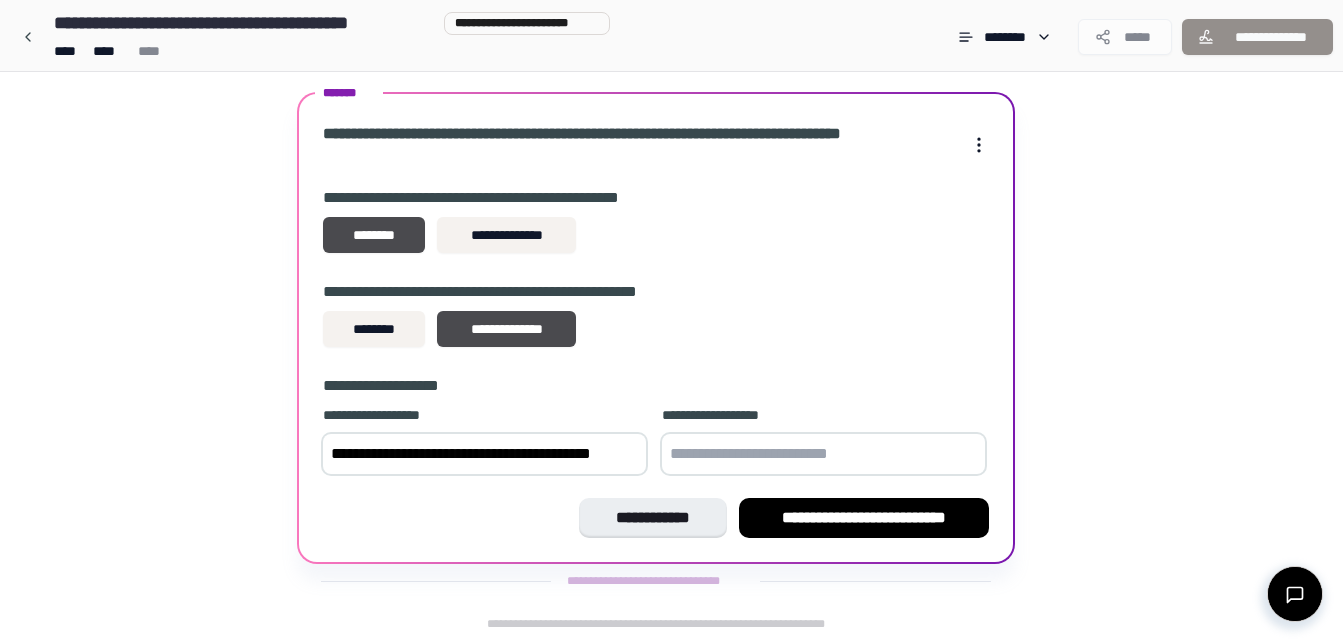 scroll, scrollTop: 87, scrollLeft: 0, axis: vertical 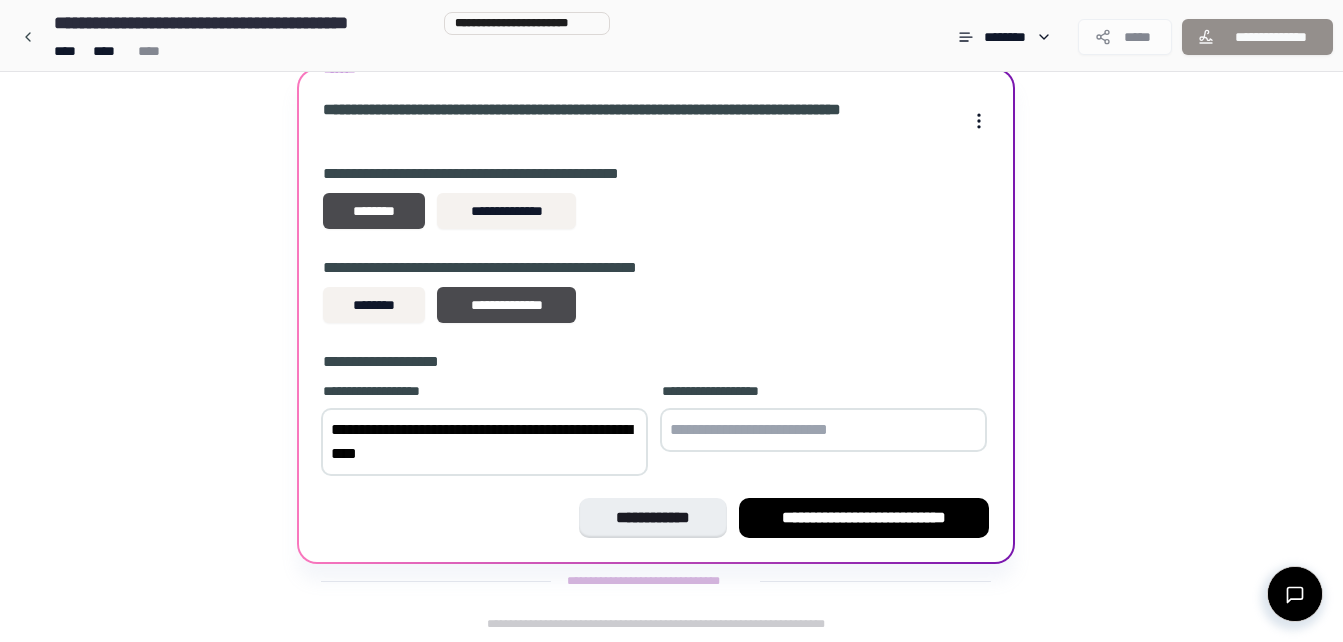 type on "**********" 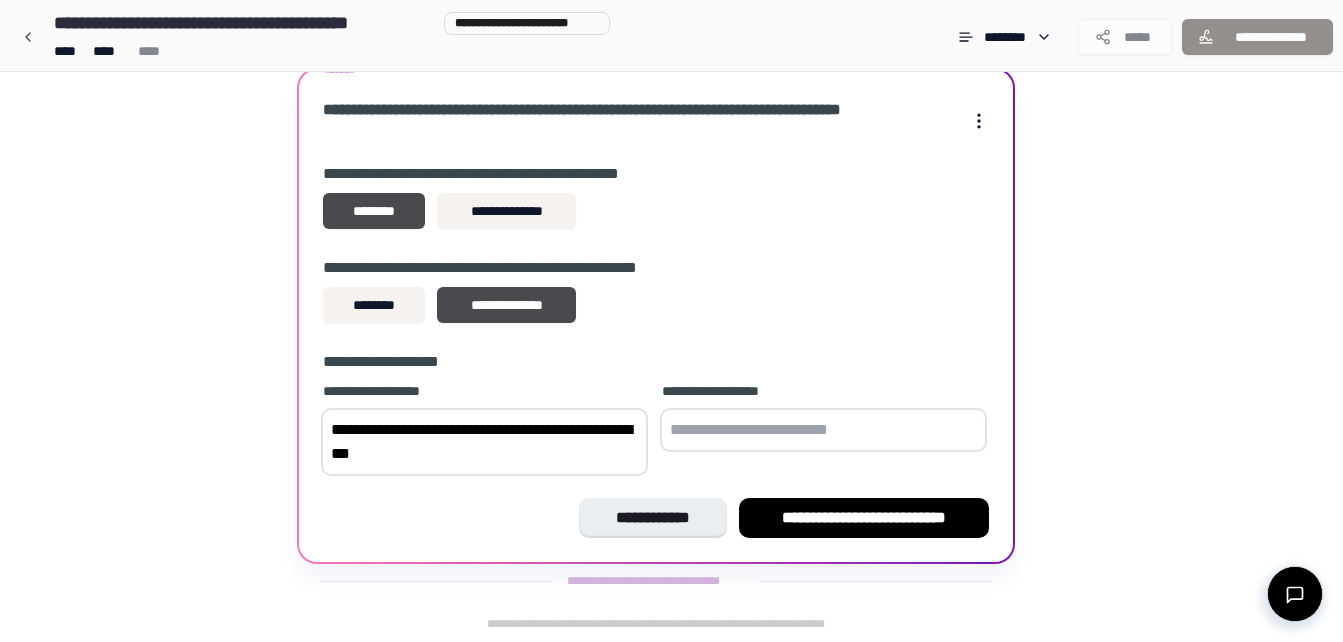click at bounding box center (823, 430) 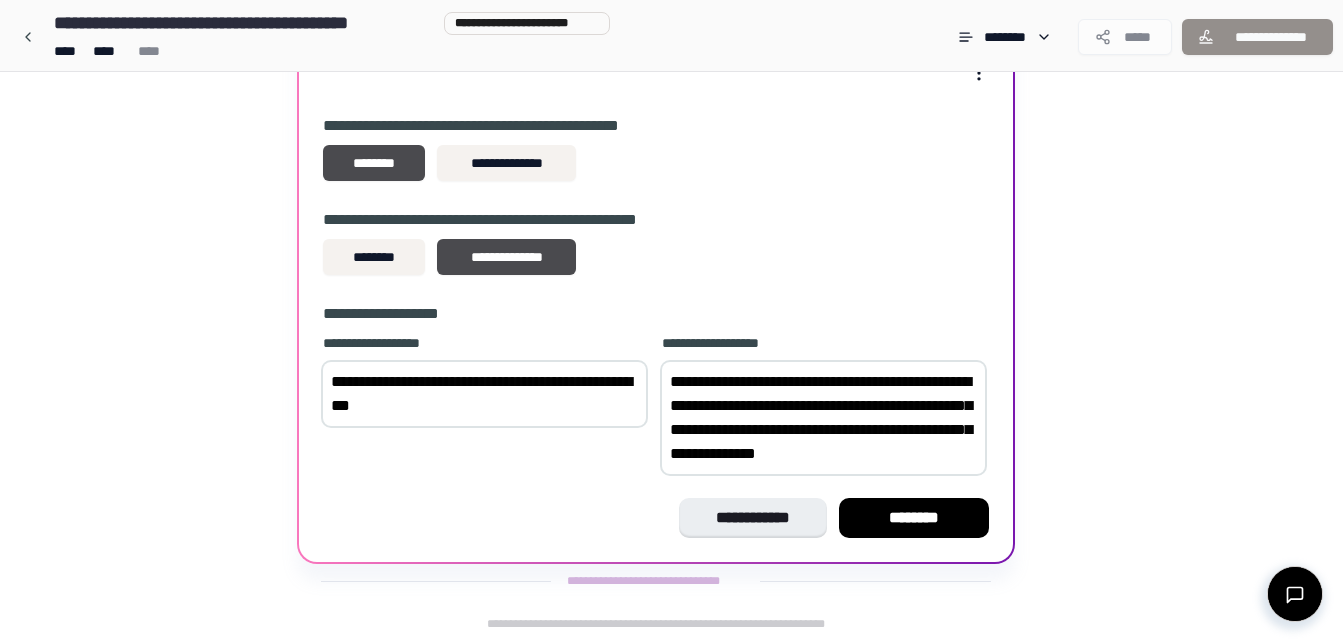 scroll, scrollTop: 159, scrollLeft: 0, axis: vertical 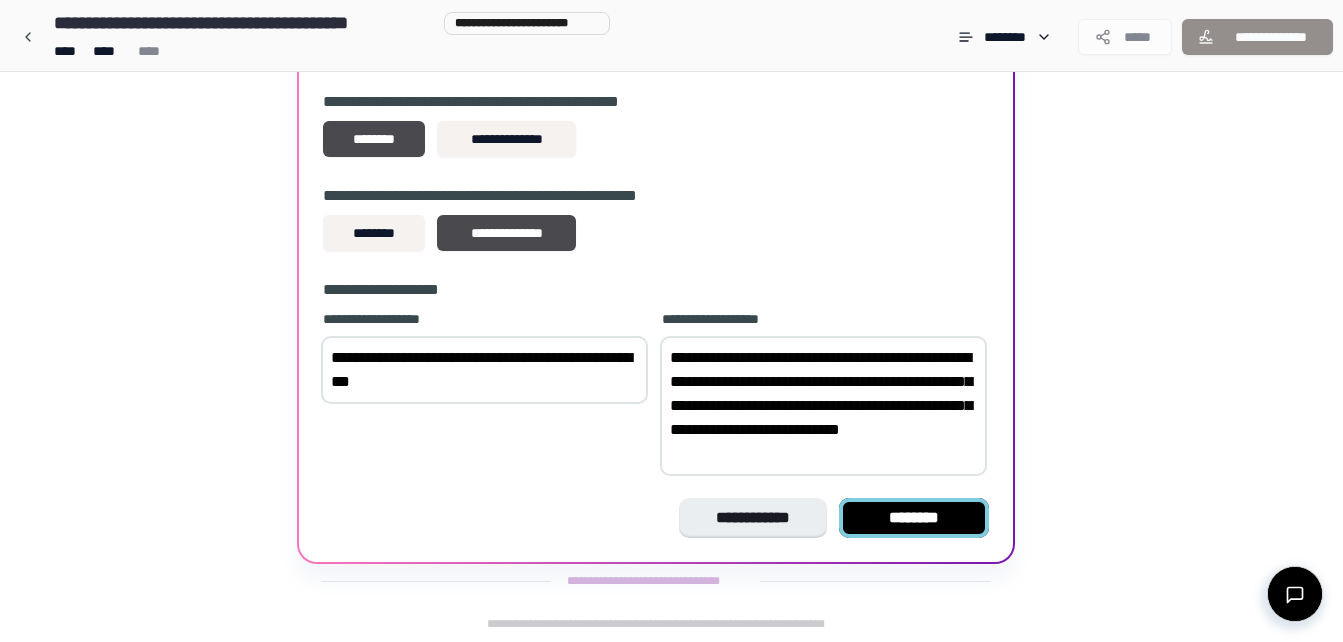 type on "**********" 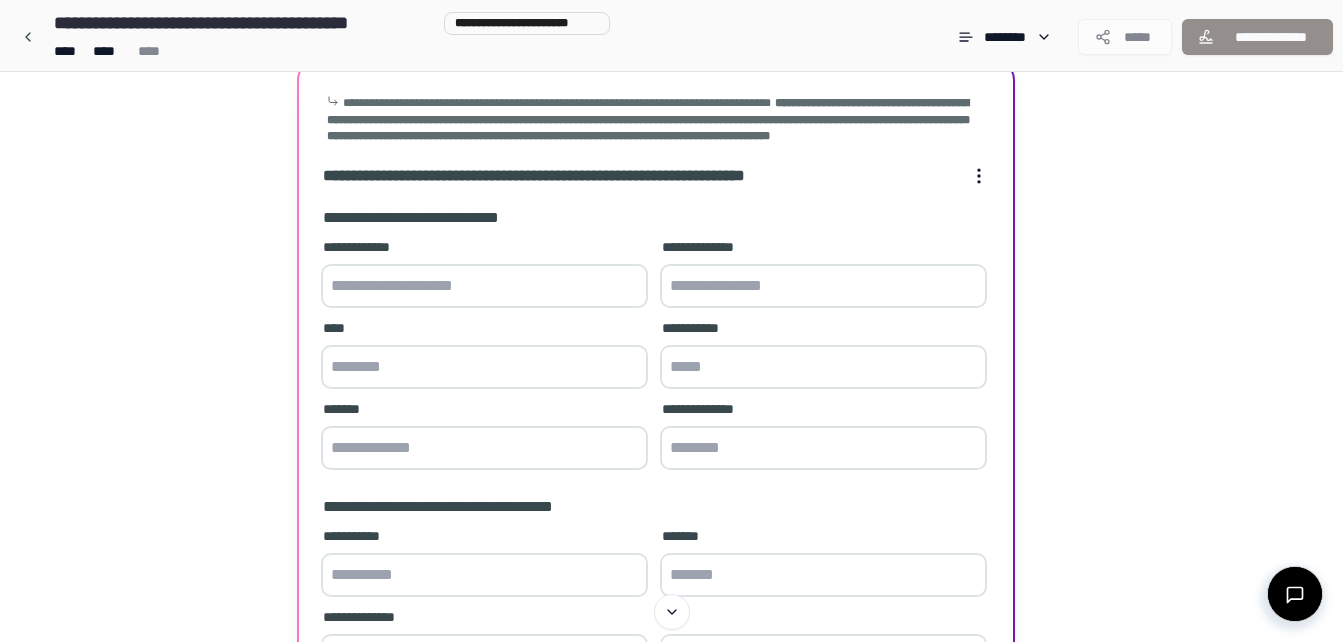 scroll, scrollTop: 0, scrollLeft: 0, axis: both 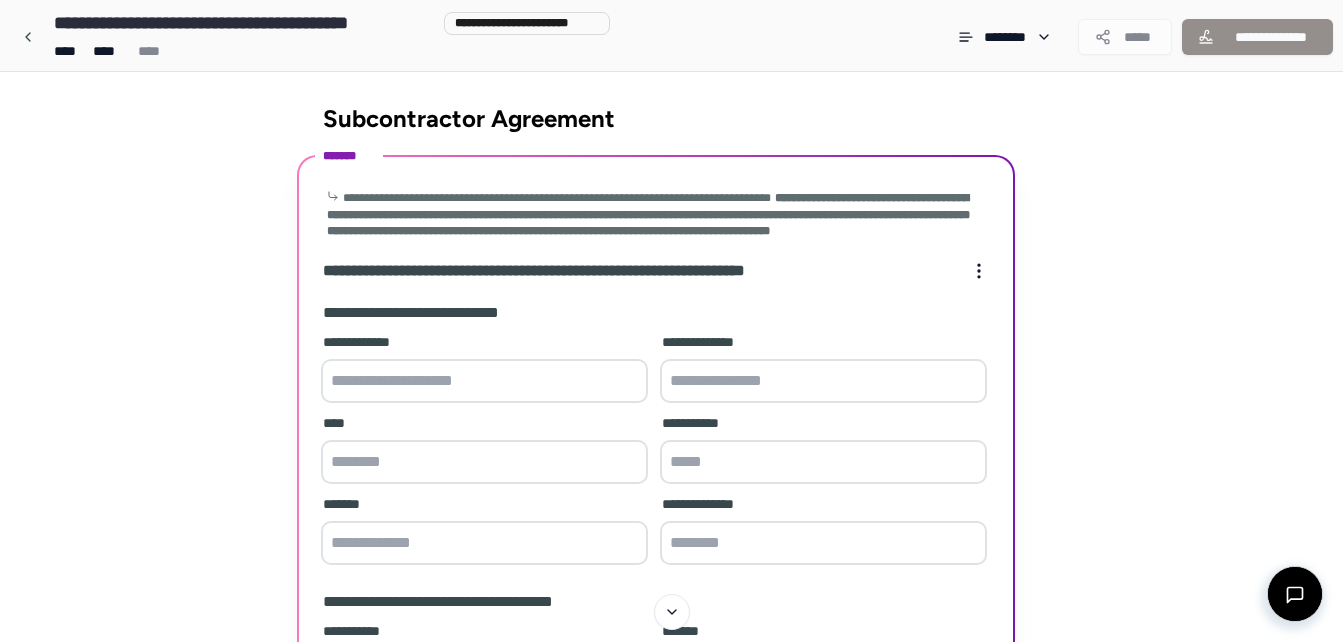 click at bounding box center [484, 381] 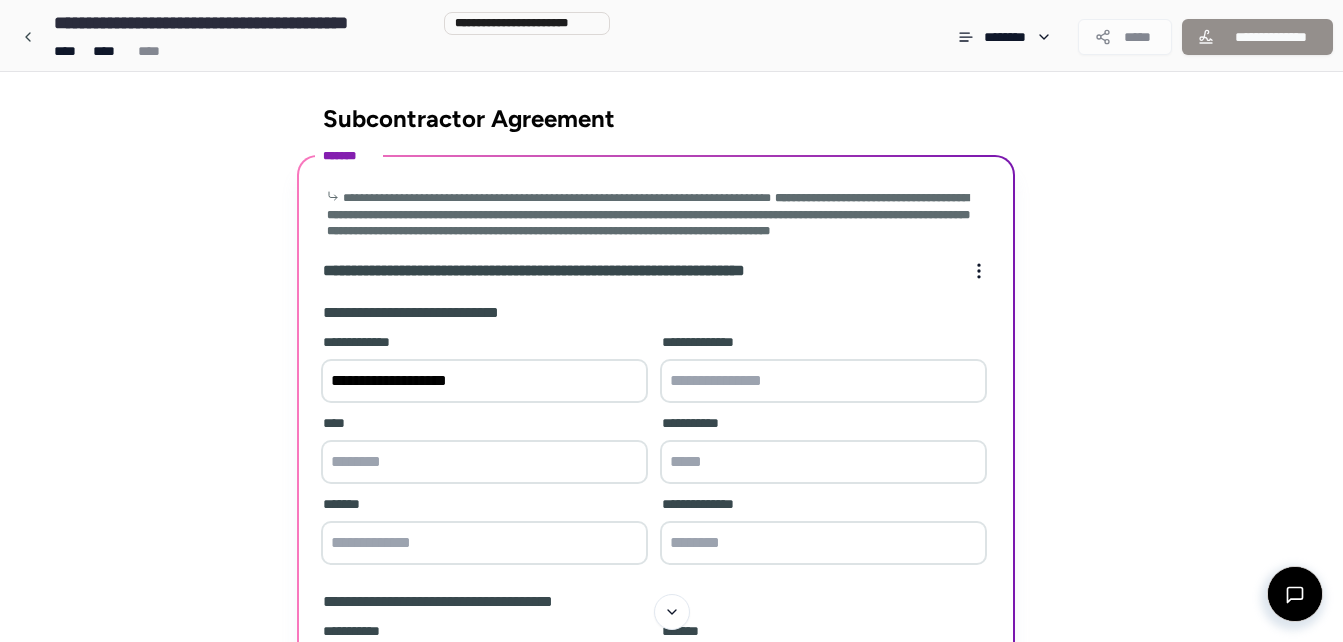 type on "**********" 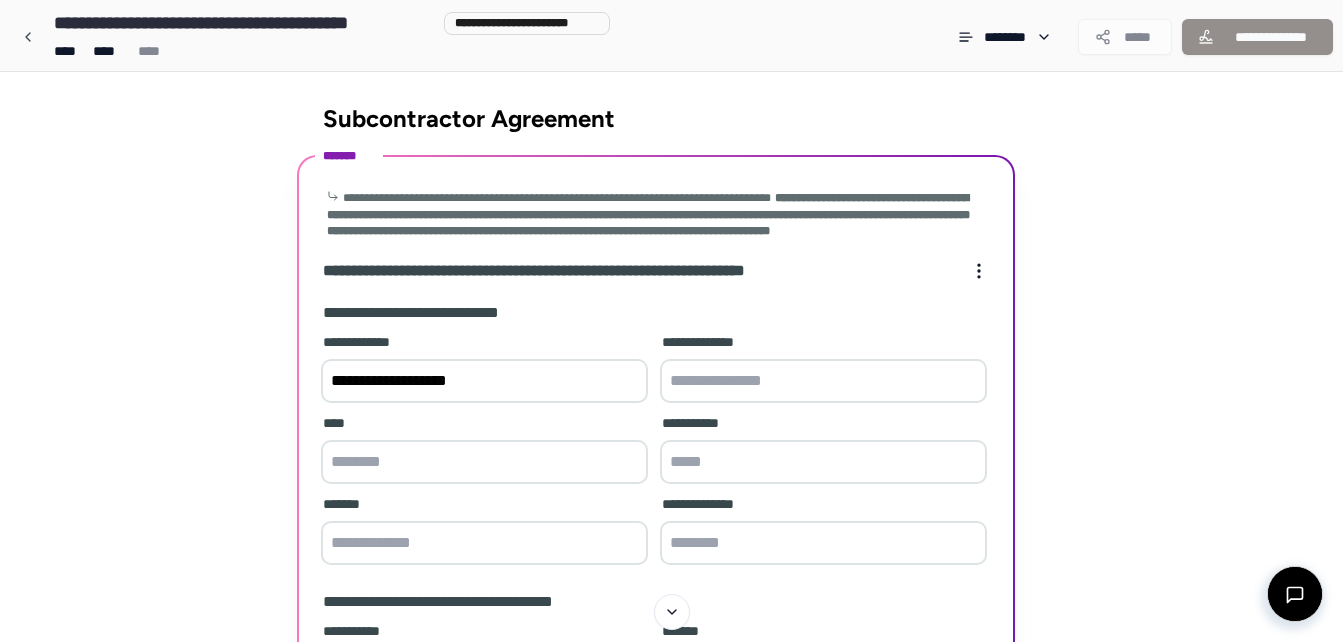 click at bounding box center (484, 462) 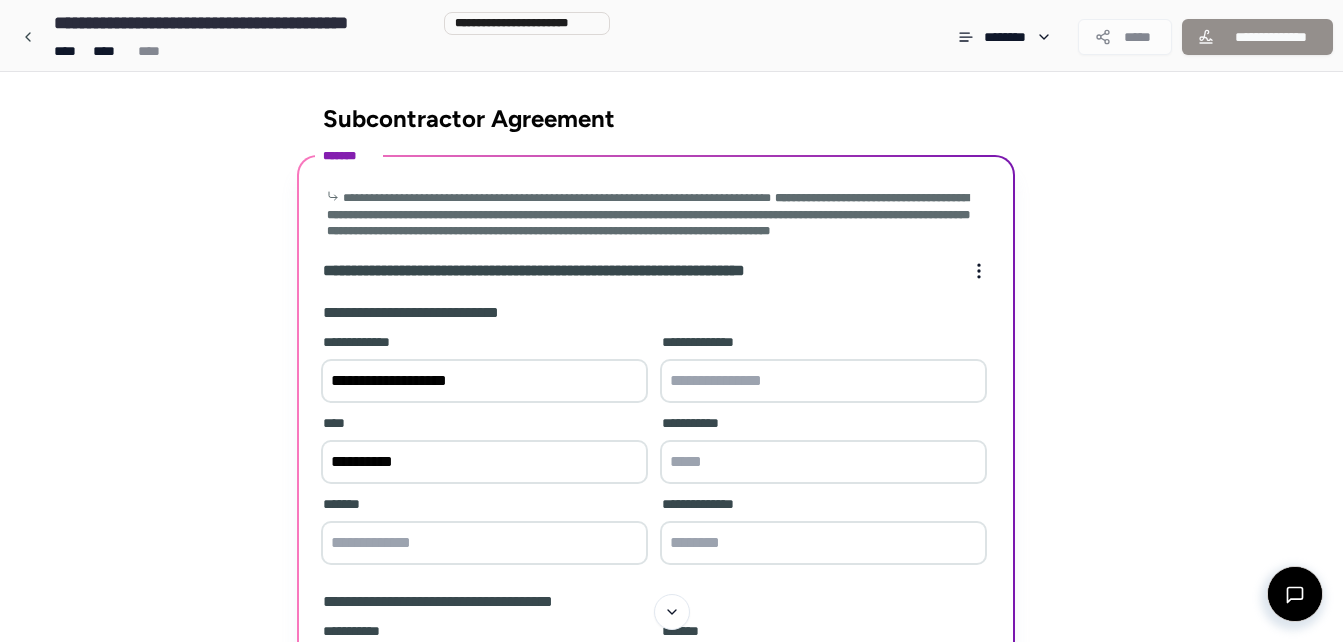 type on "*********" 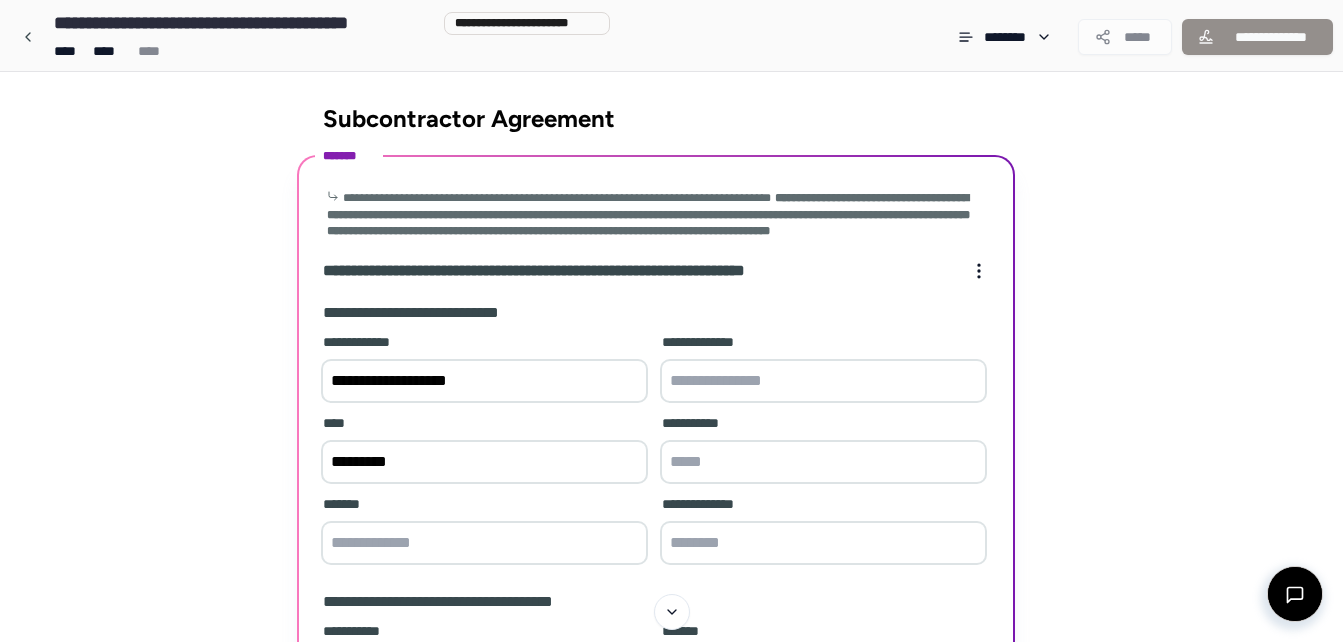 click at bounding box center [484, 543] 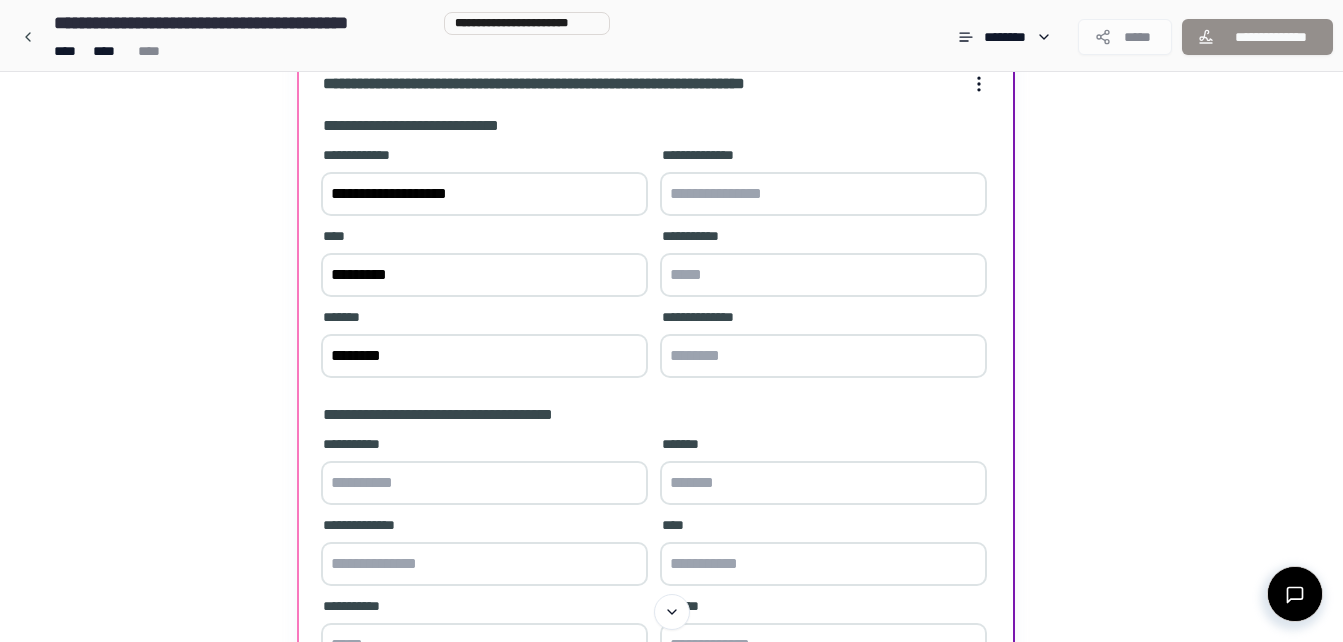 scroll, scrollTop: 200, scrollLeft: 0, axis: vertical 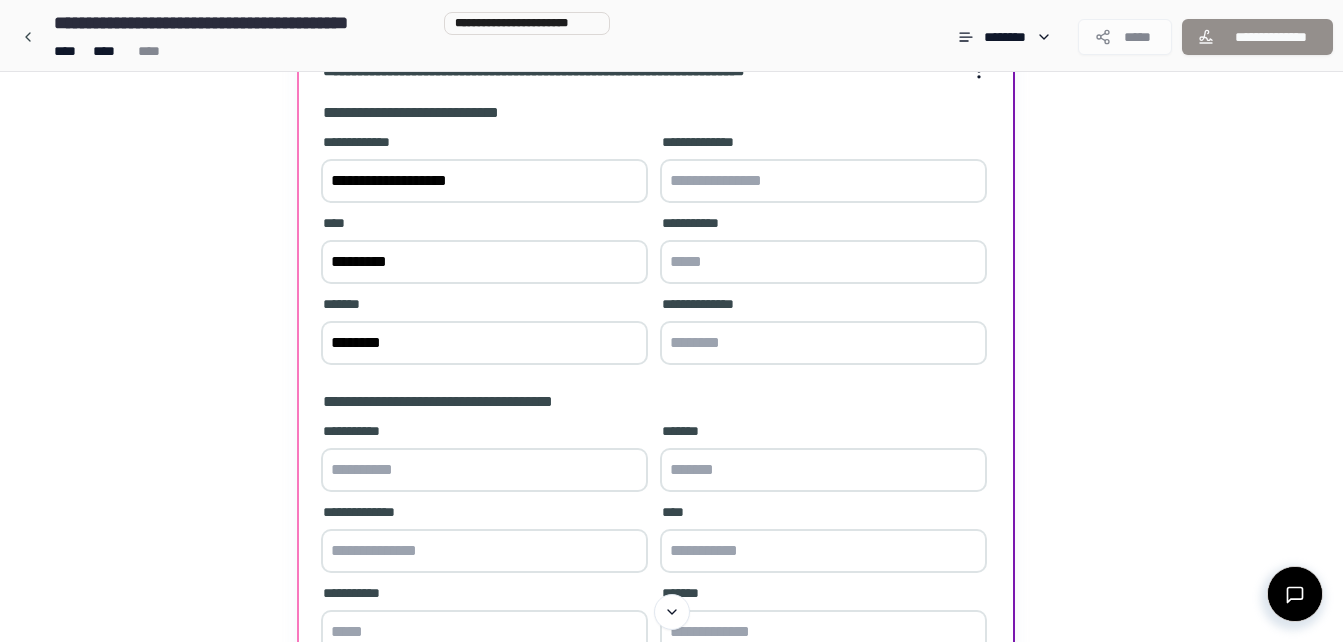 type on "*******" 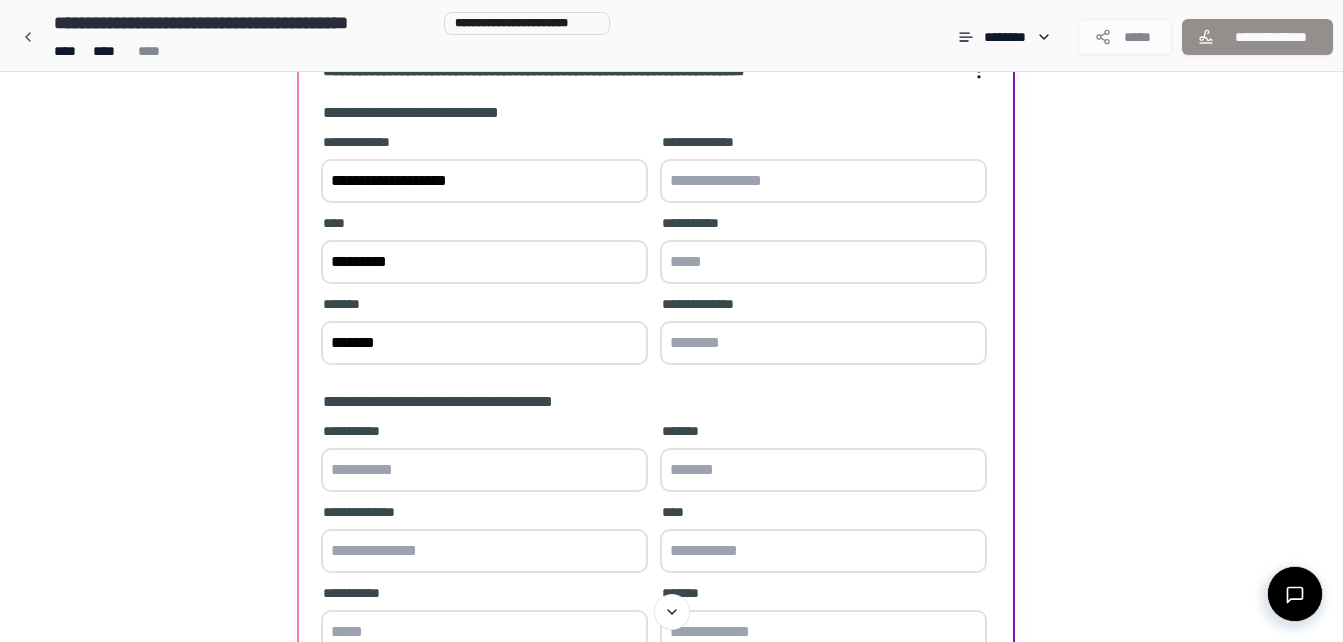 click at bounding box center (484, 470) 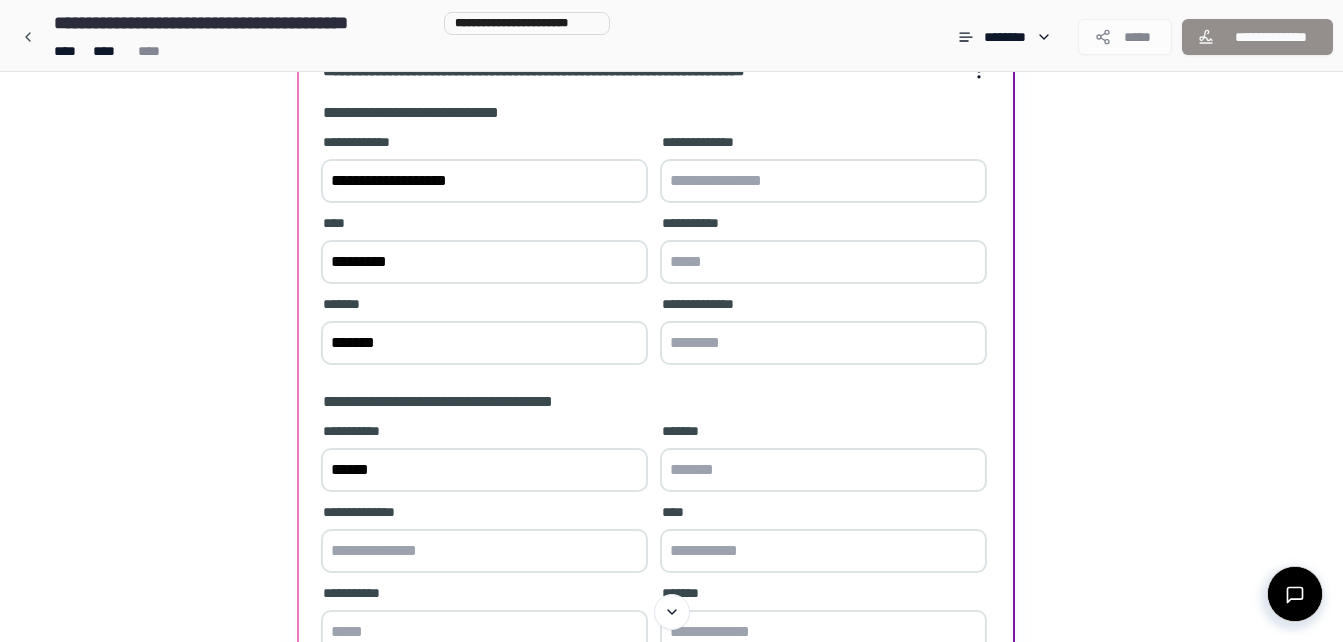 type on "*****" 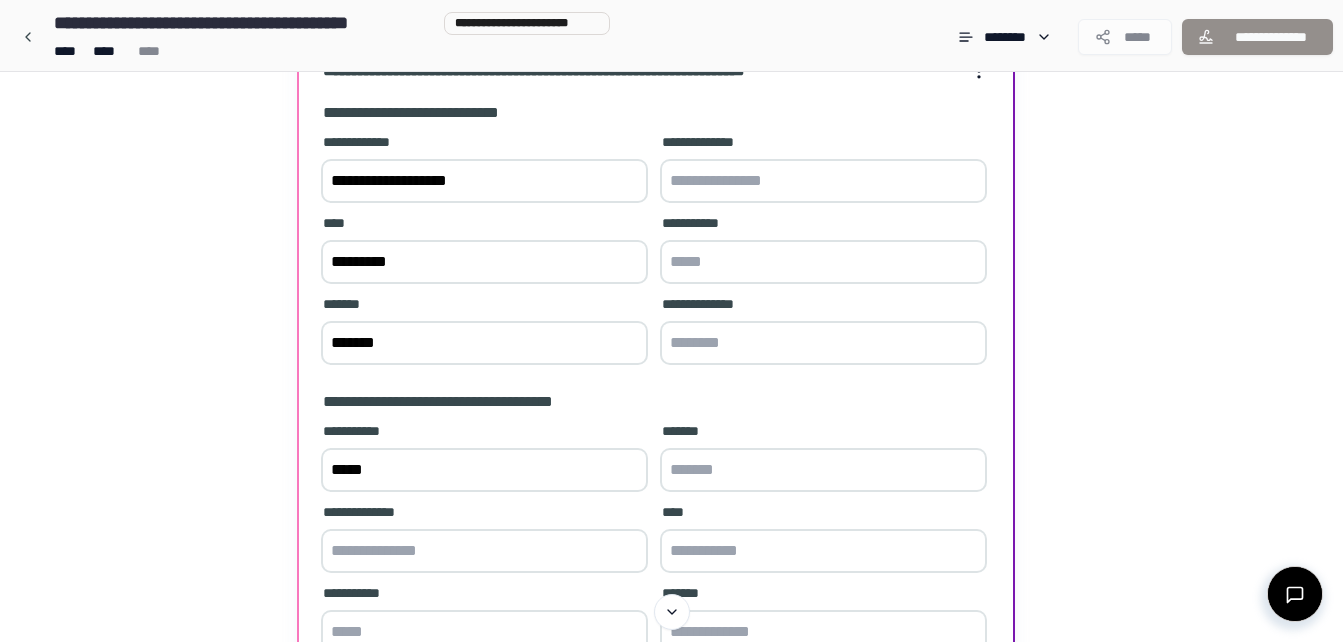 click at bounding box center [823, 470] 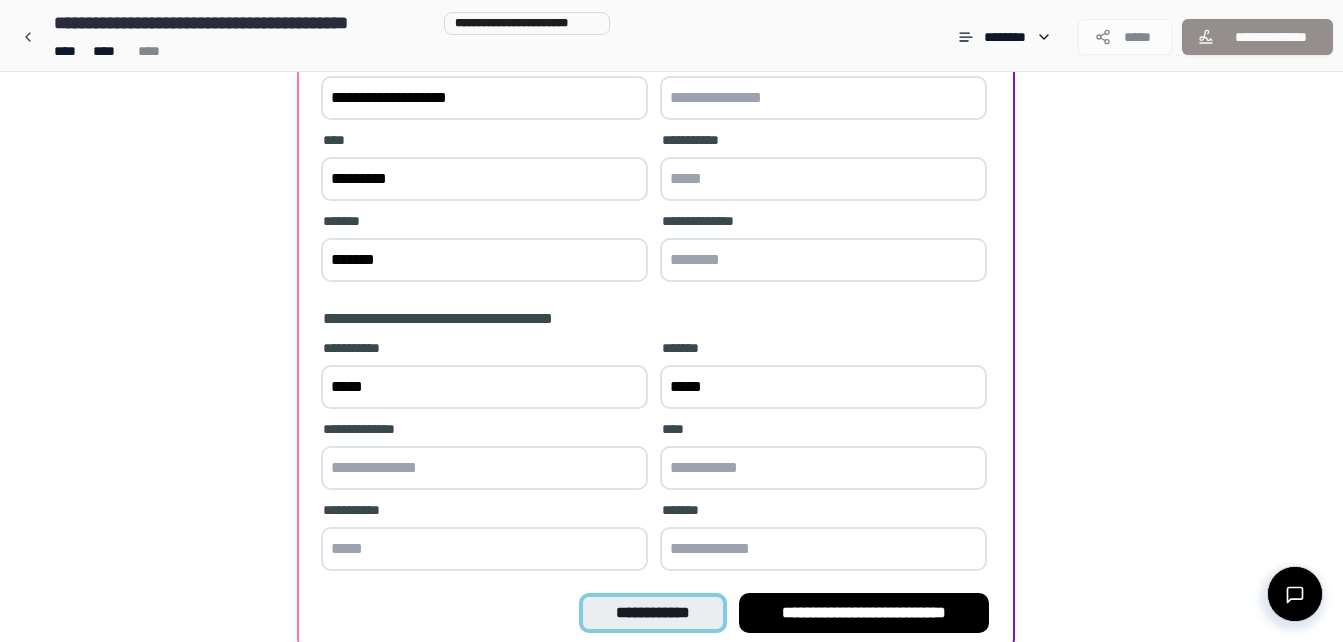 scroll, scrollTop: 395, scrollLeft: 0, axis: vertical 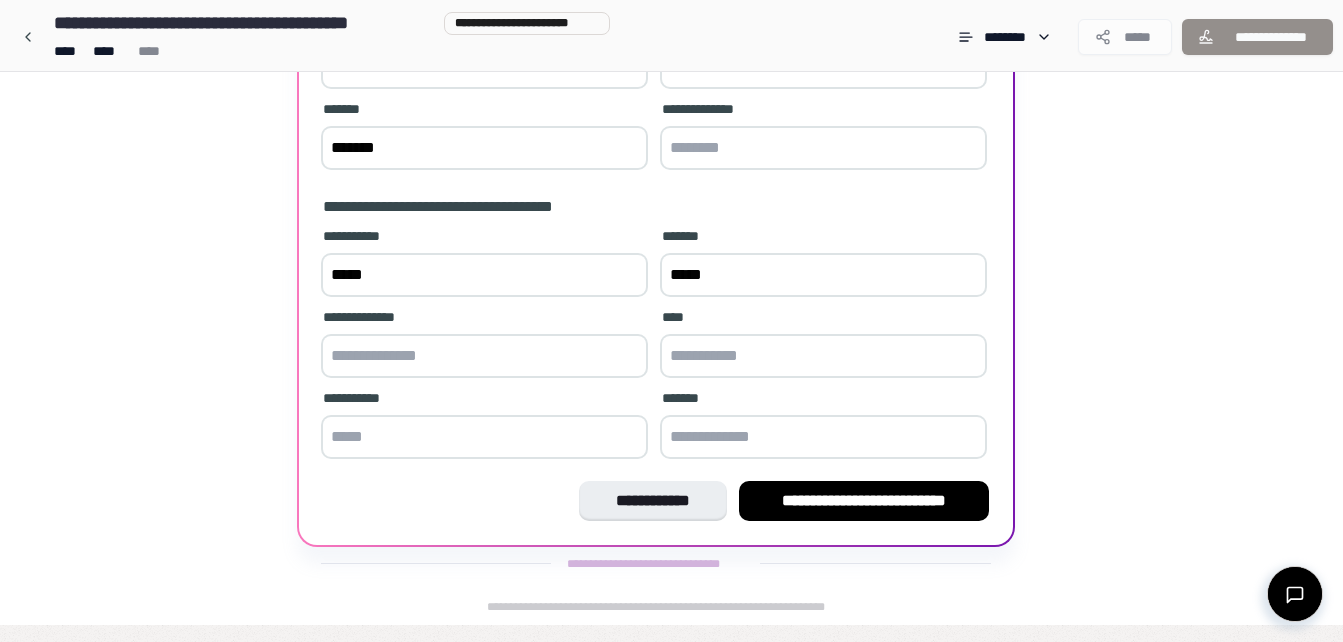 type on "****" 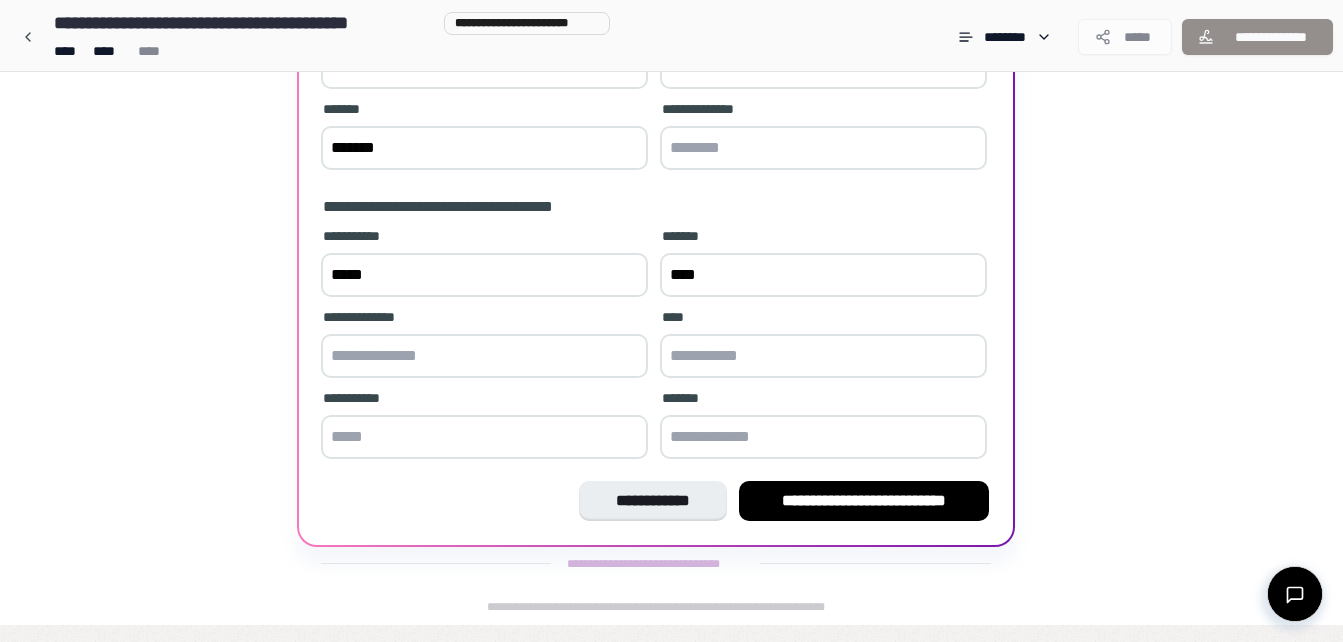 click at bounding box center (484, 356) 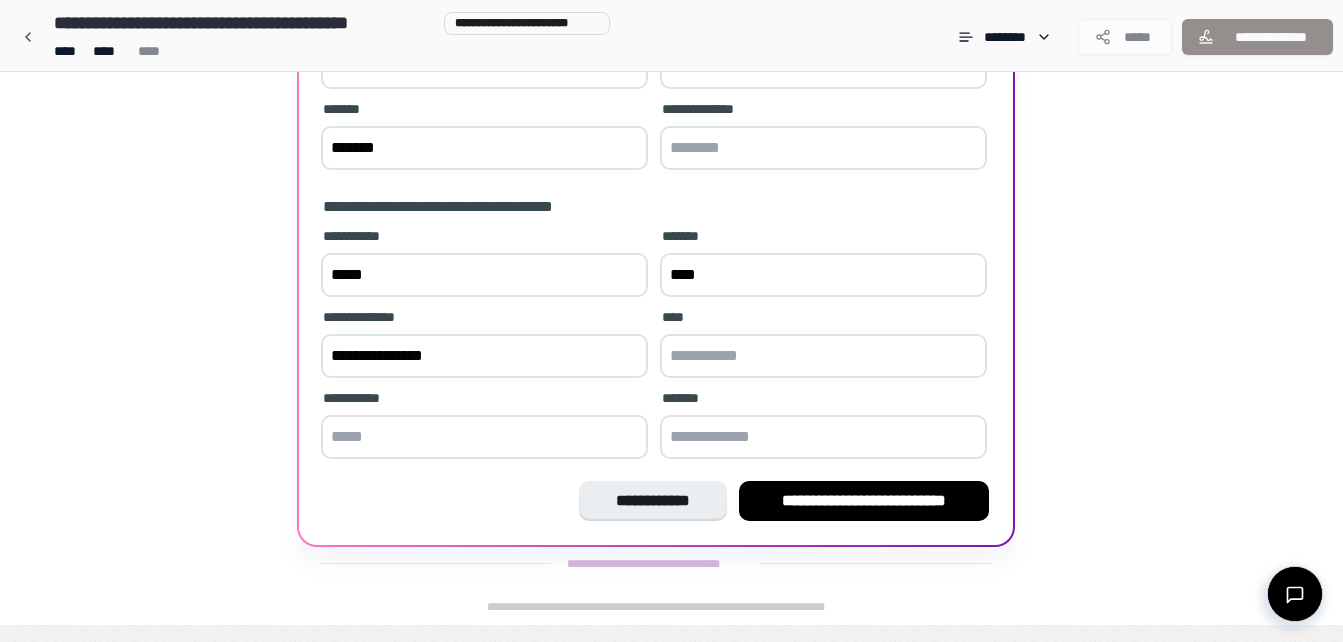 type on "**********" 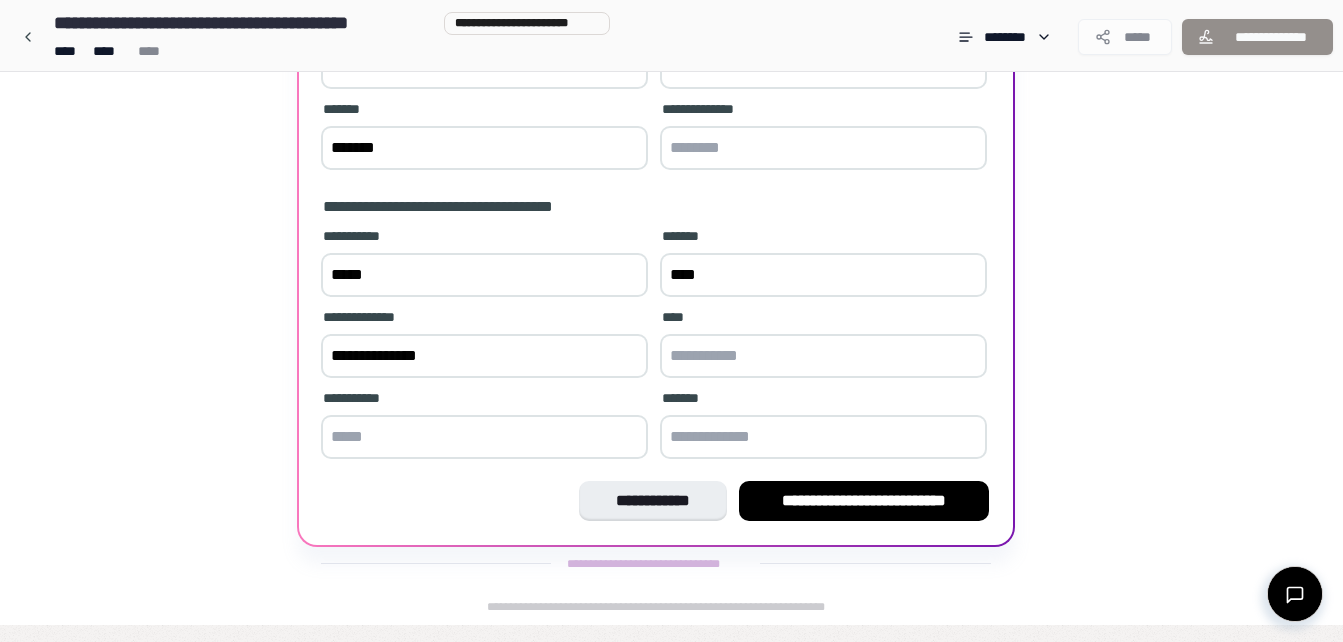 click at bounding box center (823, 356) 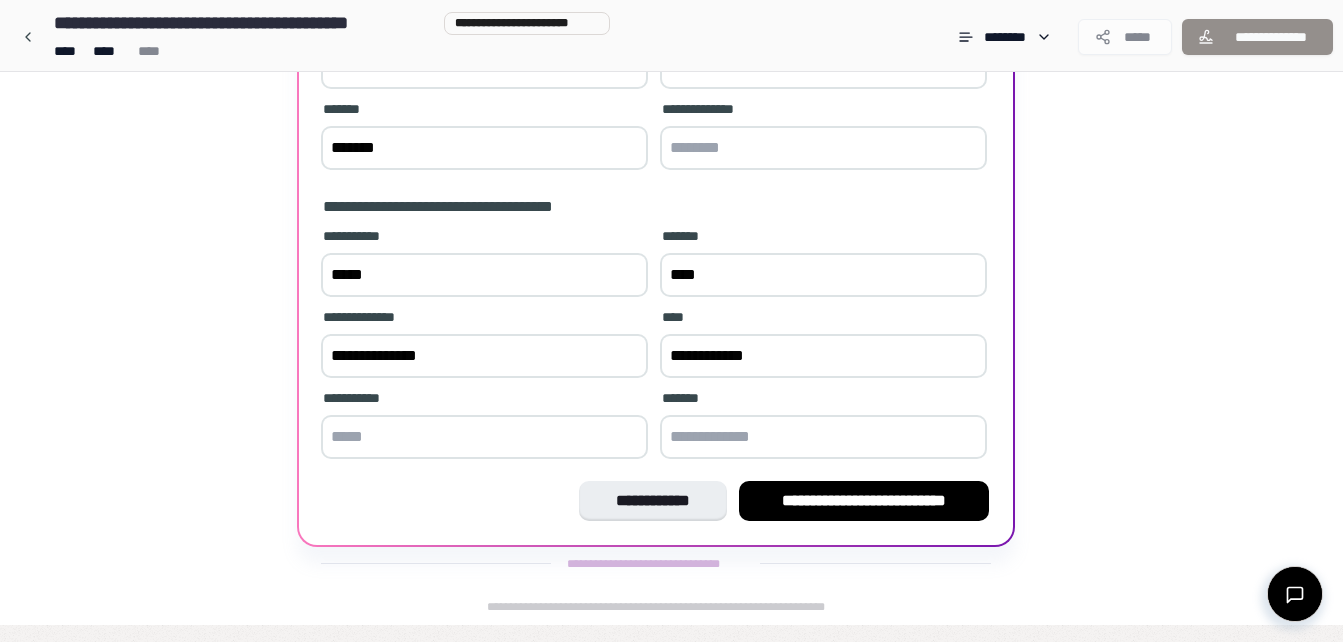 type on "**********" 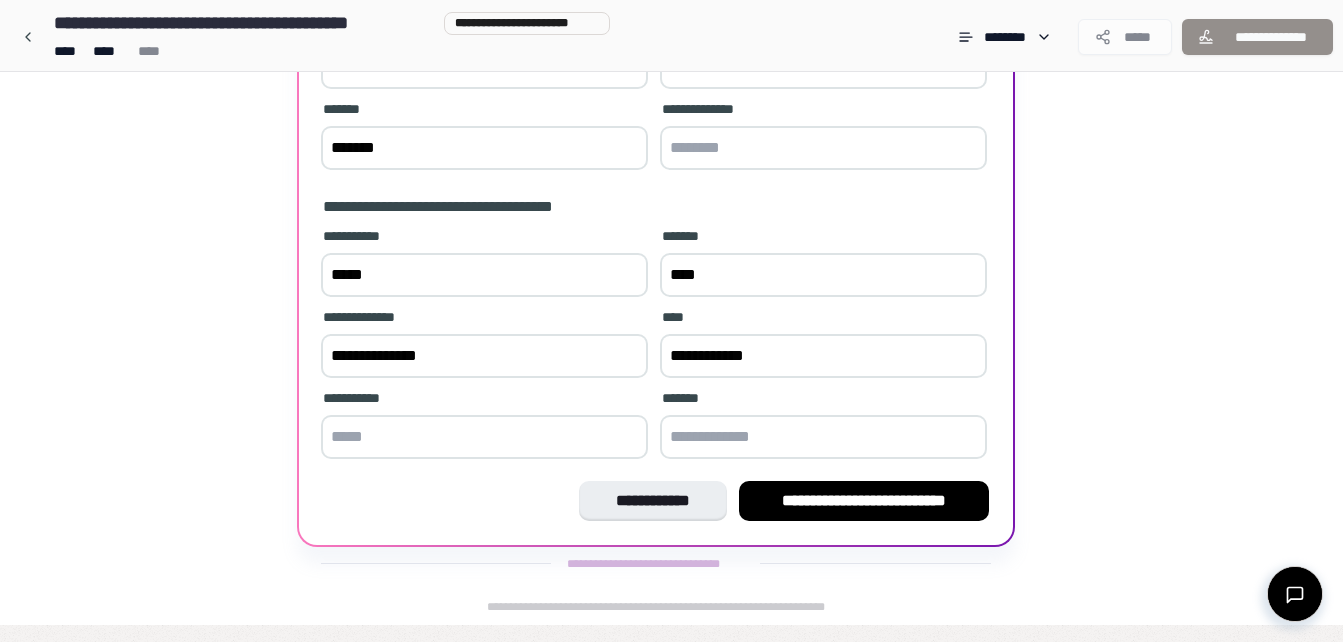 click at bounding box center [484, 437] 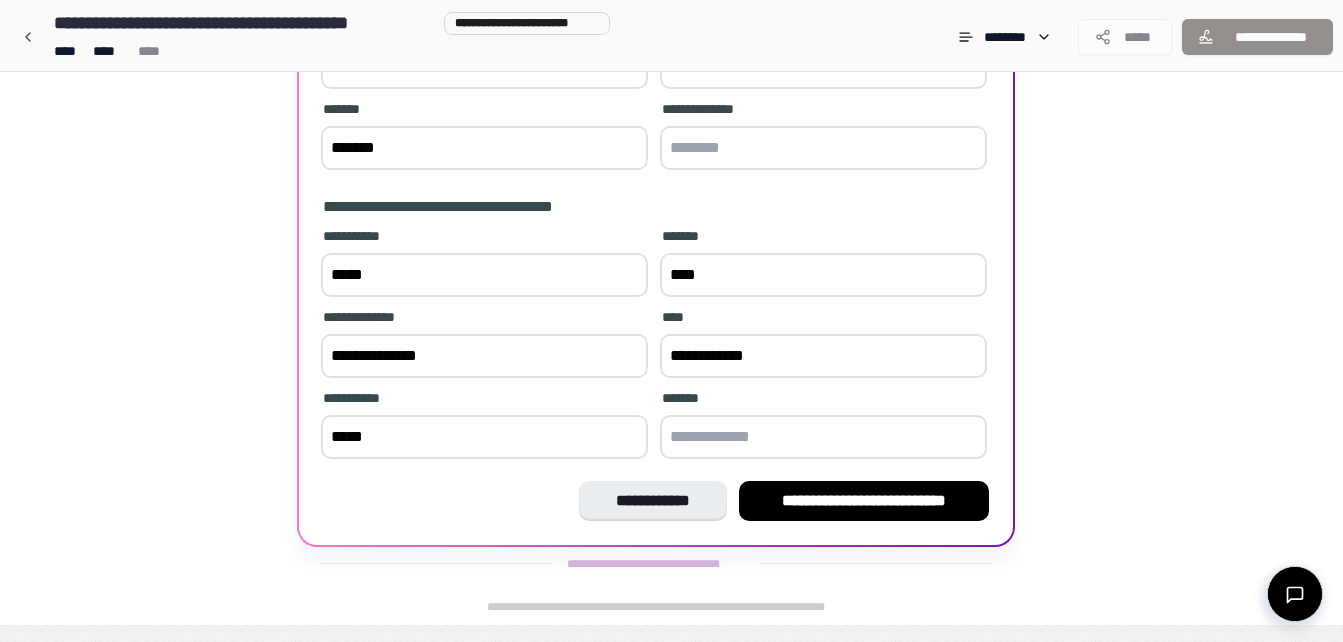 type on "*****" 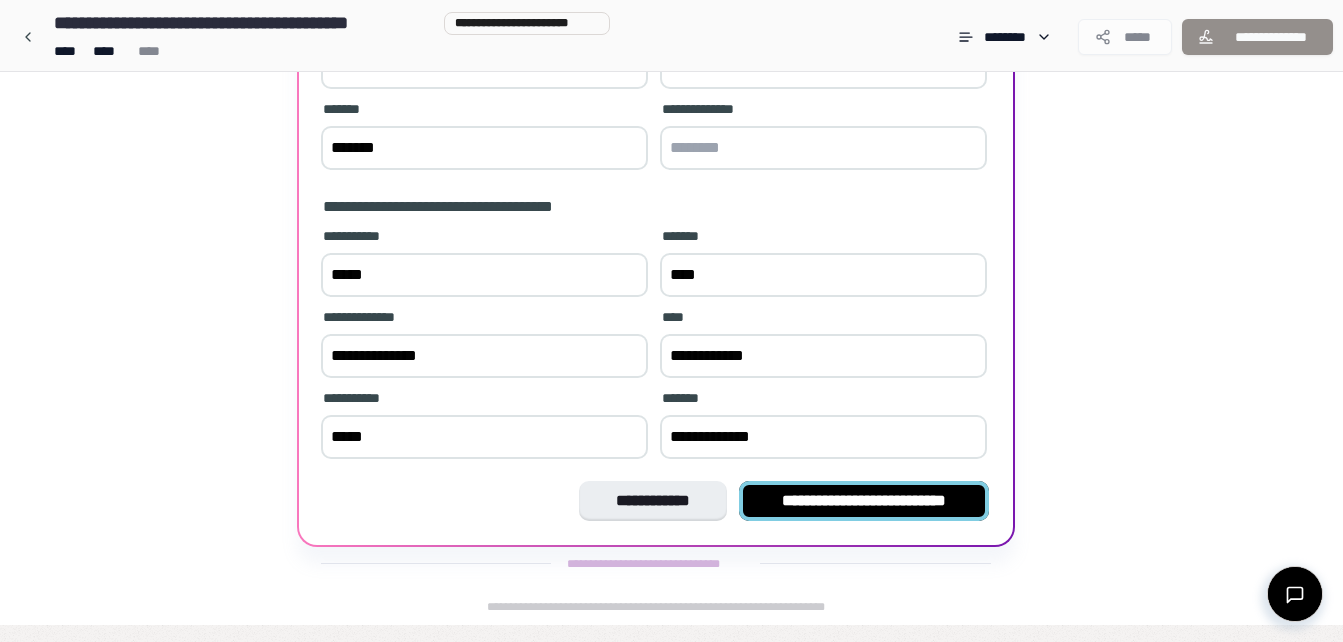 type on "**********" 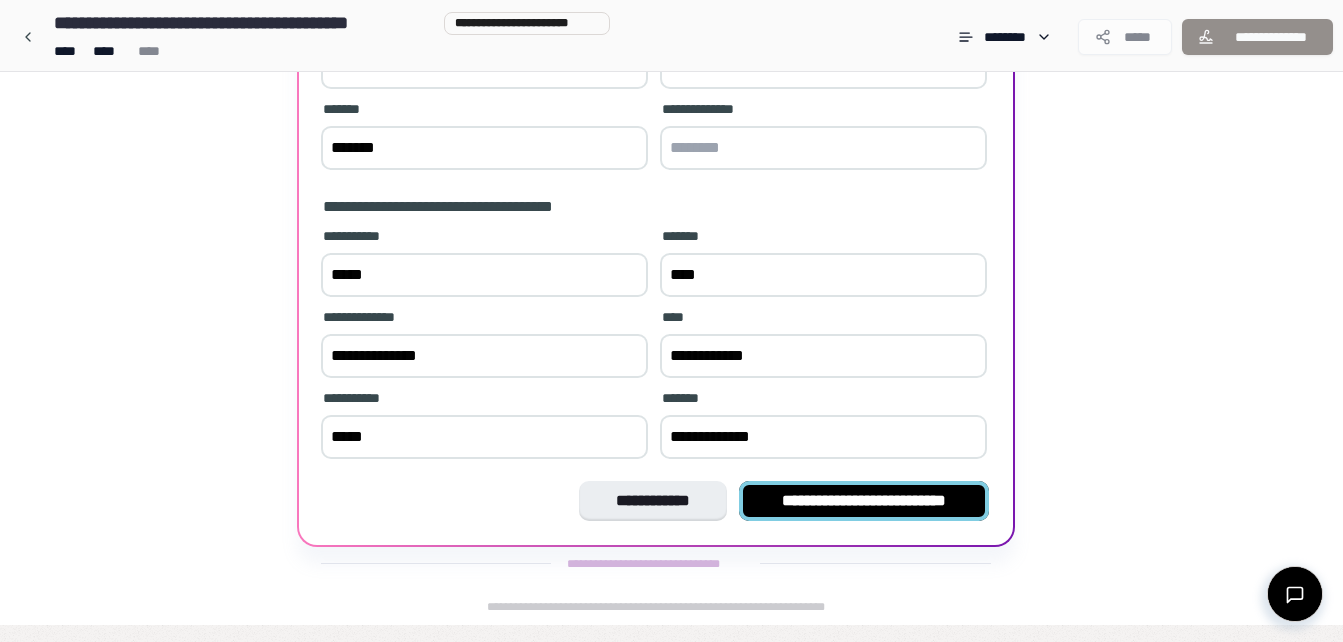 click on "**********" at bounding box center [864, 501] 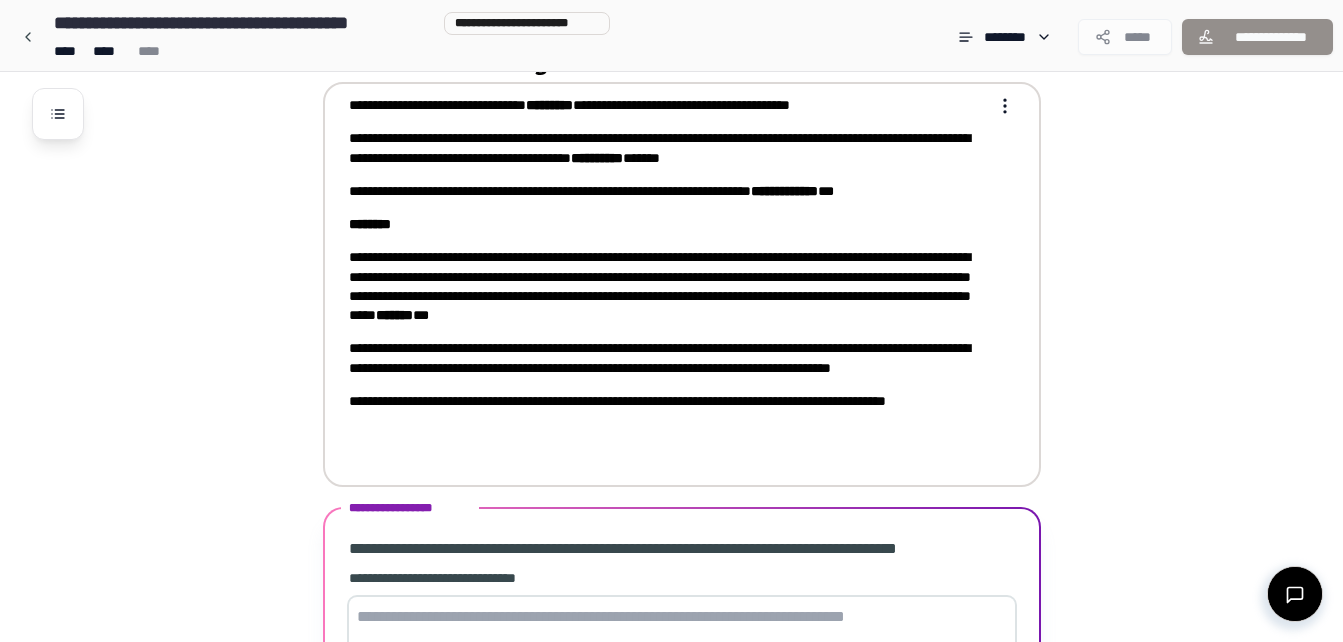 scroll, scrollTop: 454, scrollLeft: 0, axis: vertical 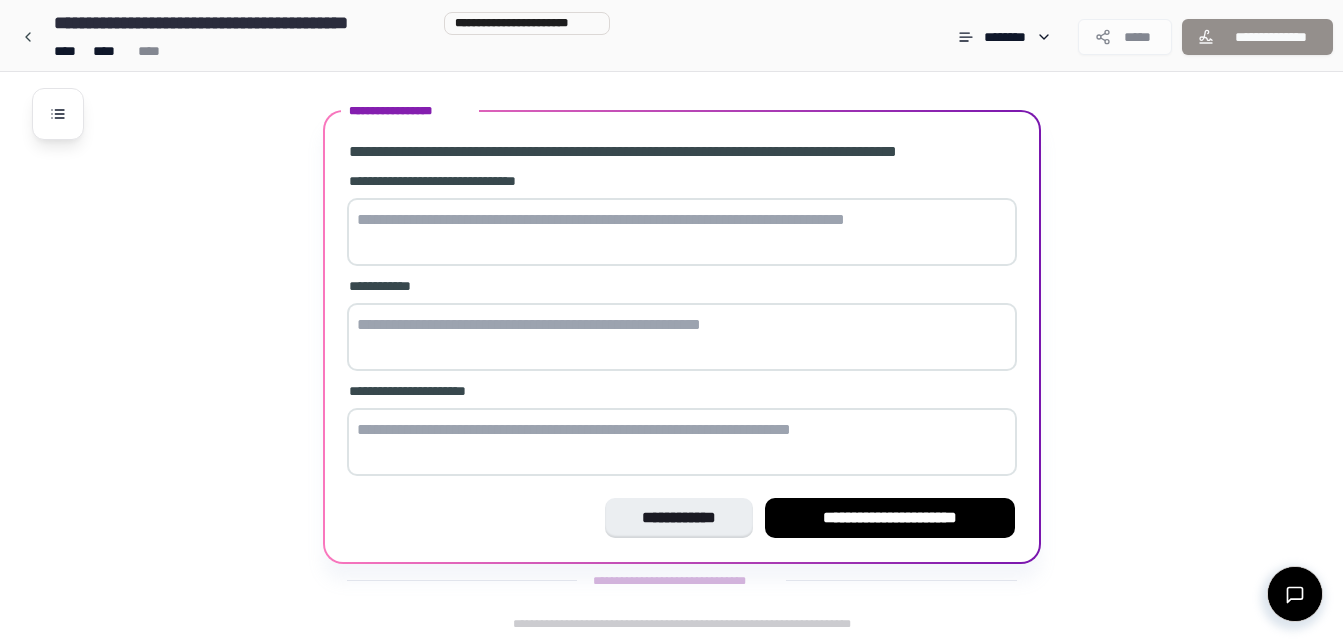 click at bounding box center [682, 442] 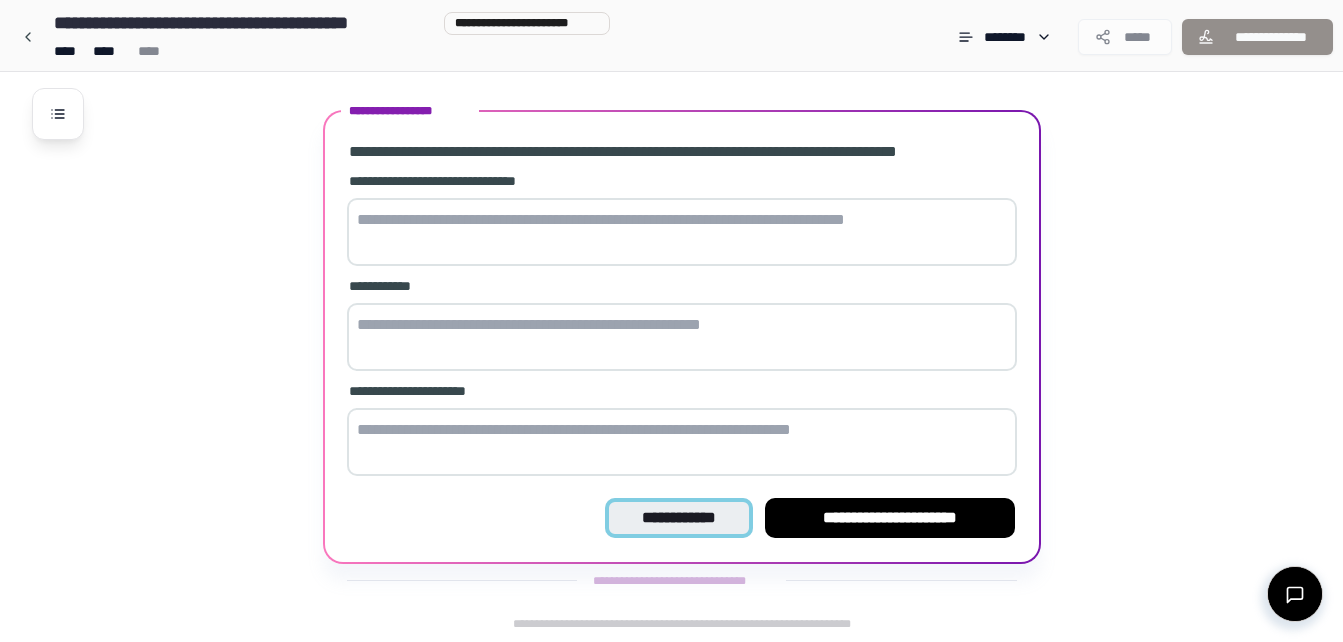 click on "**********" at bounding box center [678, 518] 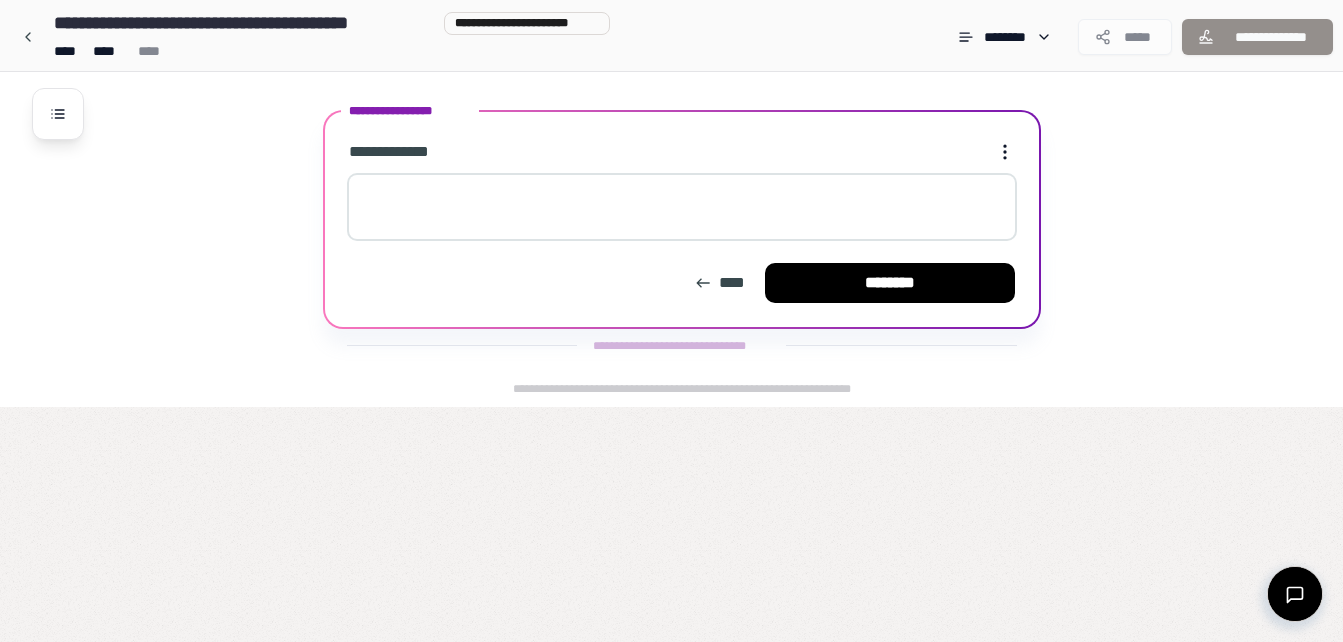 scroll, scrollTop: 219, scrollLeft: 0, axis: vertical 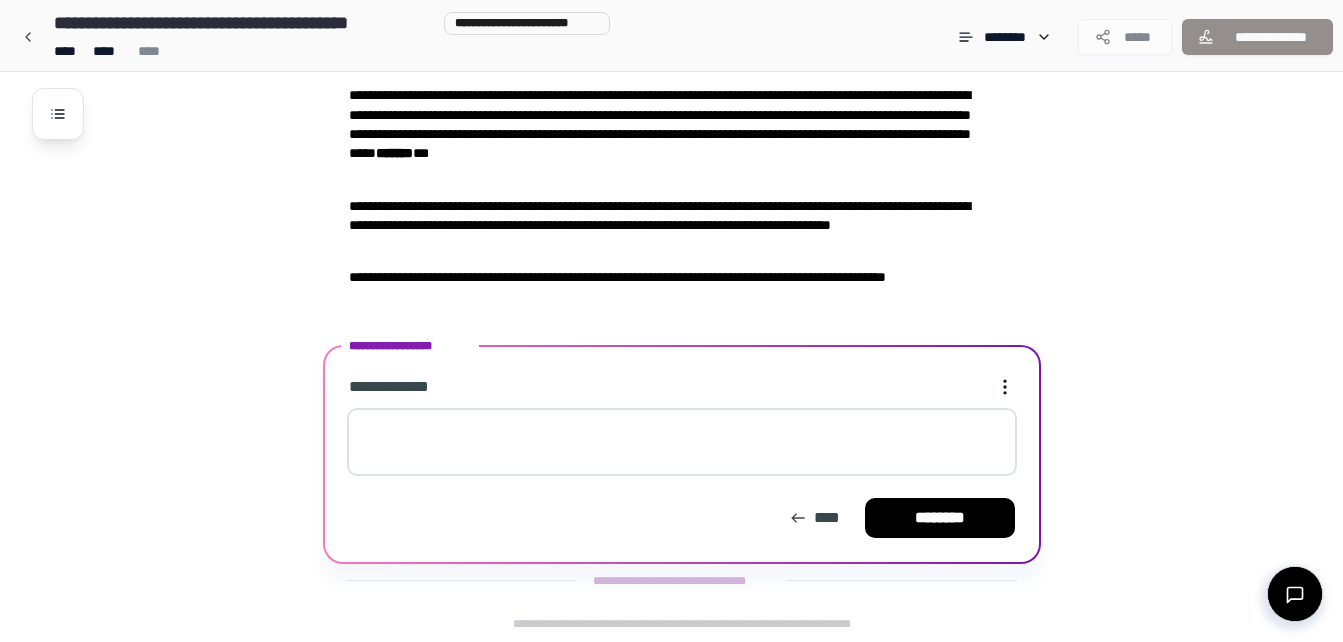click at bounding box center [682, 442] 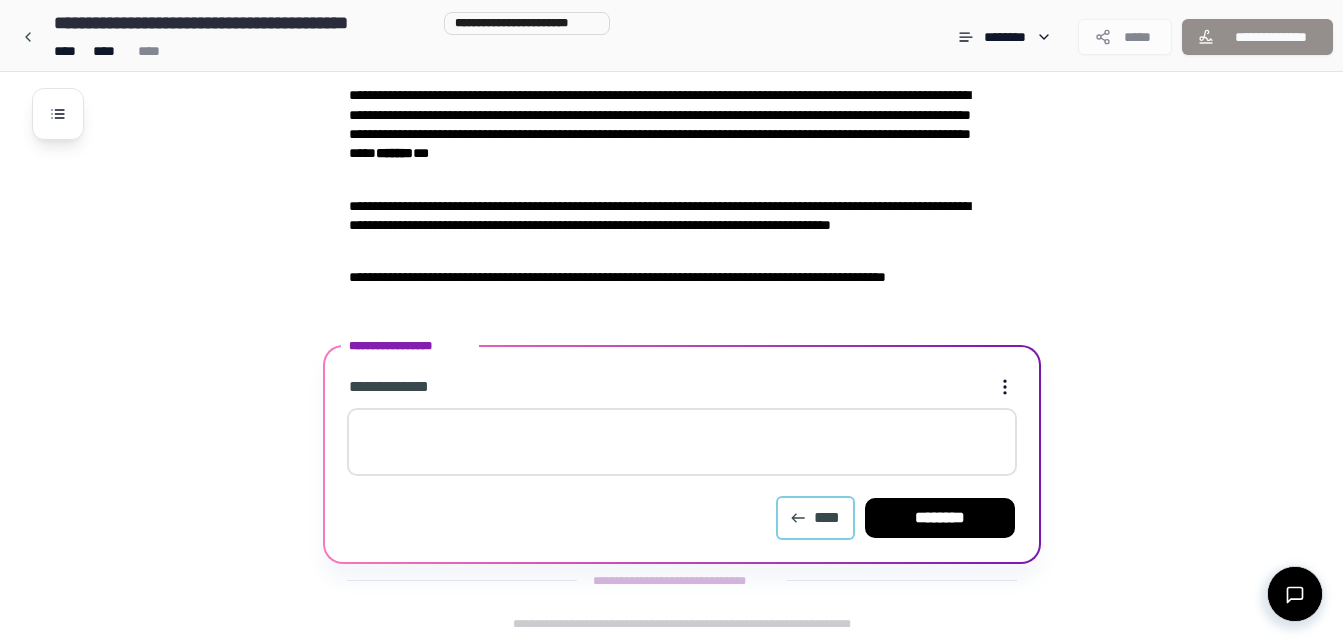 click on "****" at bounding box center (815, 518) 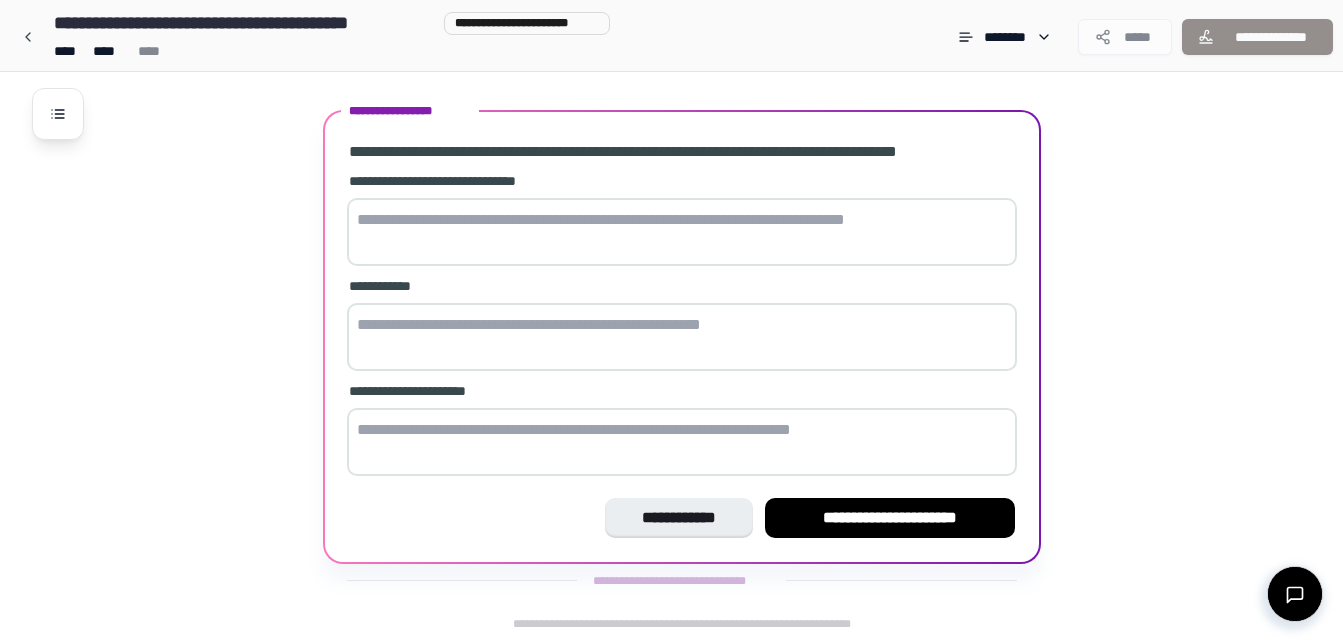 click at bounding box center (682, 232) 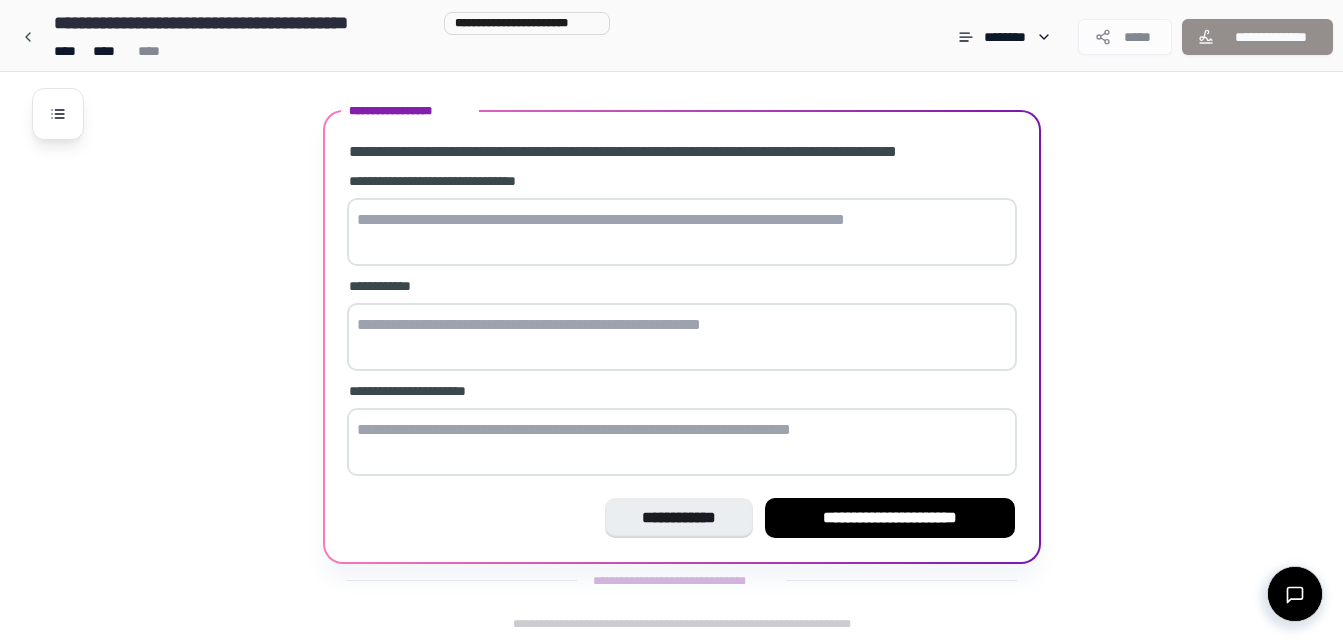 paste on "**********" 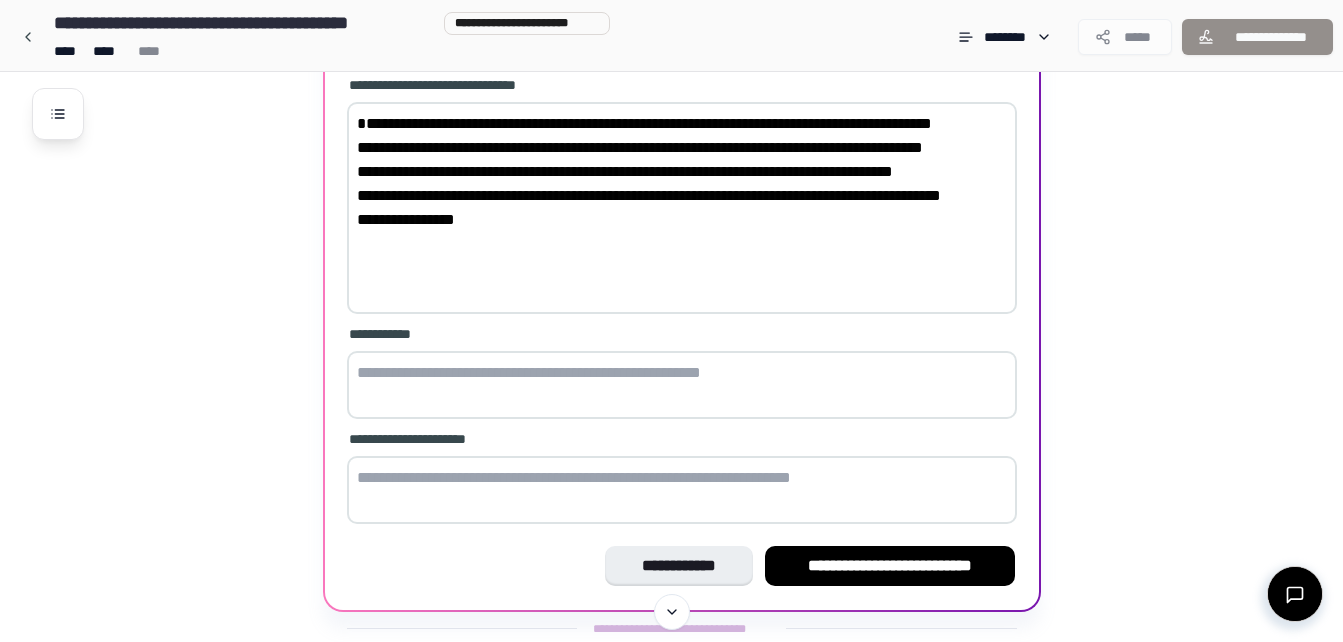 scroll, scrollTop: 598, scrollLeft: 0, axis: vertical 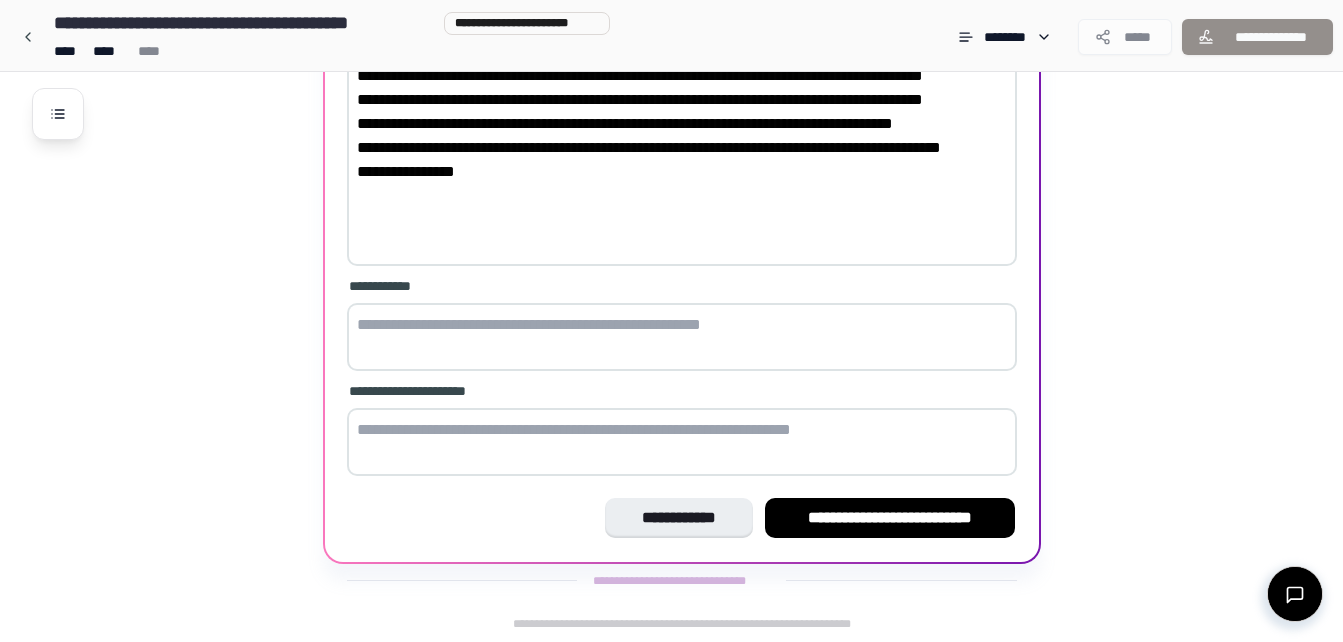 click at bounding box center [682, 442] 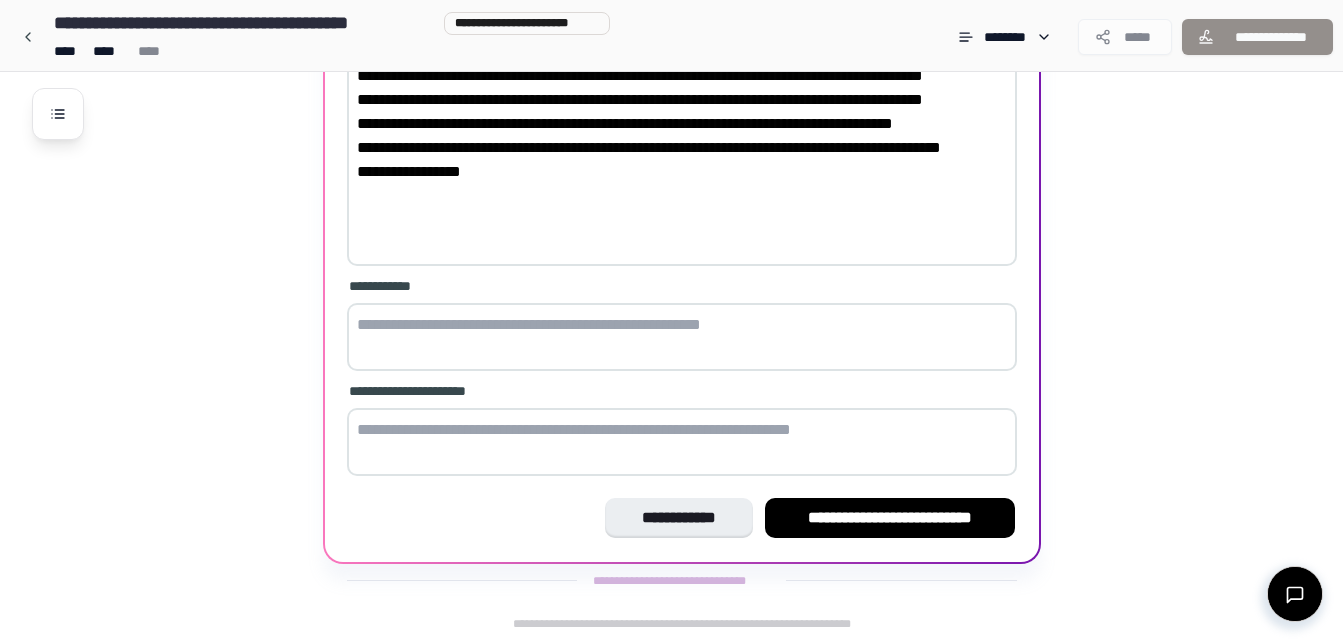 click at bounding box center [682, 442] 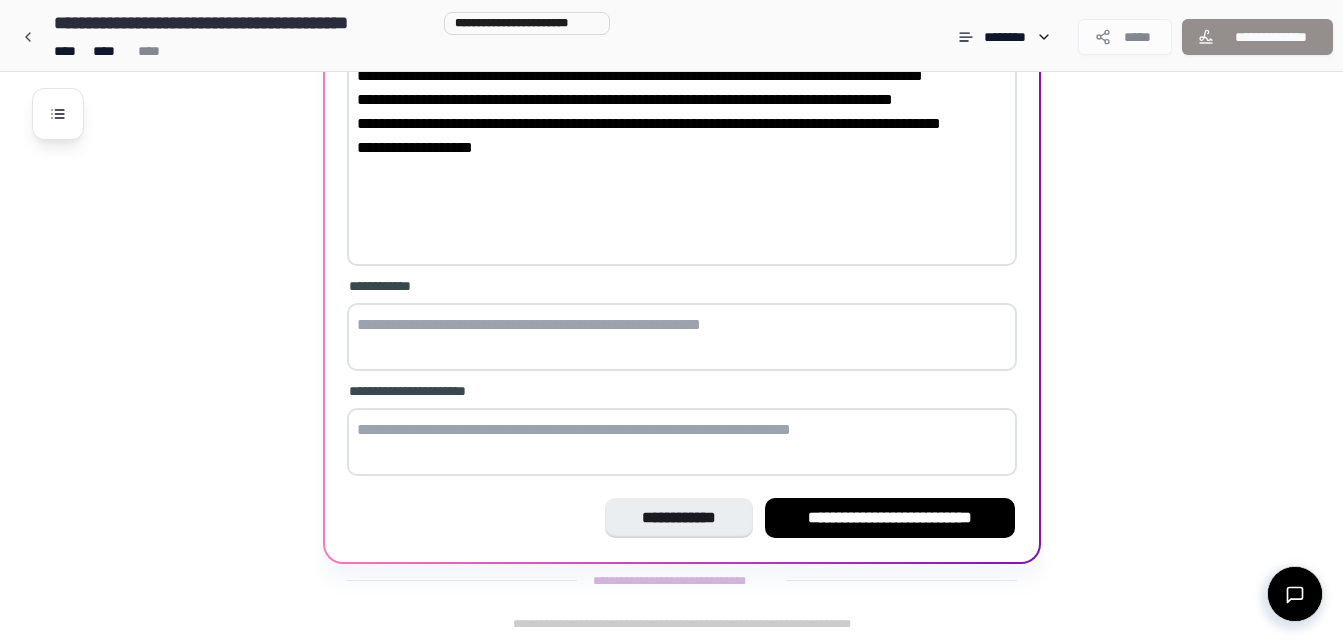 scroll, scrollTop: 646, scrollLeft: 0, axis: vertical 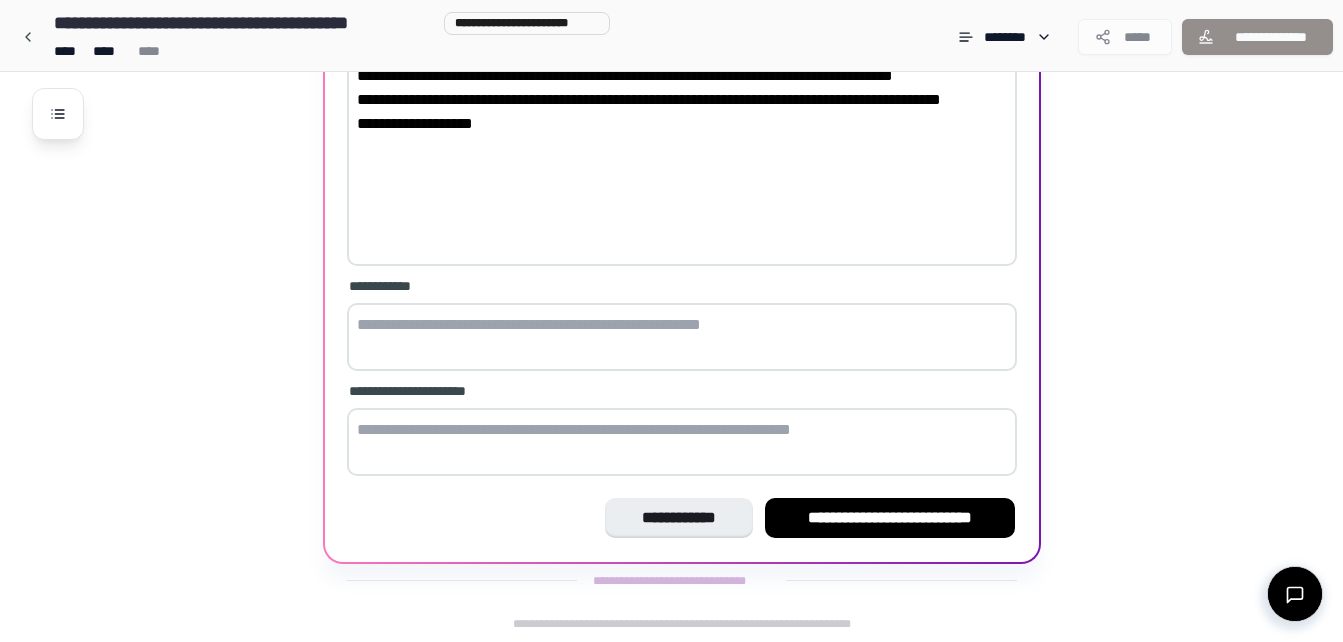 paste on "**********" 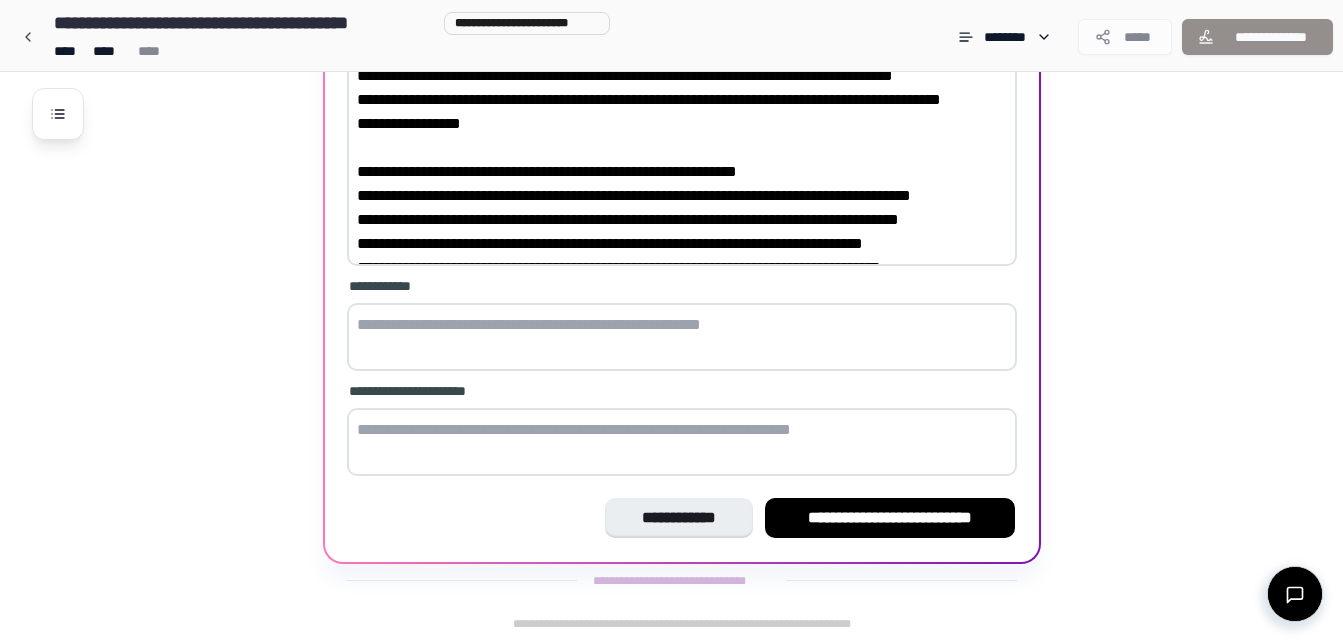 scroll, scrollTop: 1198, scrollLeft: 0, axis: vertical 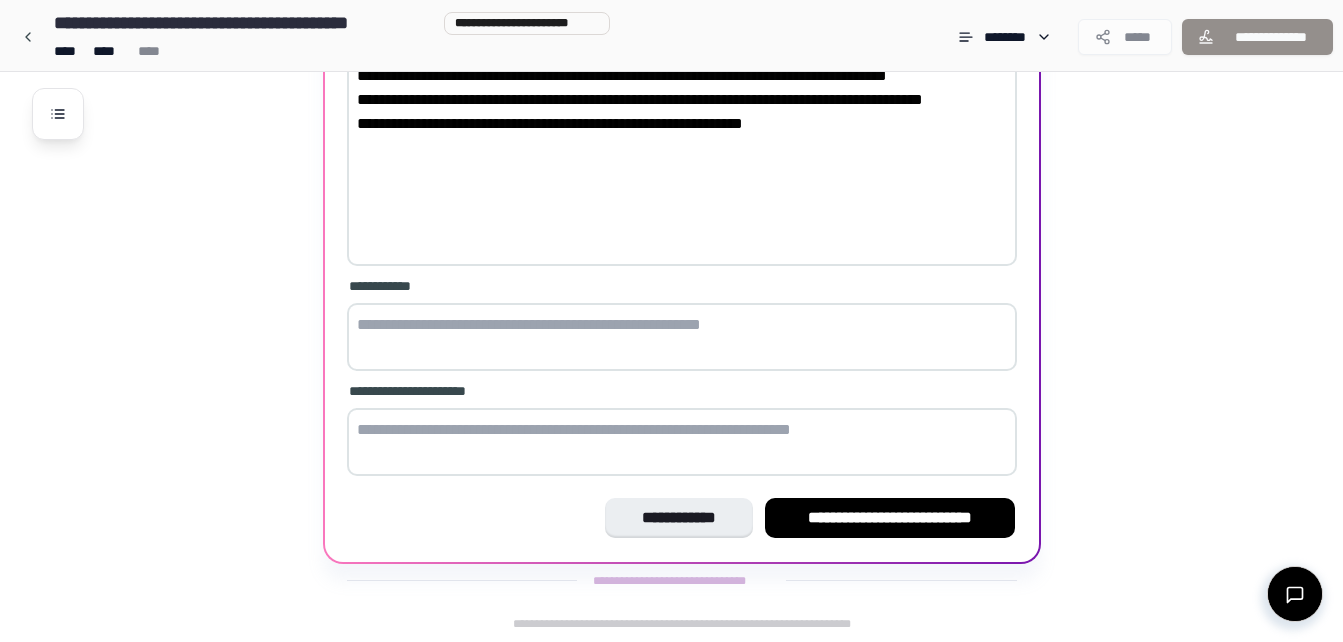 type on "**********" 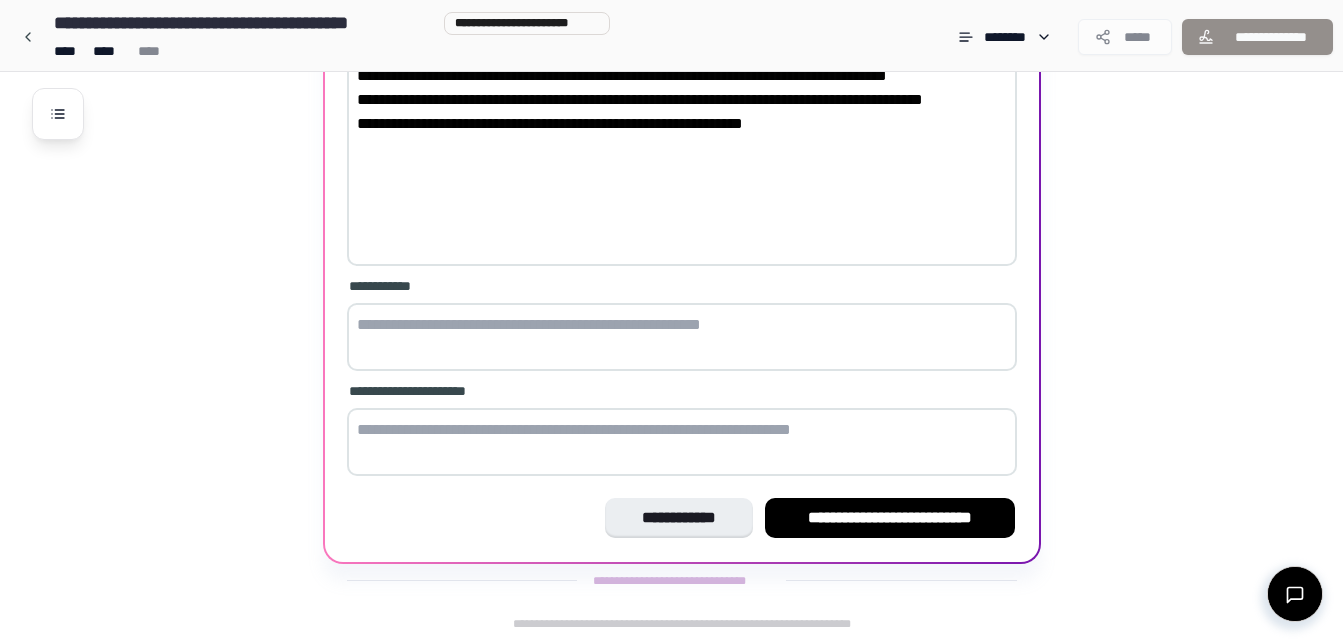 click at bounding box center (682, 442) 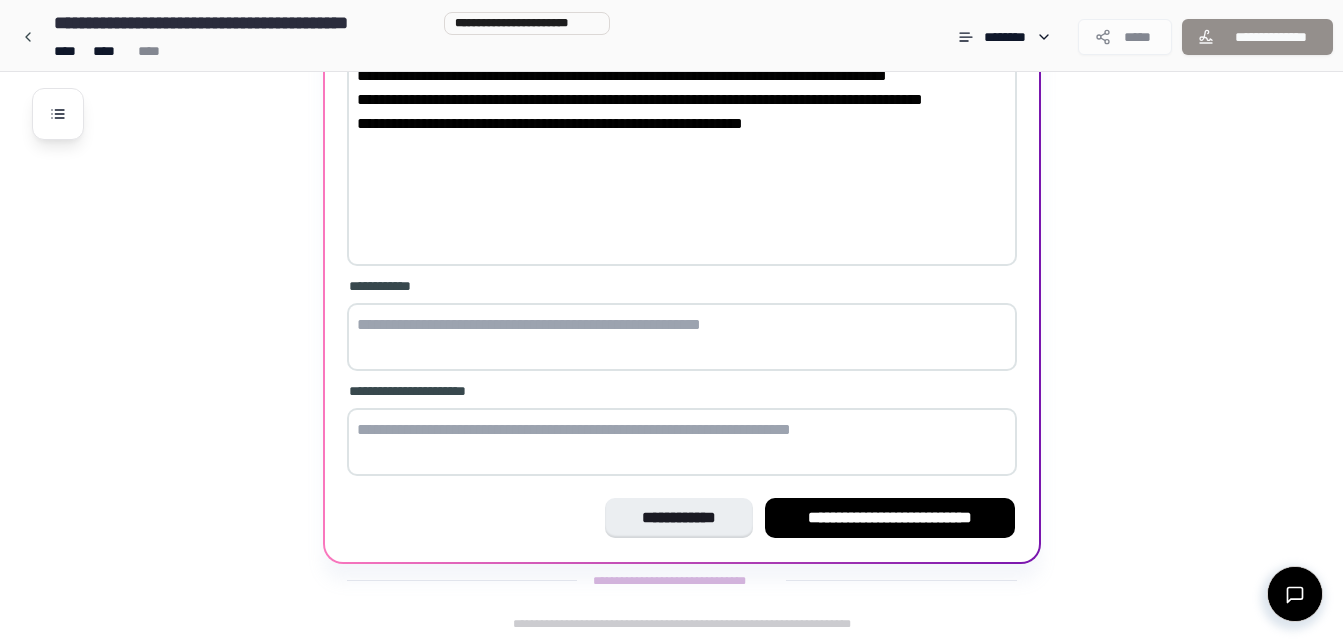 paste on "**********" 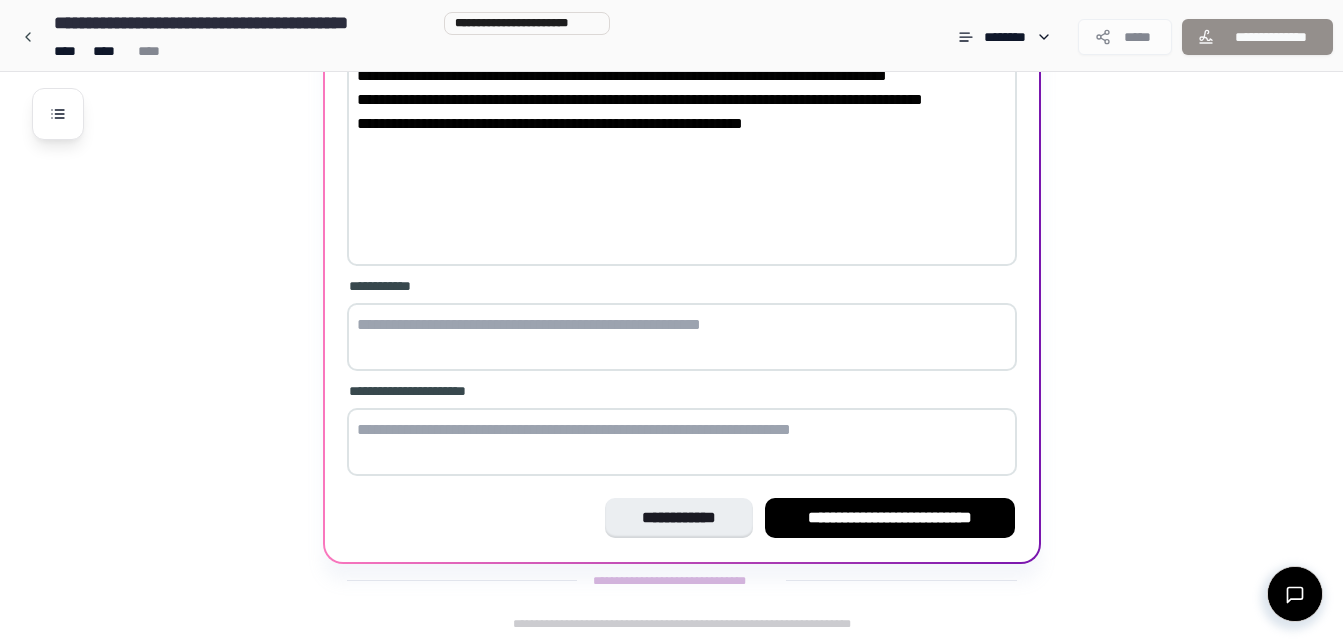 type on "**********" 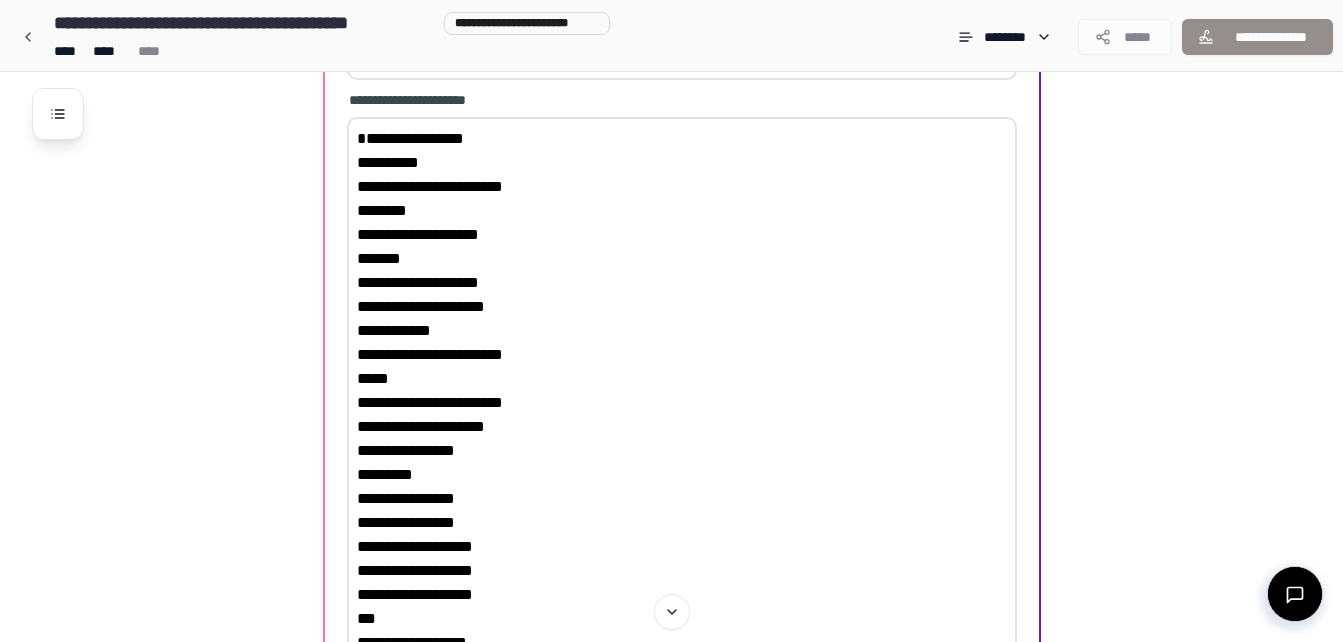 scroll, scrollTop: 1510, scrollLeft: 0, axis: vertical 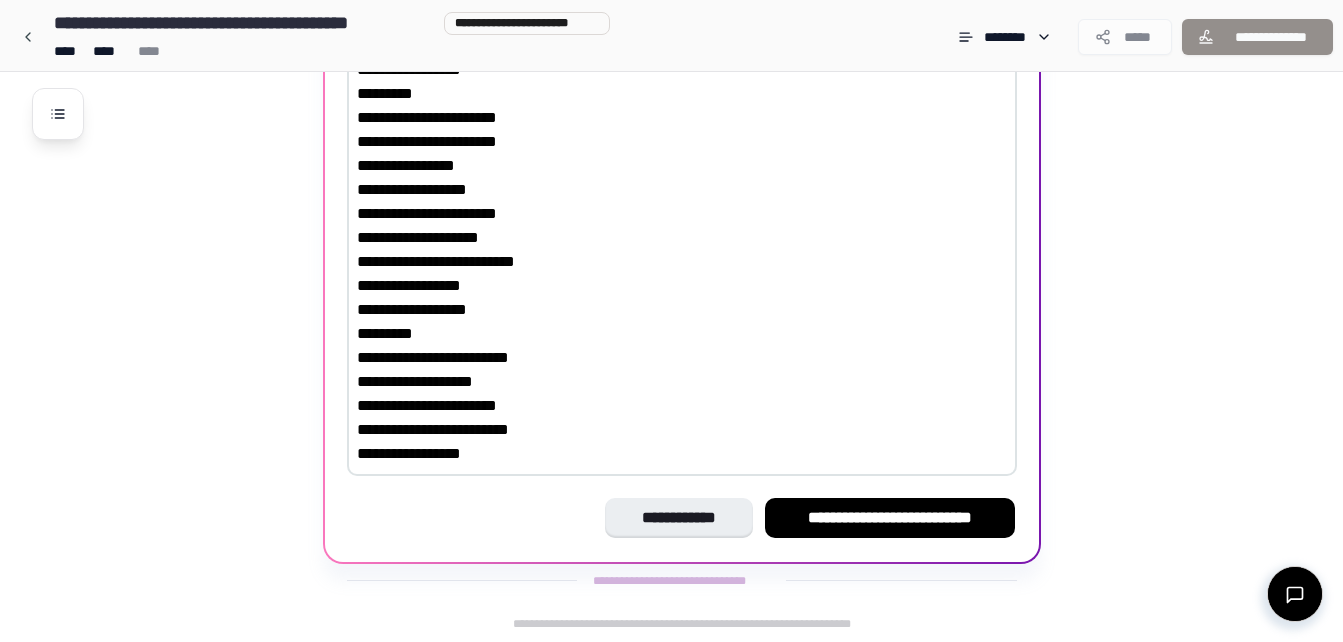 drag, startPoint x: 365, startPoint y: 135, endPoint x: 728, endPoint y: 475, distance: 497.36203 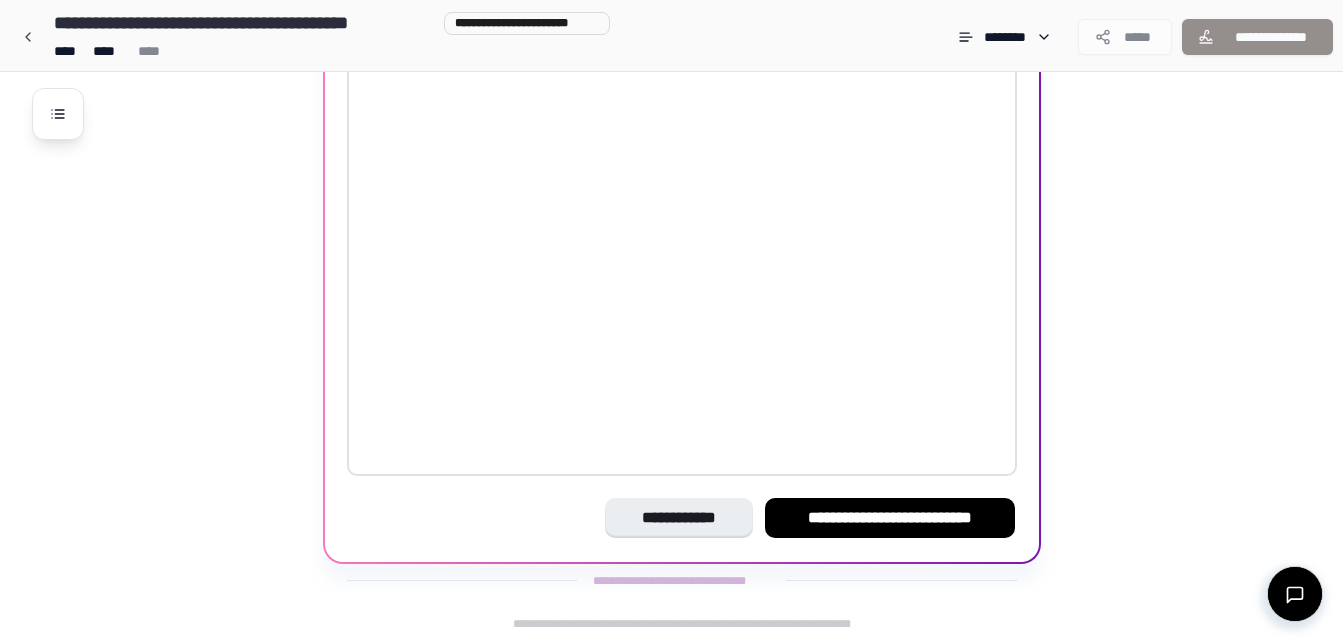 scroll, scrollTop: 1198, scrollLeft: 0, axis: vertical 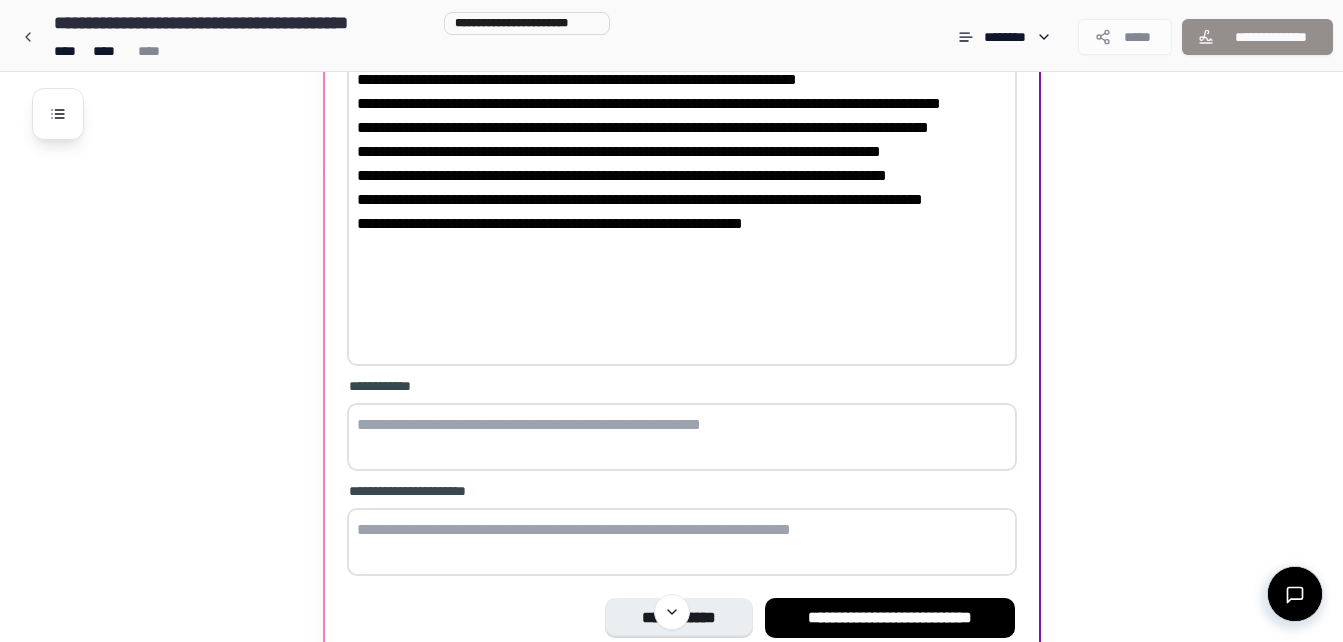 paste on "**********" 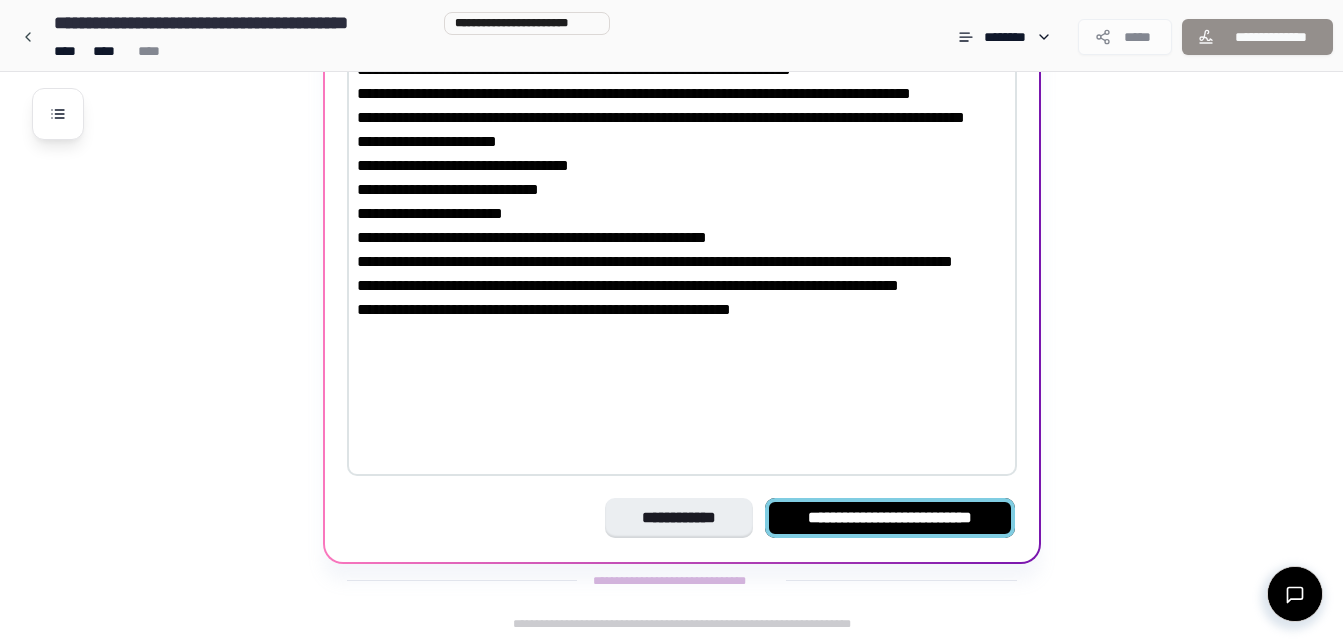 type on "**********" 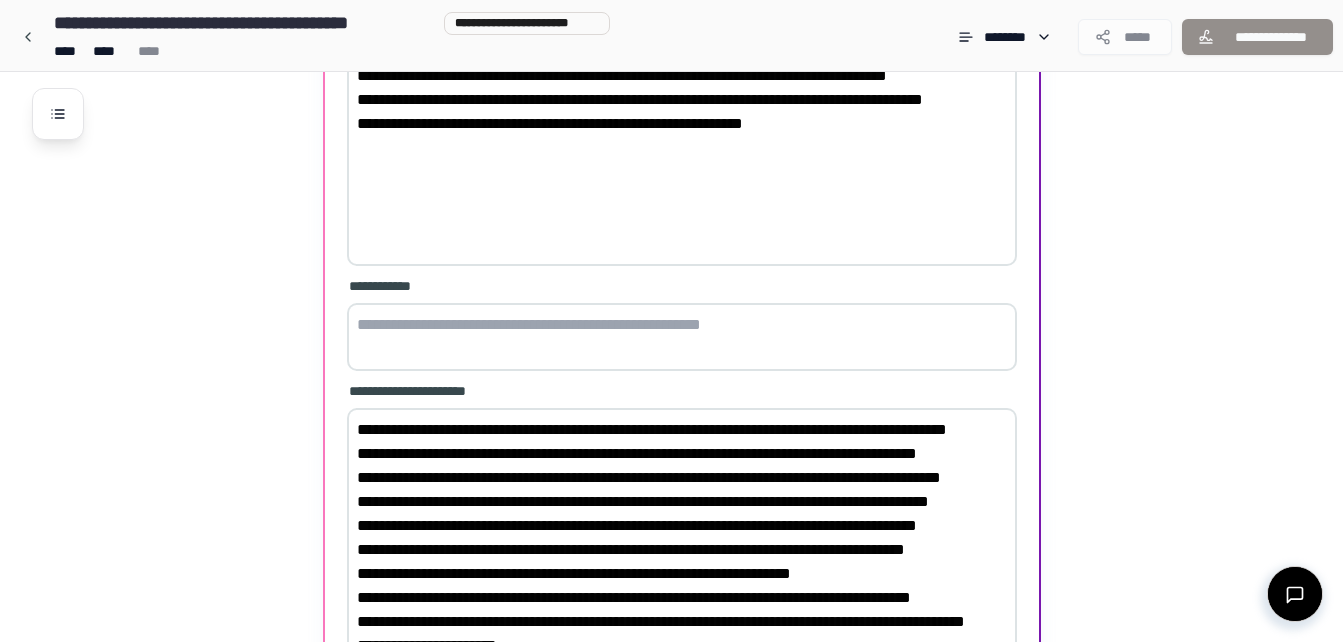 click on "**********" at bounding box center (682, 219) 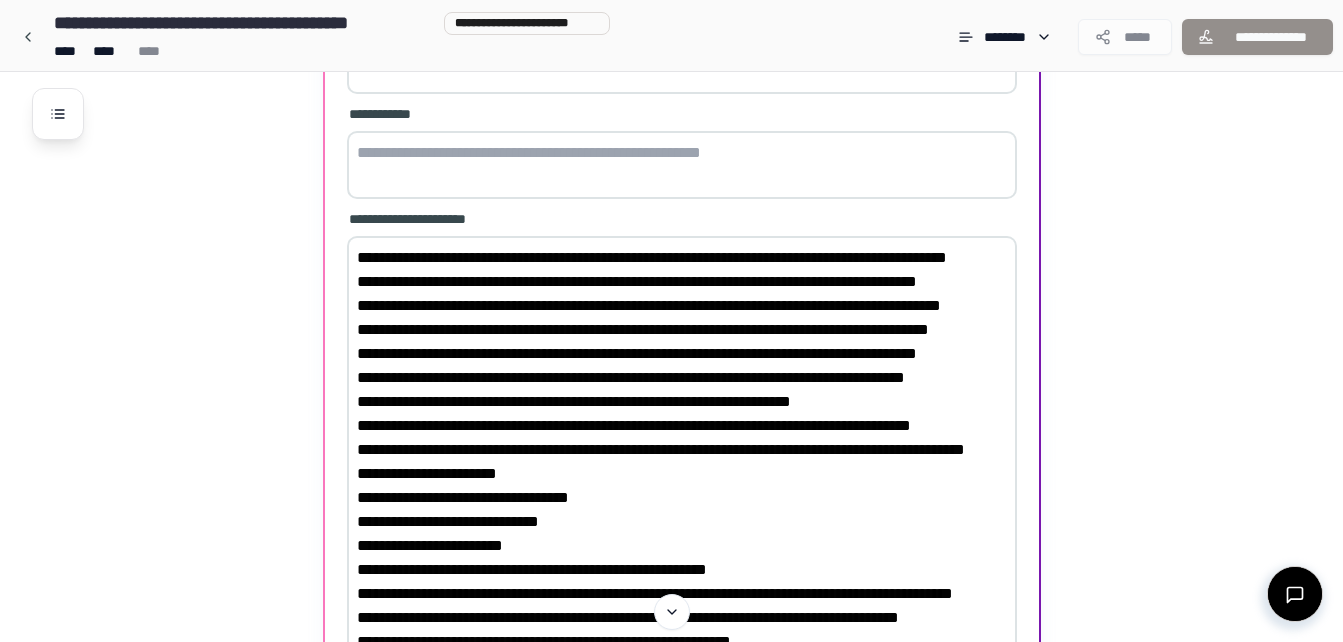 scroll, scrollTop: 1698, scrollLeft: 0, axis: vertical 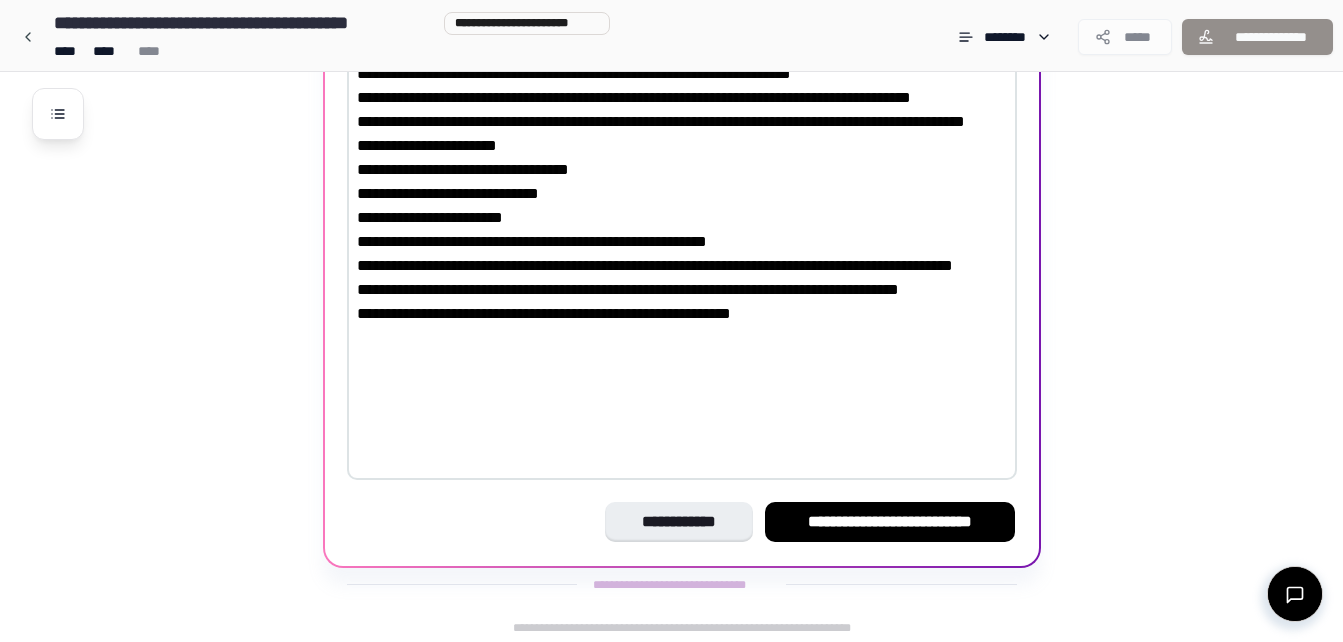 click on "**********" at bounding box center [890, 522] 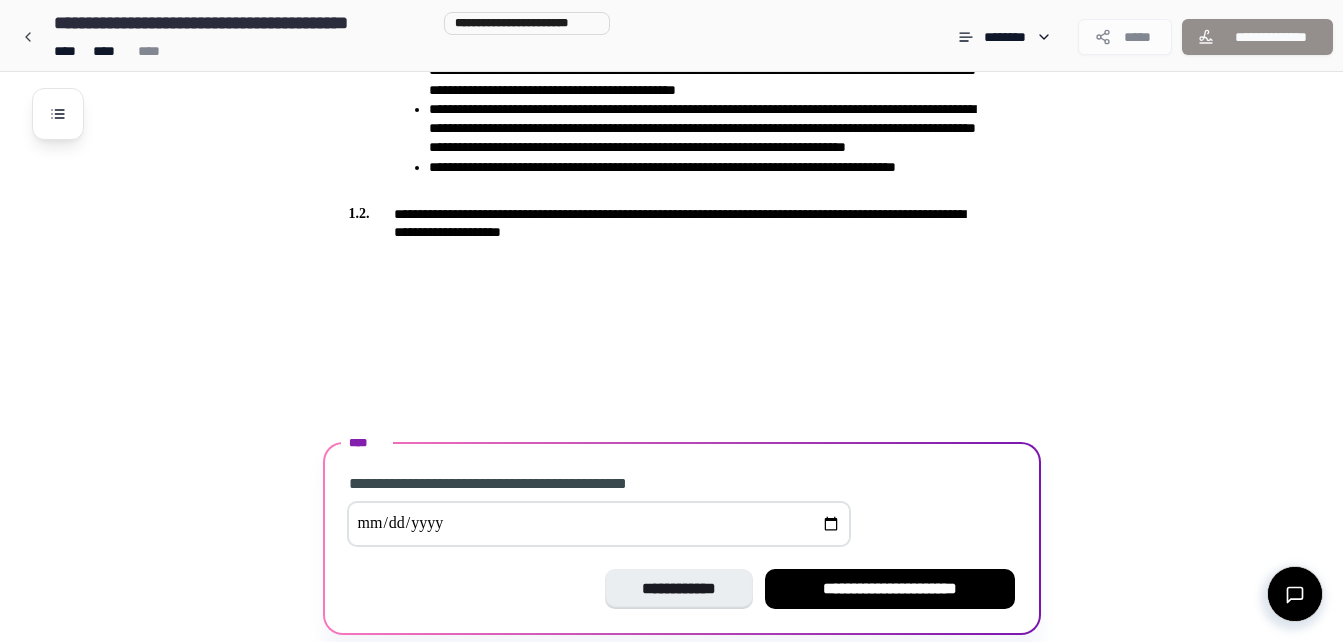 scroll, scrollTop: 878, scrollLeft: 0, axis: vertical 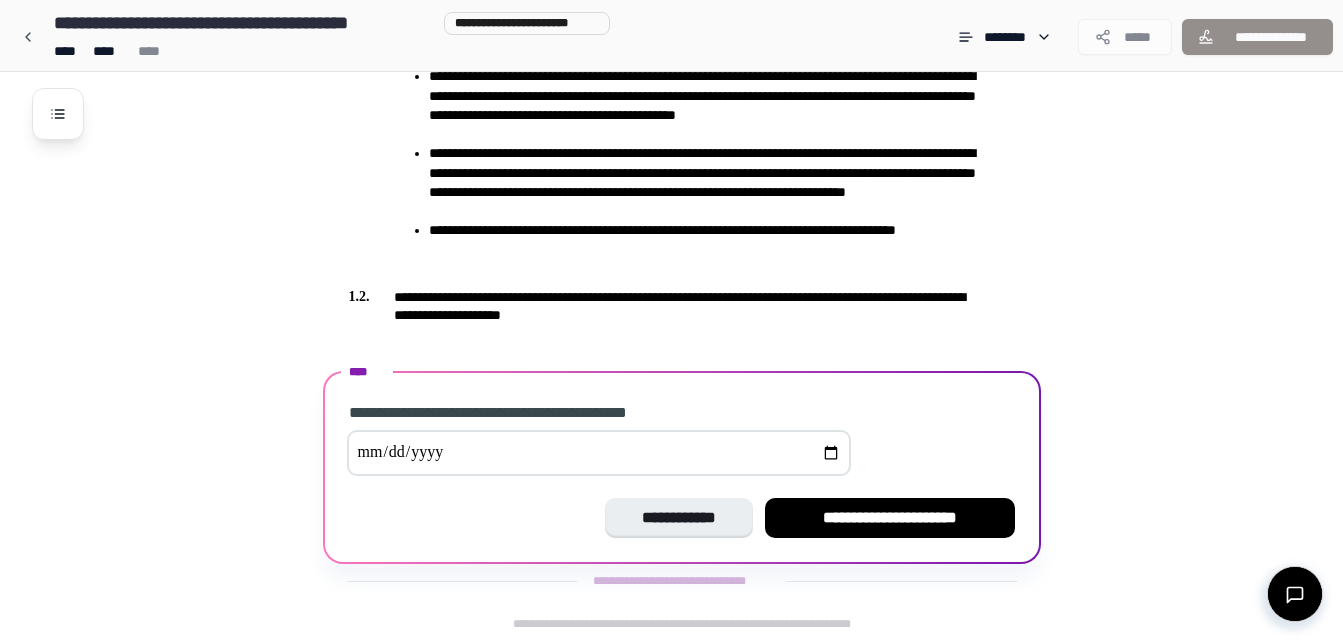 click at bounding box center [599, 453] 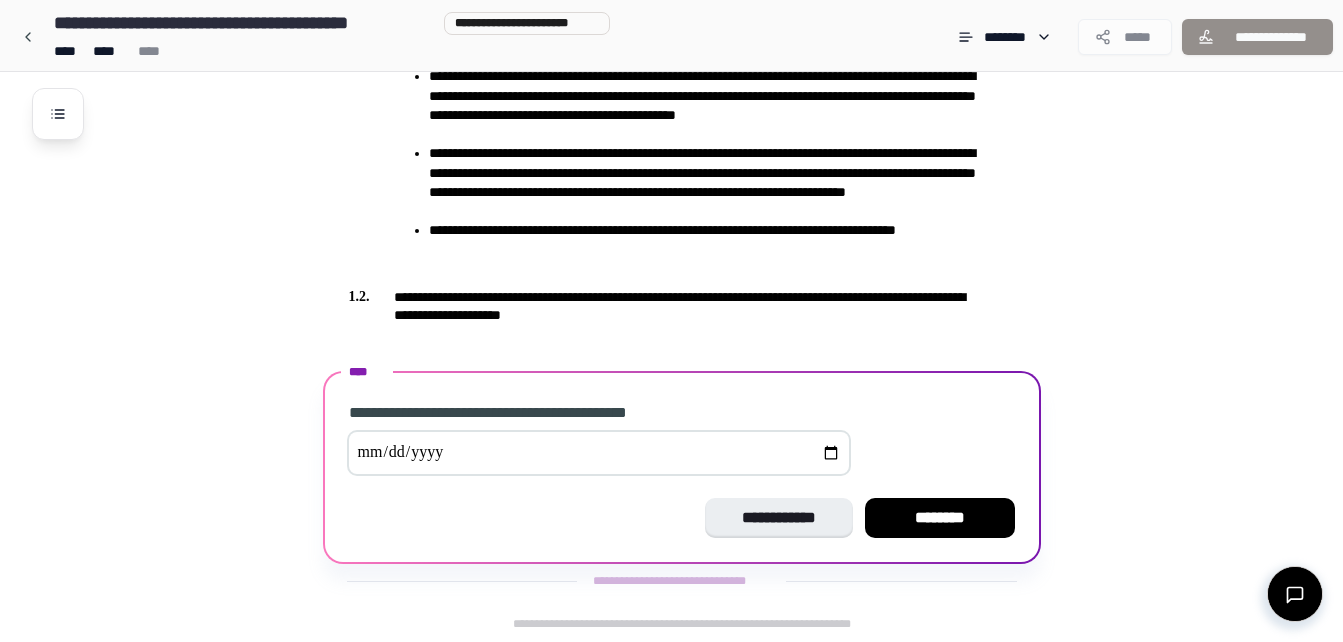 type on "**********" 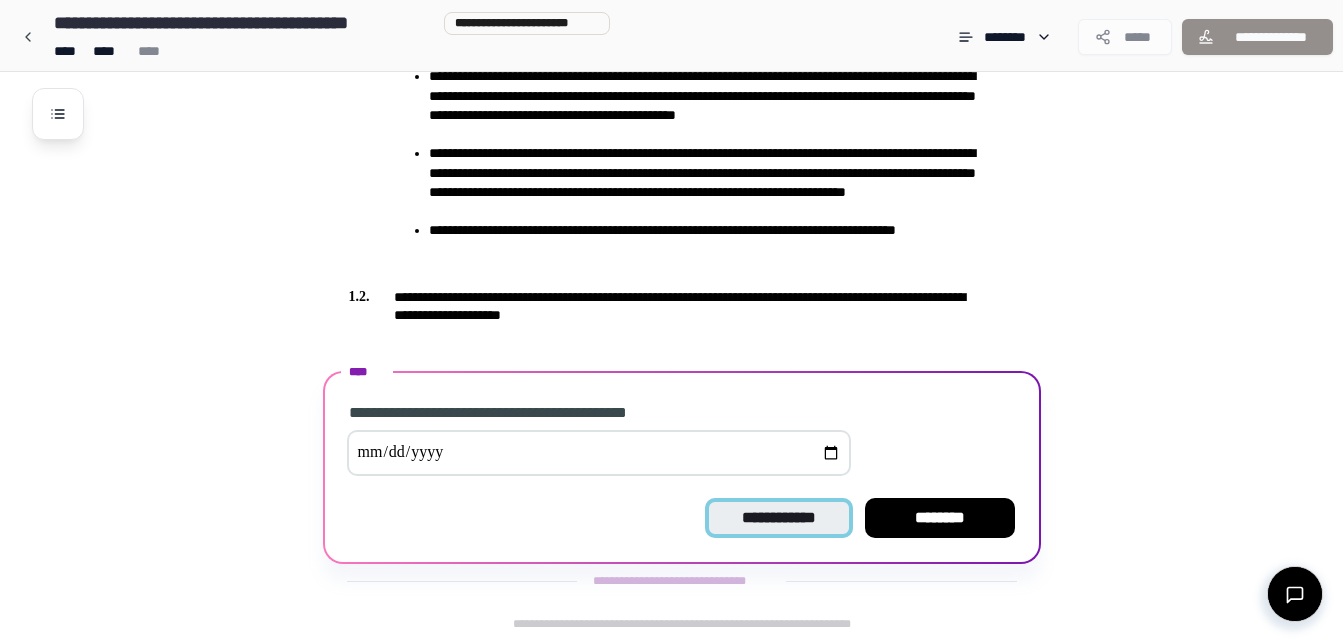 click on "**********" at bounding box center [778, 518] 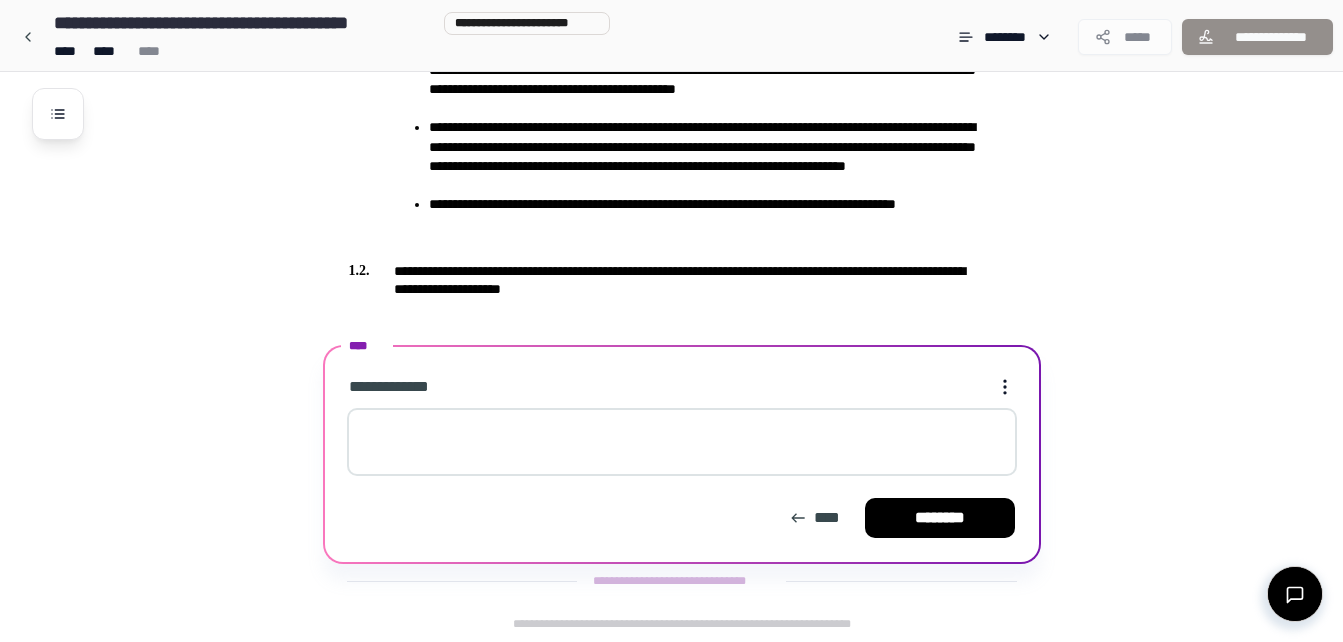 click at bounding box center [682, 442] 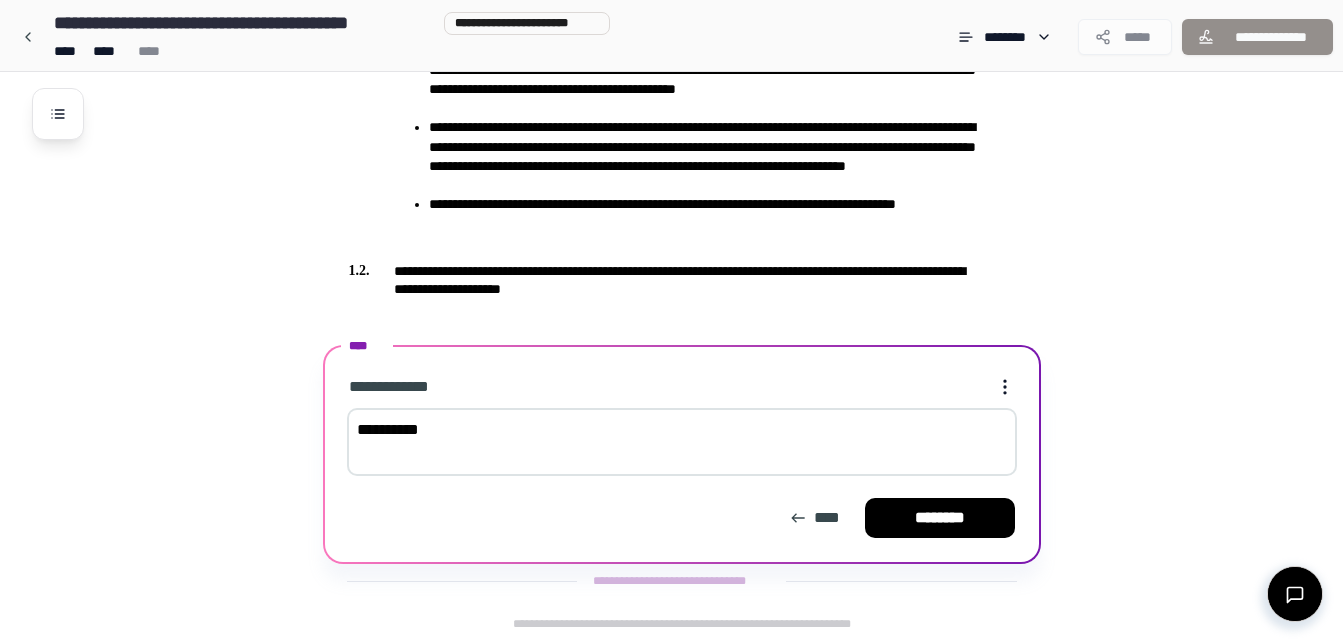 type on "**********" 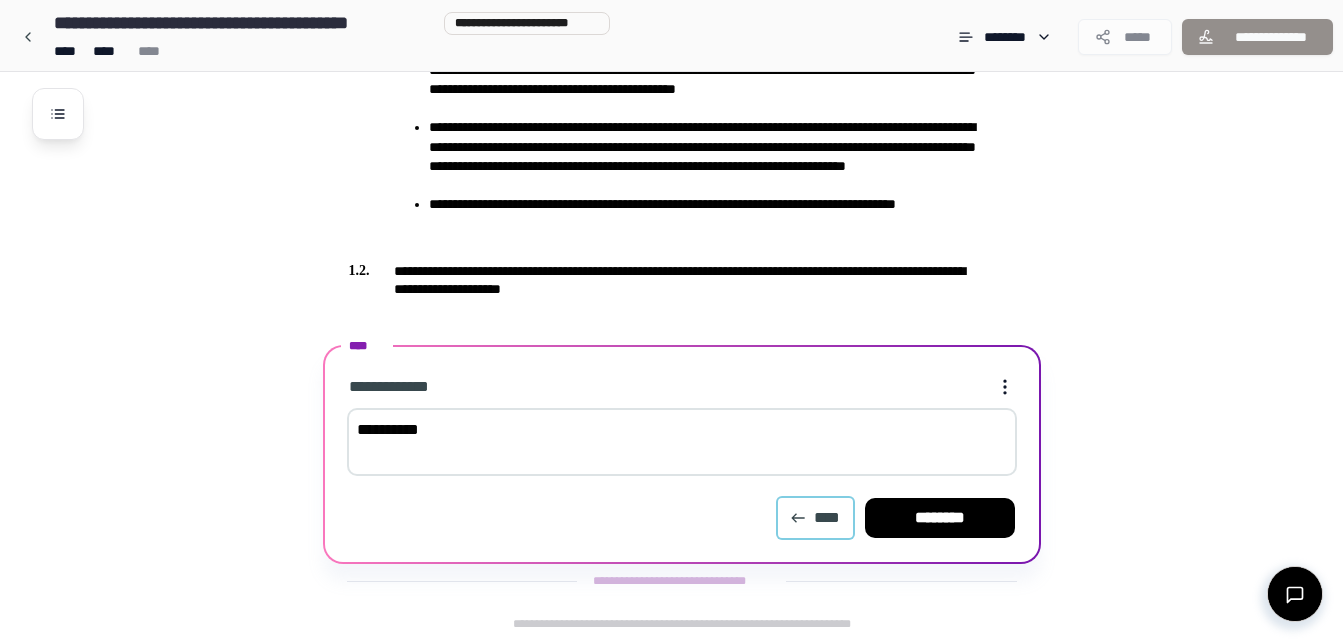 click on "****" at bounding box center (815, 518) 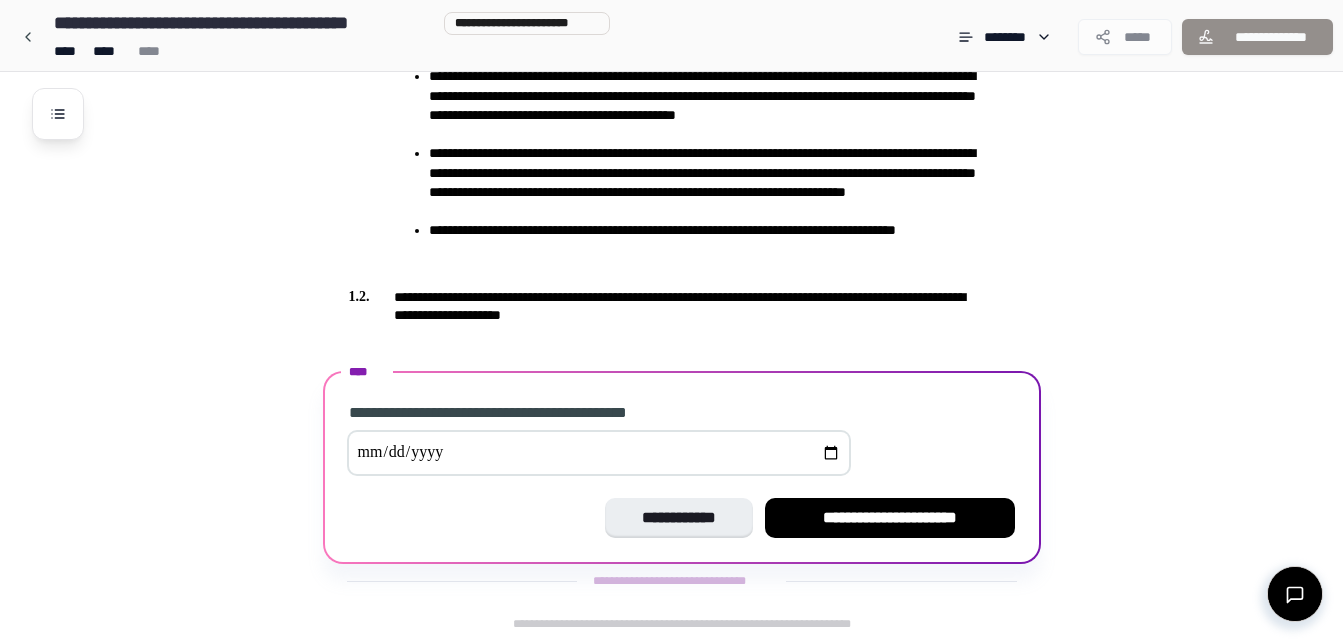 click at bounding box center [599, 453] 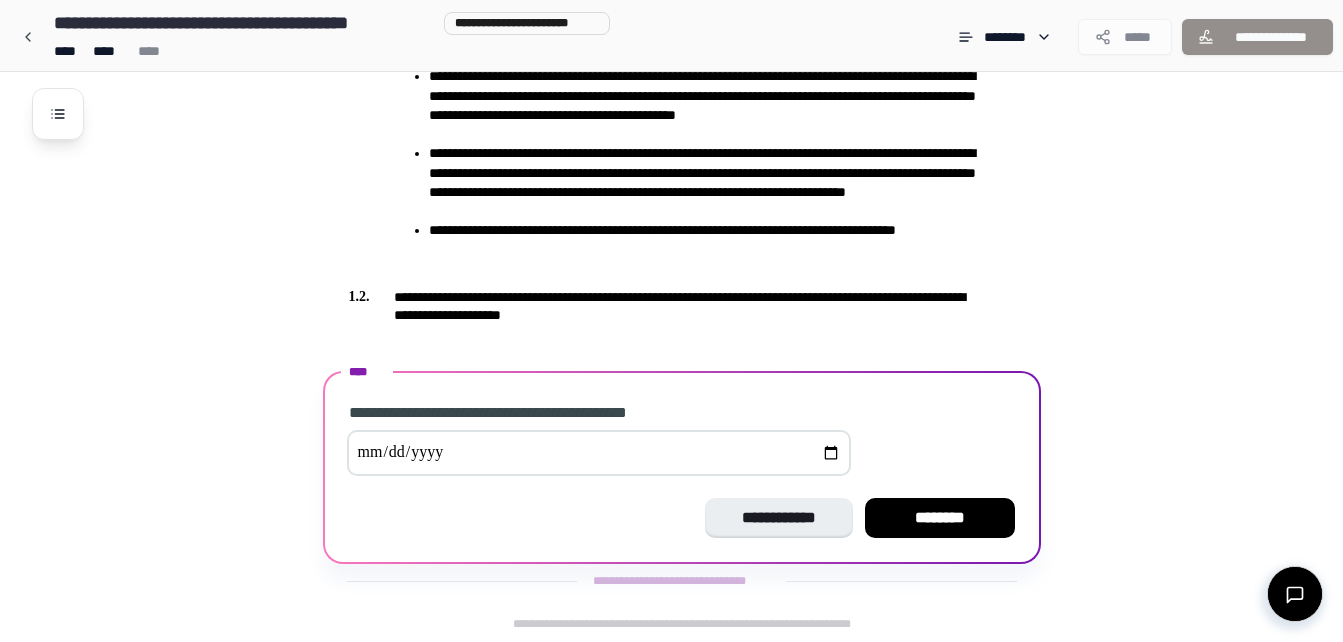 type on "**********" 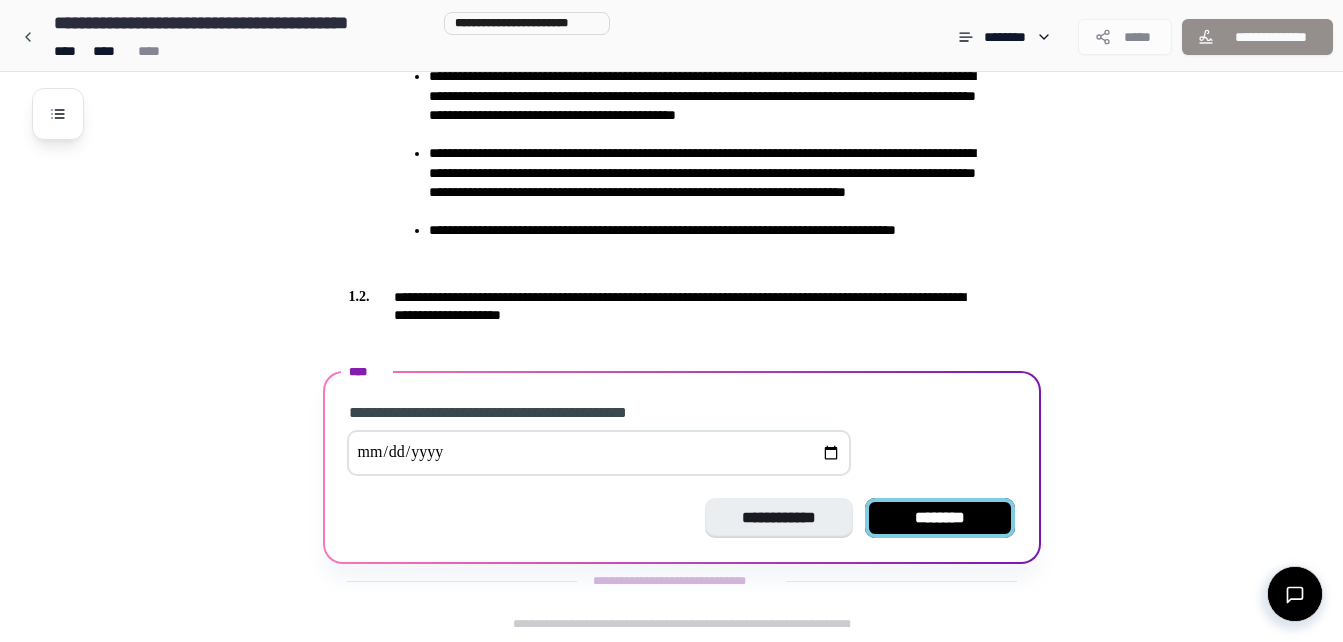 click on "********" at bounding box center (940, 518) 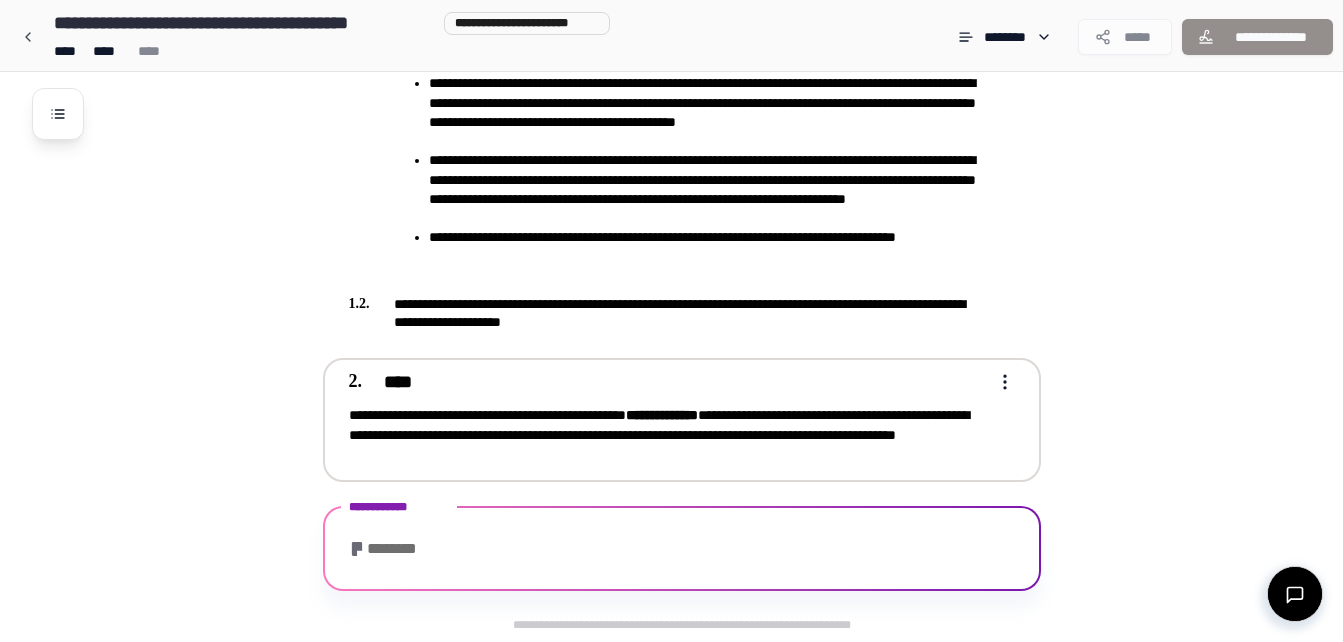 scroll, scrollTop: 1110, scrollLeft: 0, axis: vertical 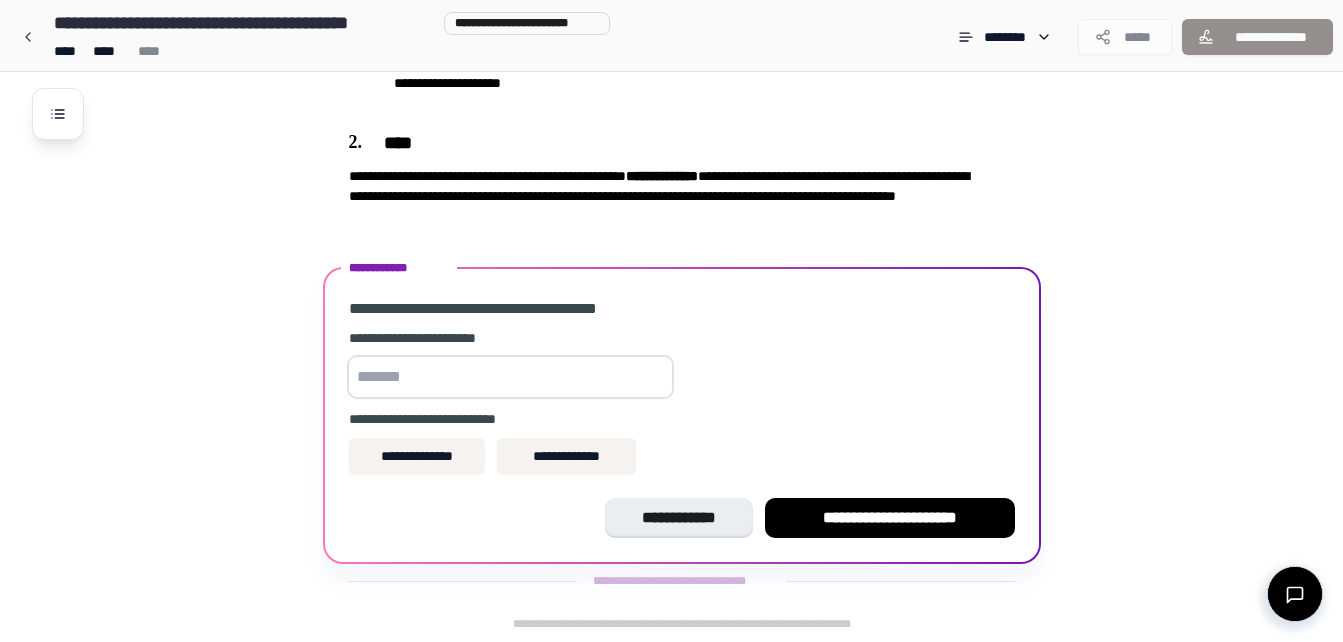 click on "**********" at bounding box center [682, 405] 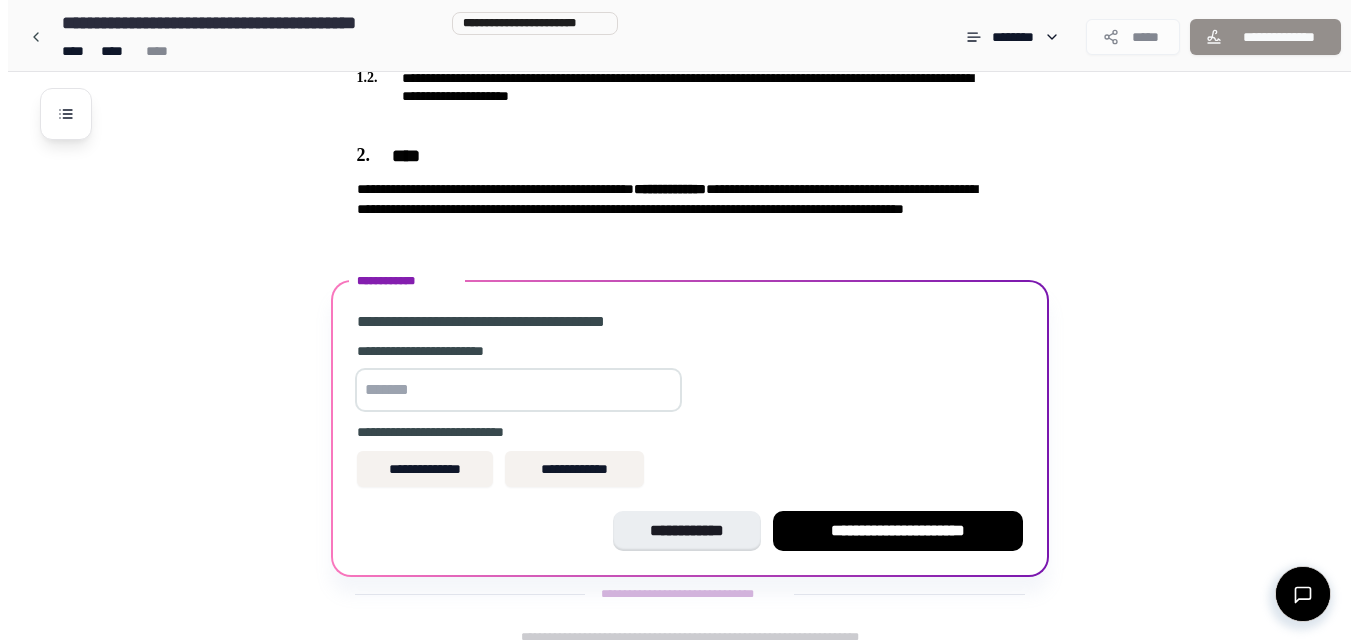 scroll, scrollTop: 1010, scrollLeft: 0, axis: vertical 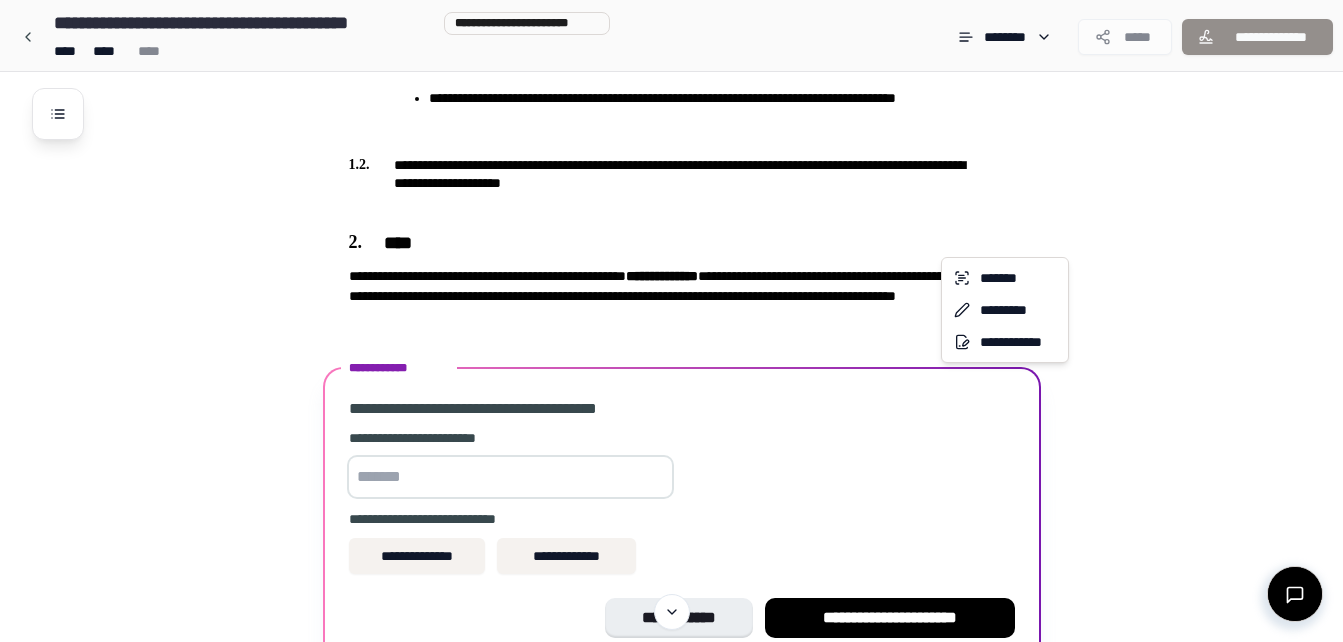 click on "**********" at bounding box center (679, -134) 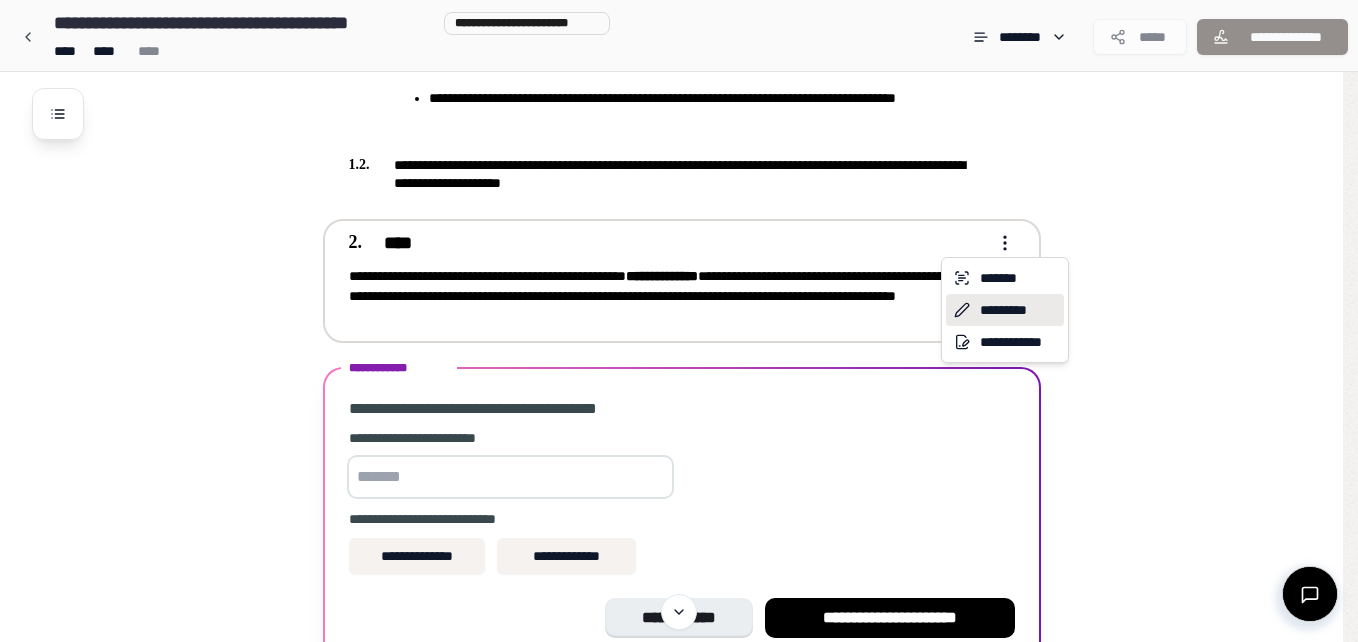 click on "*********" at bounding box center (1005, 310) 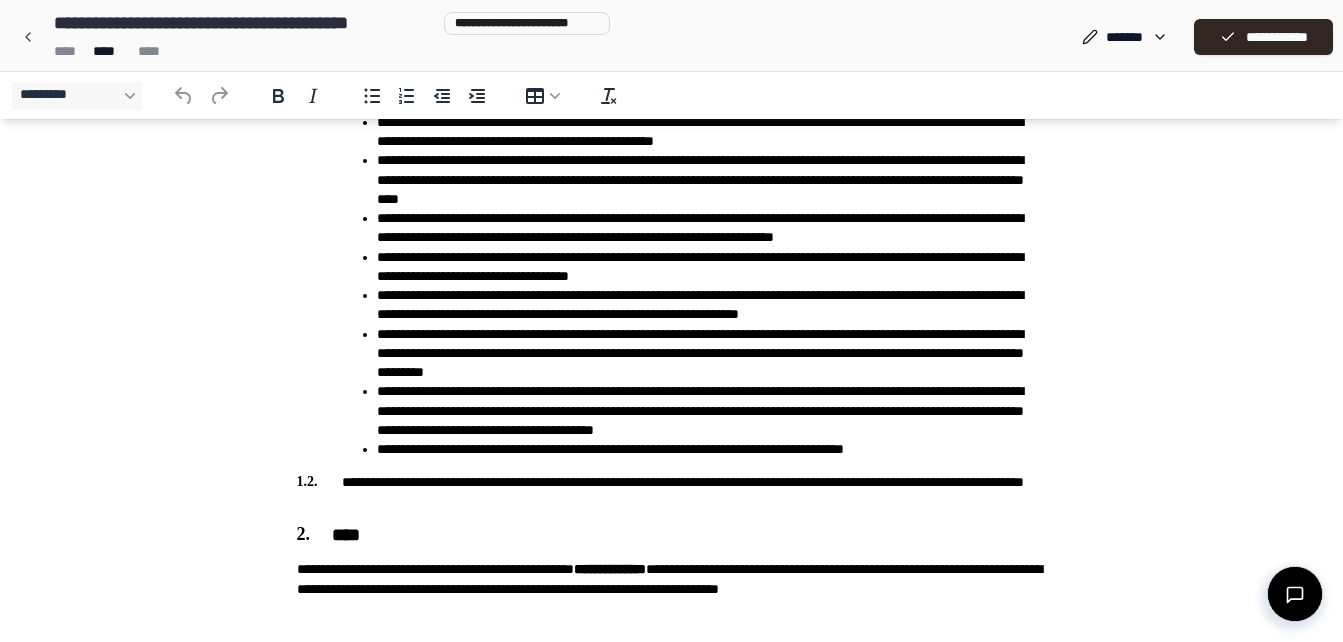 scroll, scrollTop: 551, scrollLeft: 0, axis: vertical 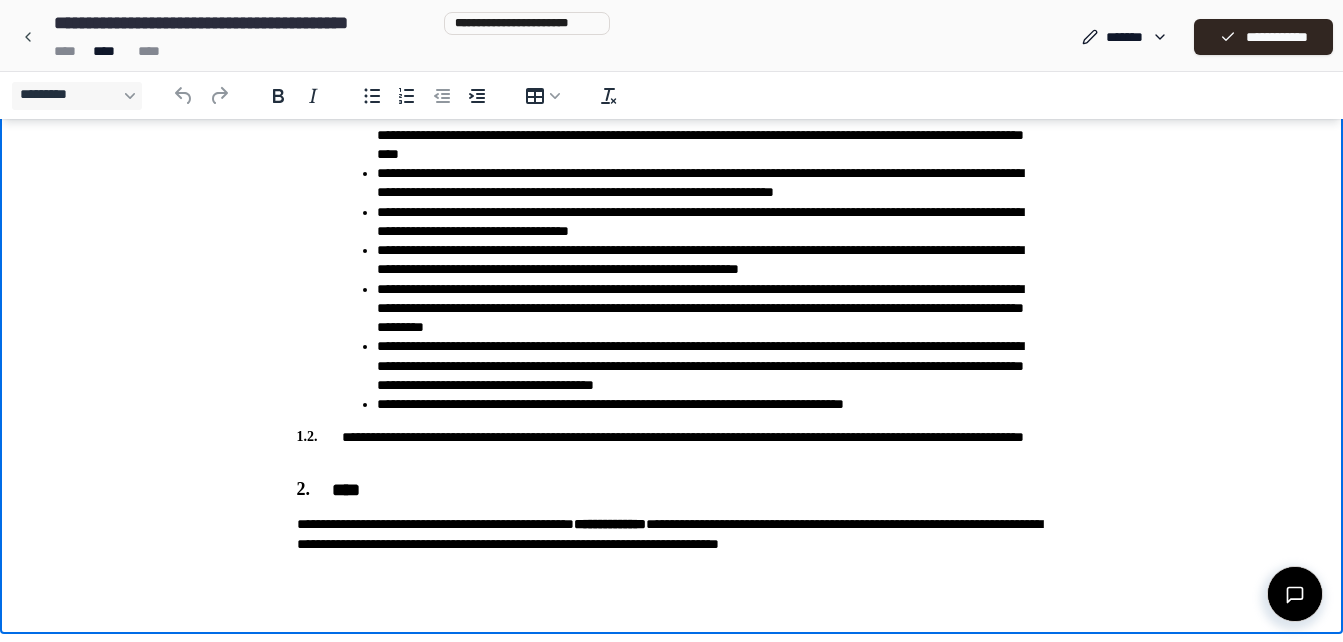 click on "**********" at bounding box center [672, 534] 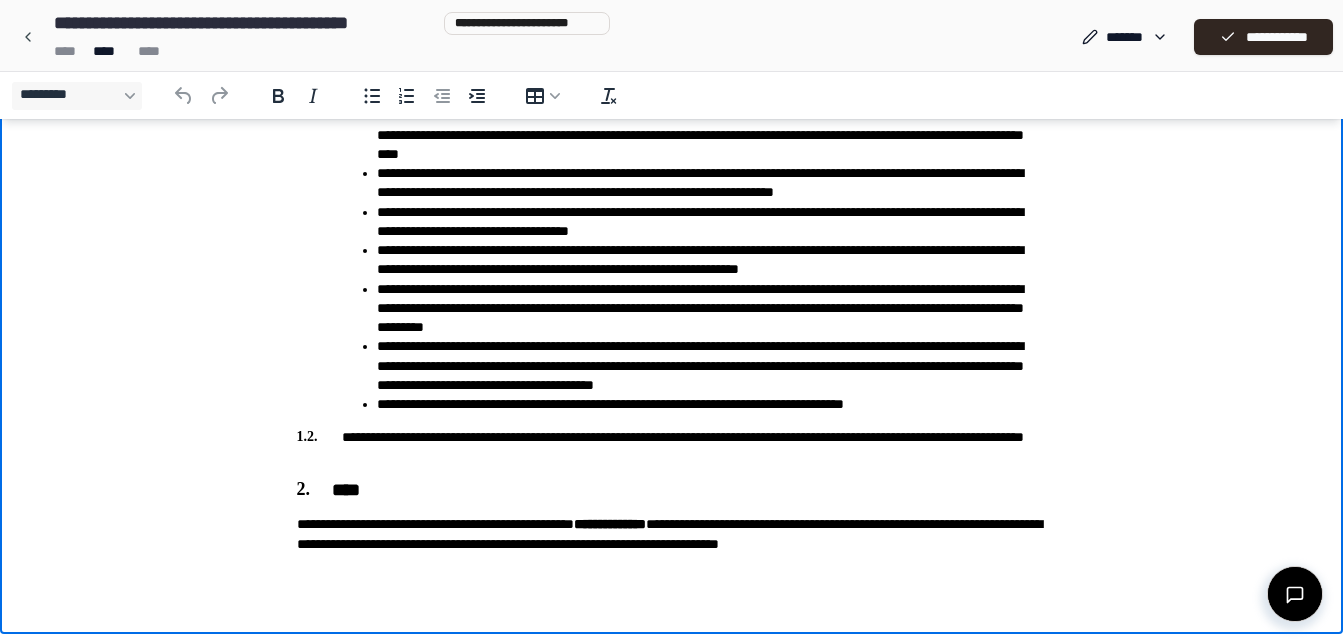 type 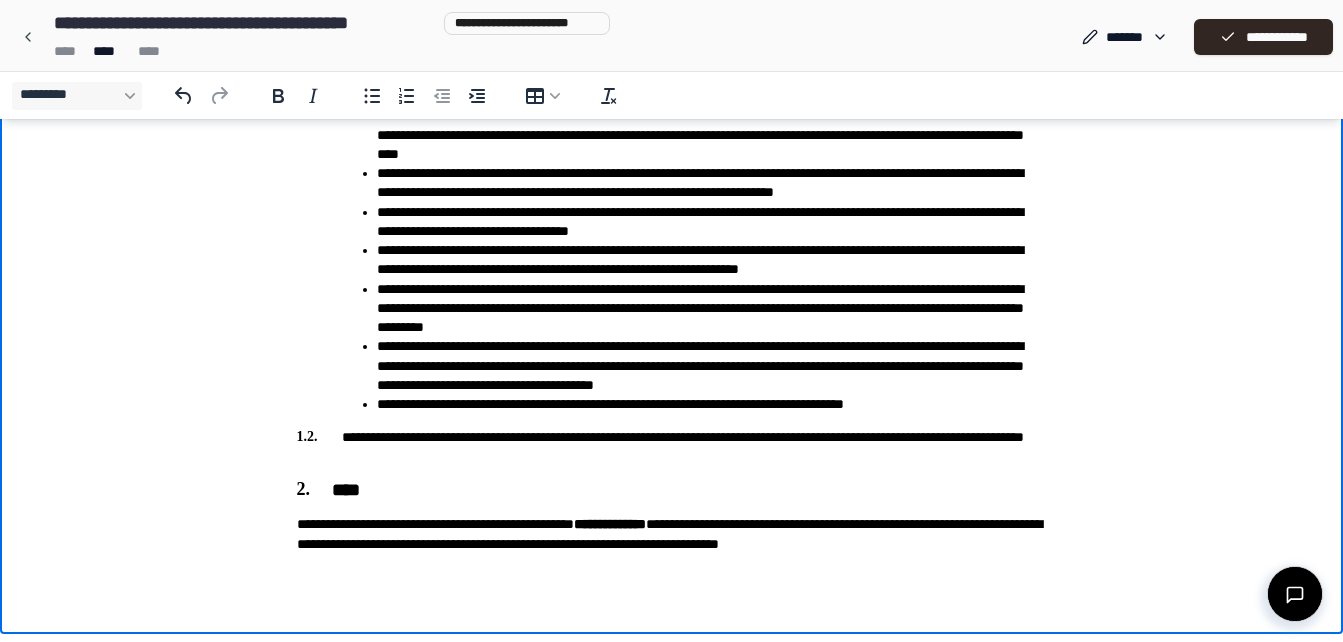 click on "**********" at bounding box center (671, 76) 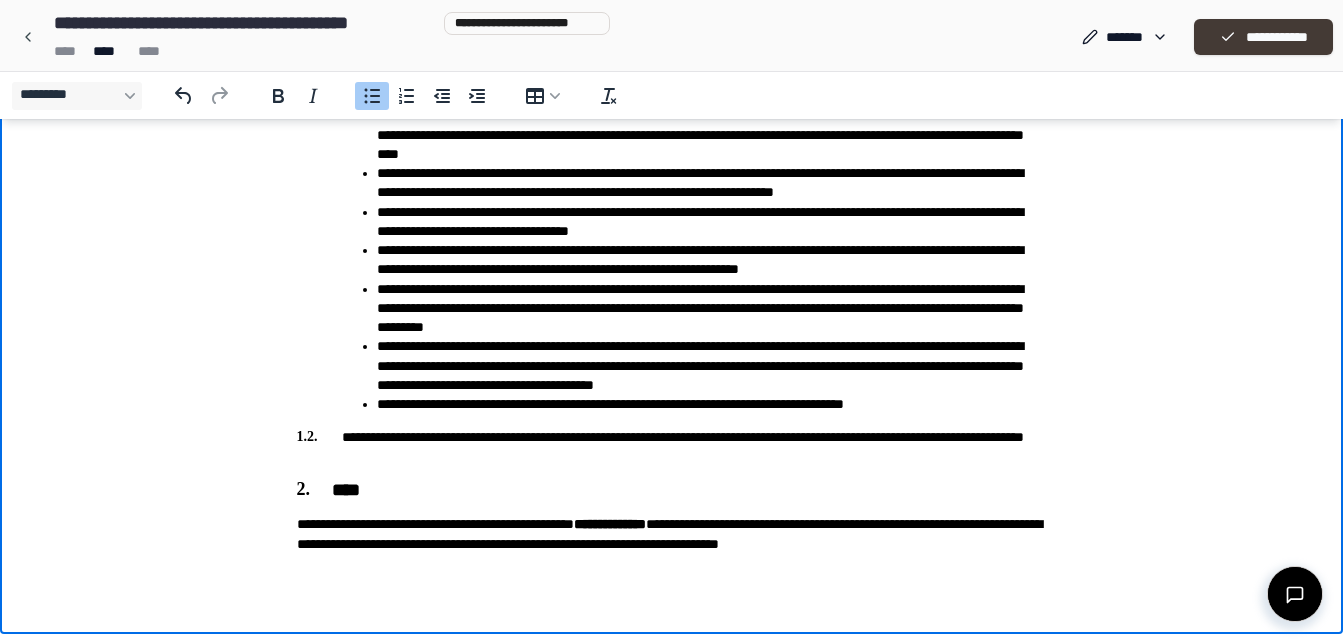 click on "**********" at bounding box center [1263, 37] 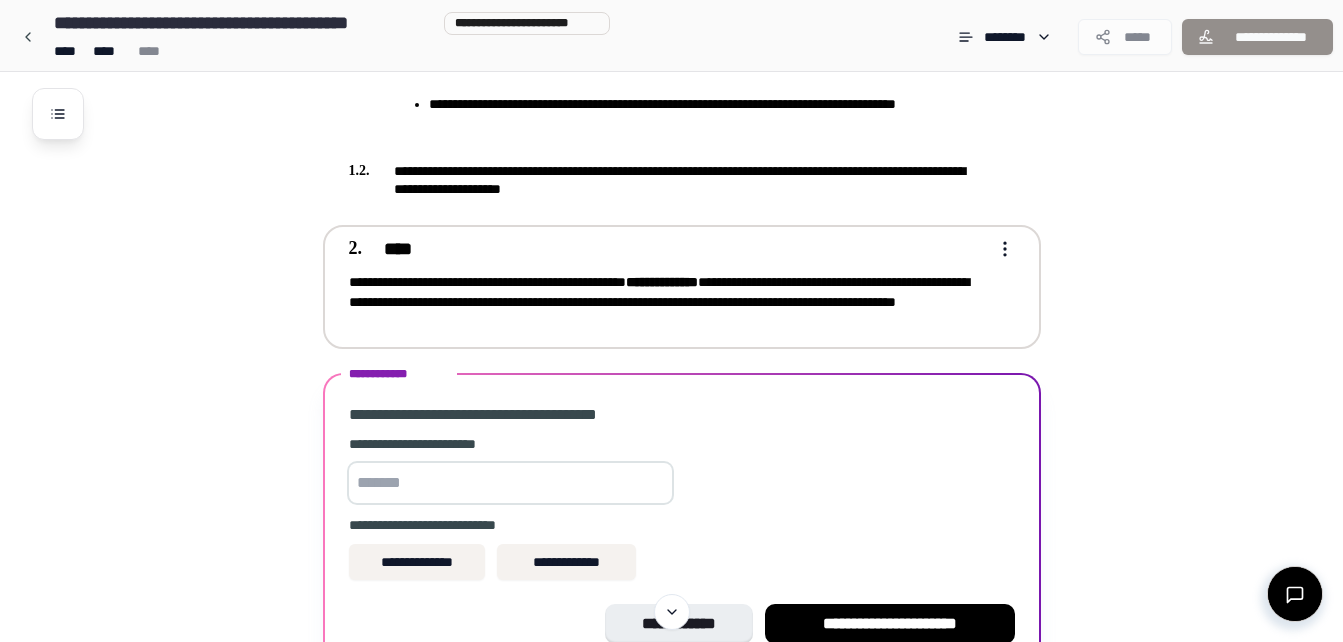 scroll, scrollTop: 1051, scrollLeft: 0, axis: vertical 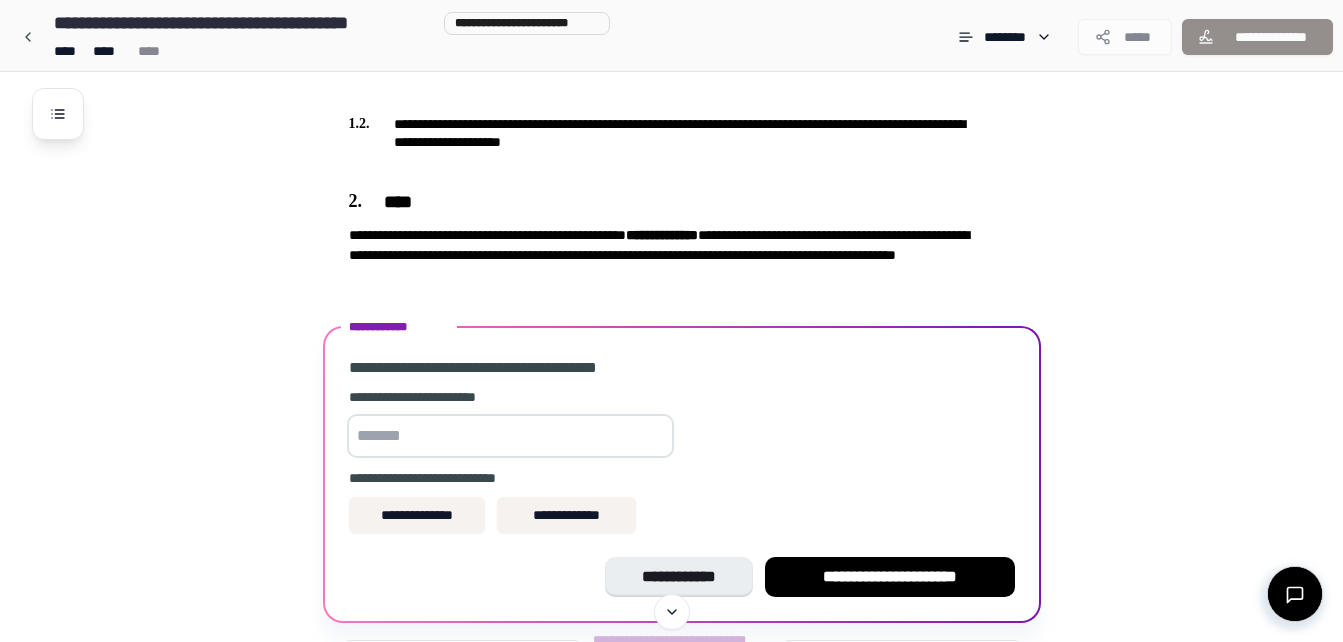 click at bounding box center [510, 436] 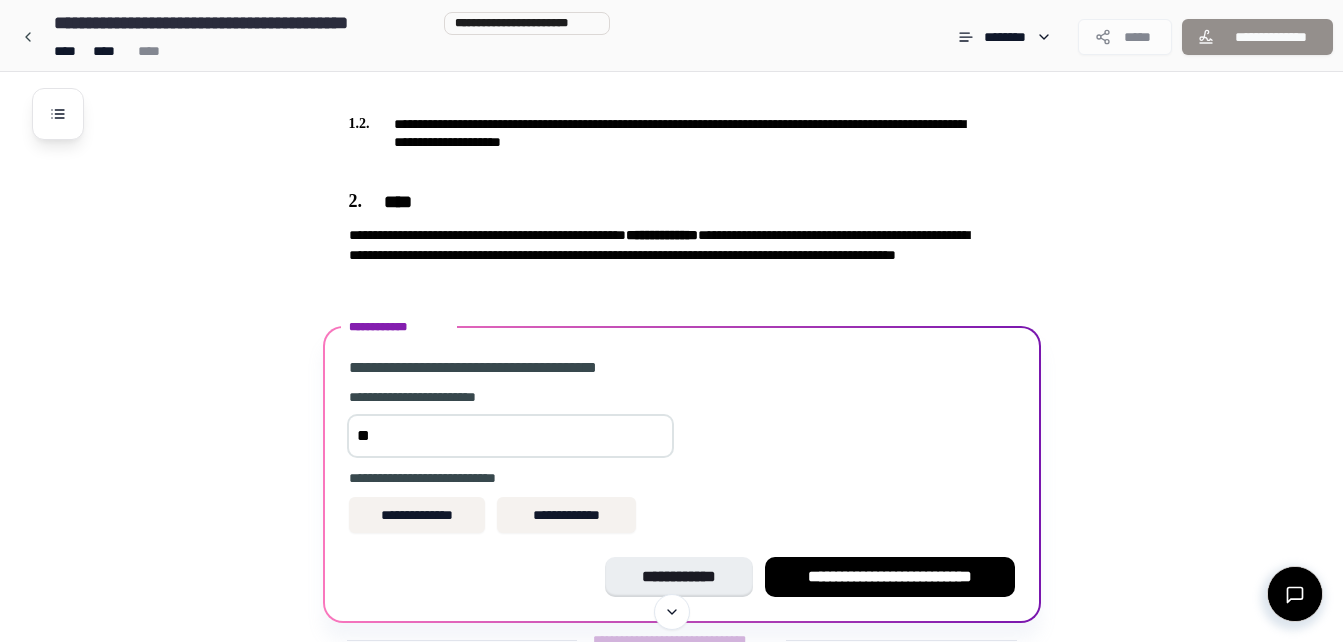 type on "*" 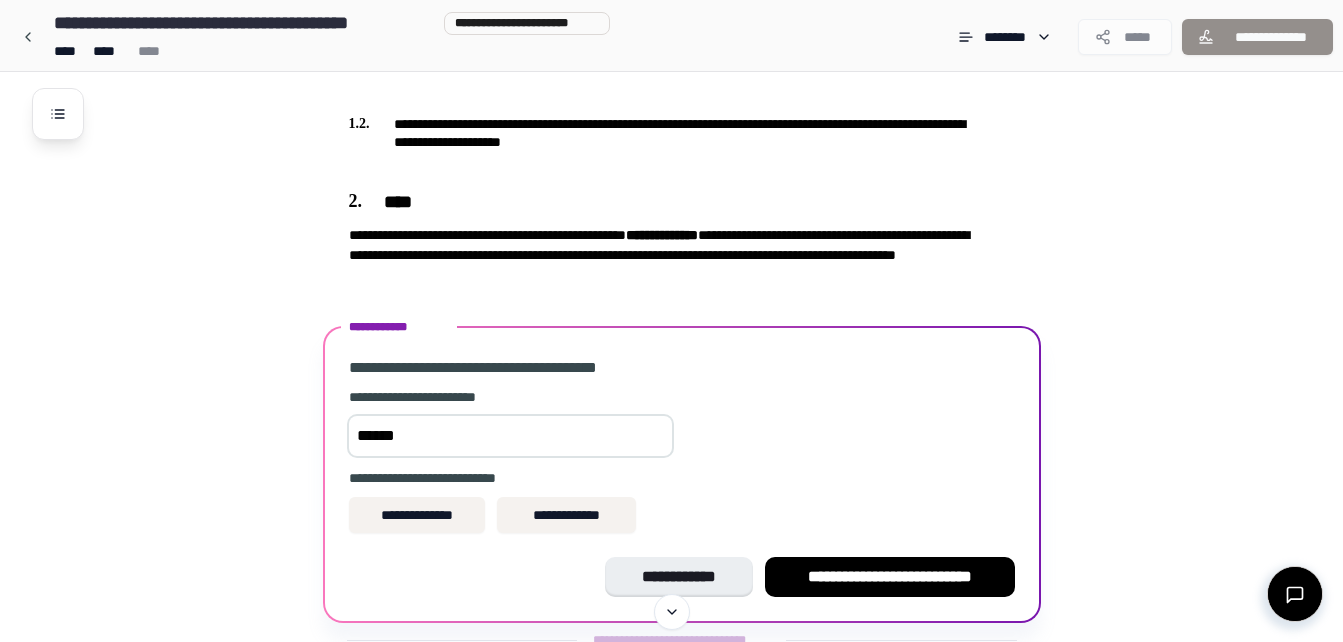 type on "******" 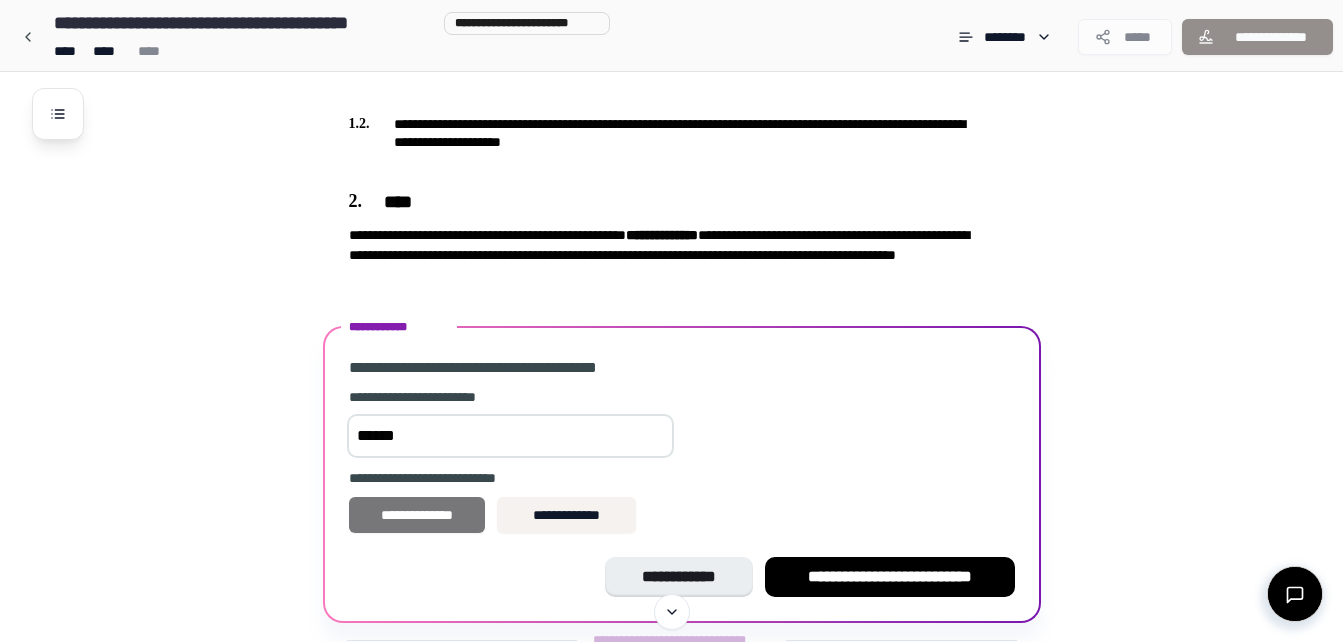 click on "**********" at bounding box center [417, 515] 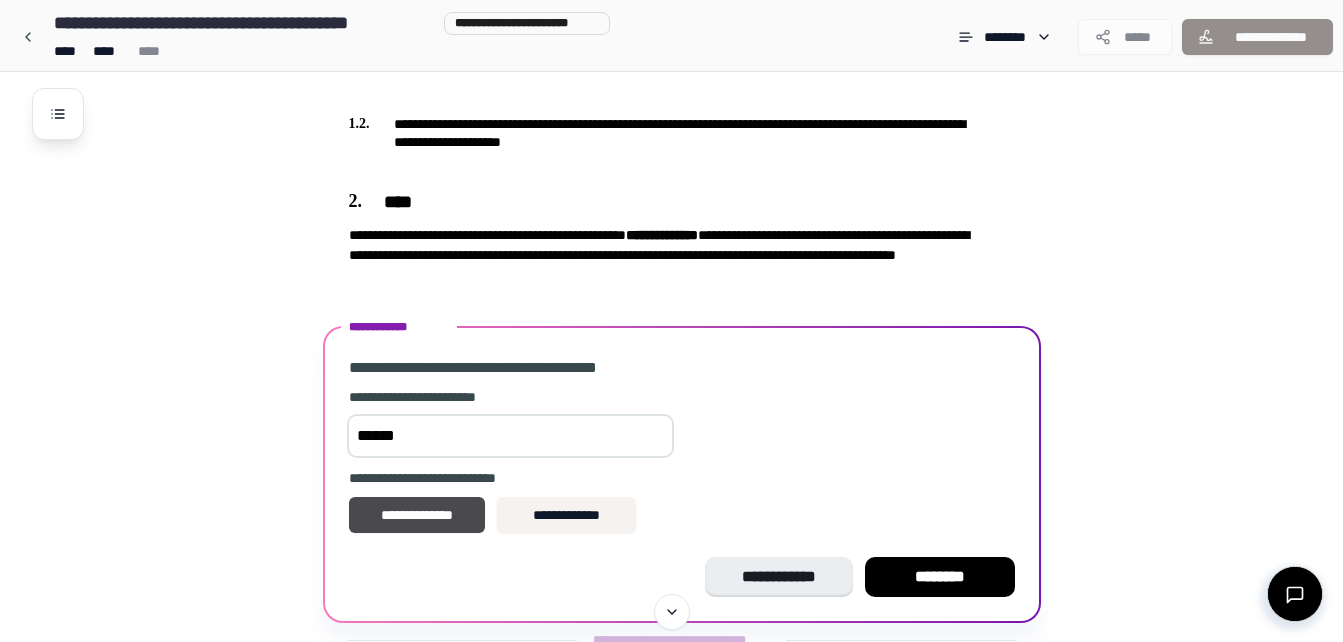 scroll, scrollTop: 1110, scrollLeft: 0, axis: vertical 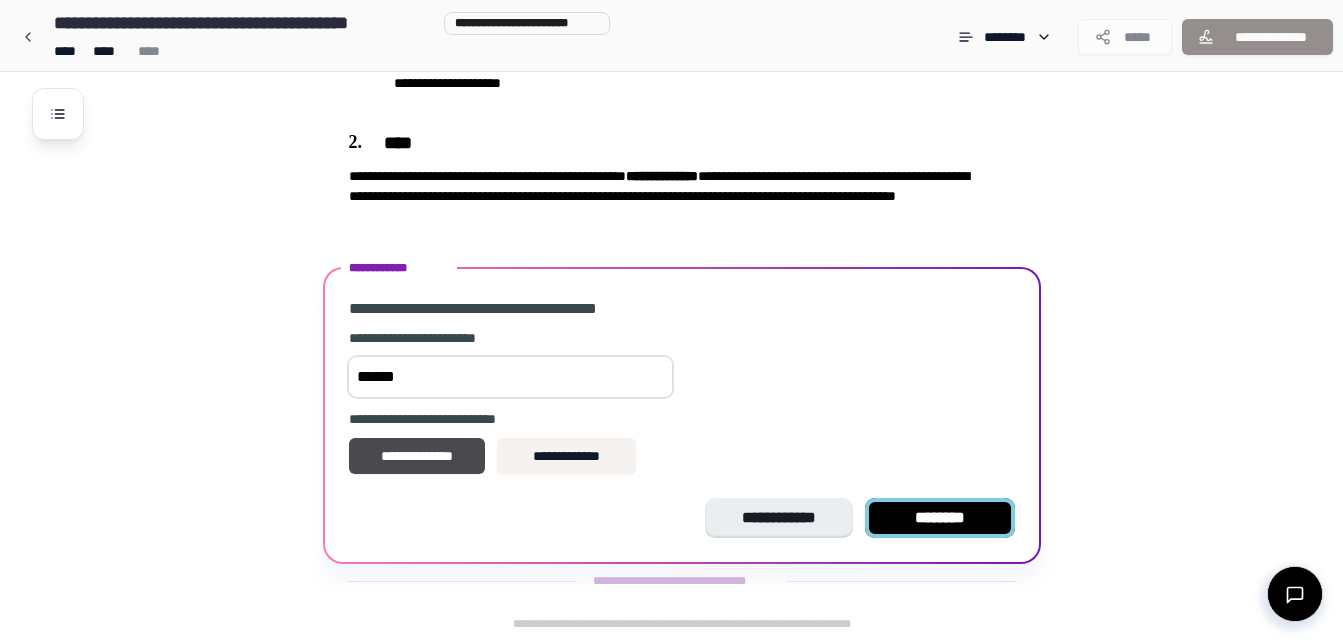 click on "********" at bounding box center (940, 518) 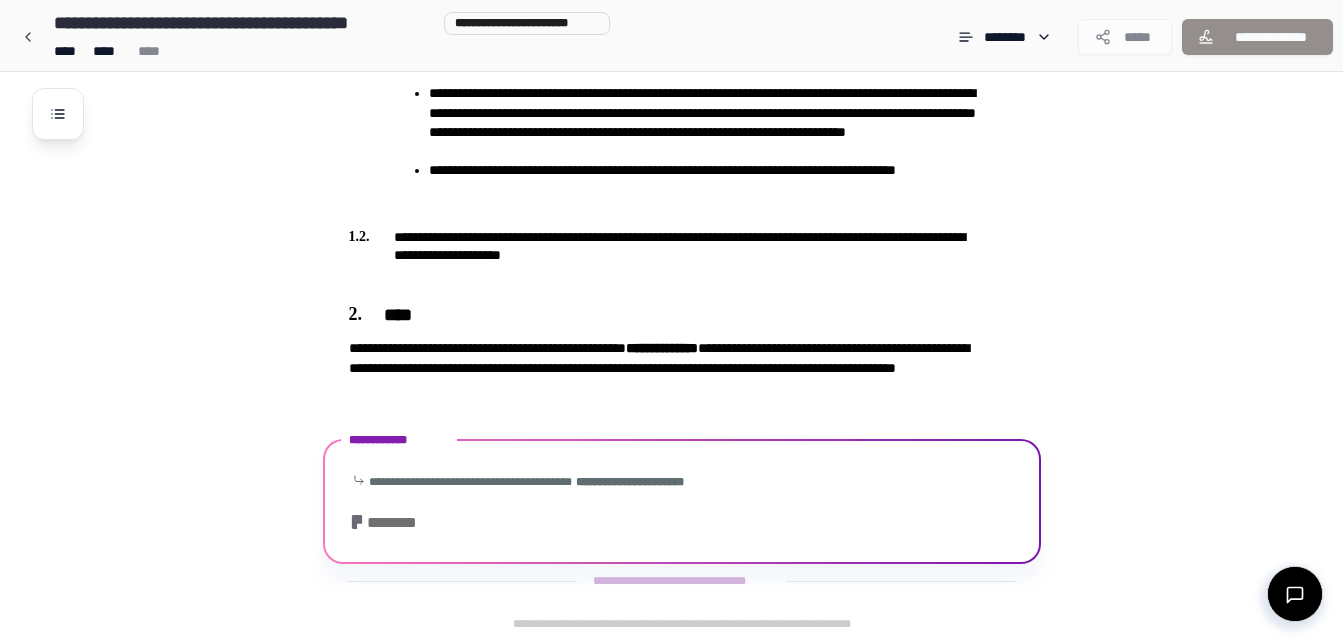 scroll, scrollTop: 1227, scrollLeft: 0, axis: vertical 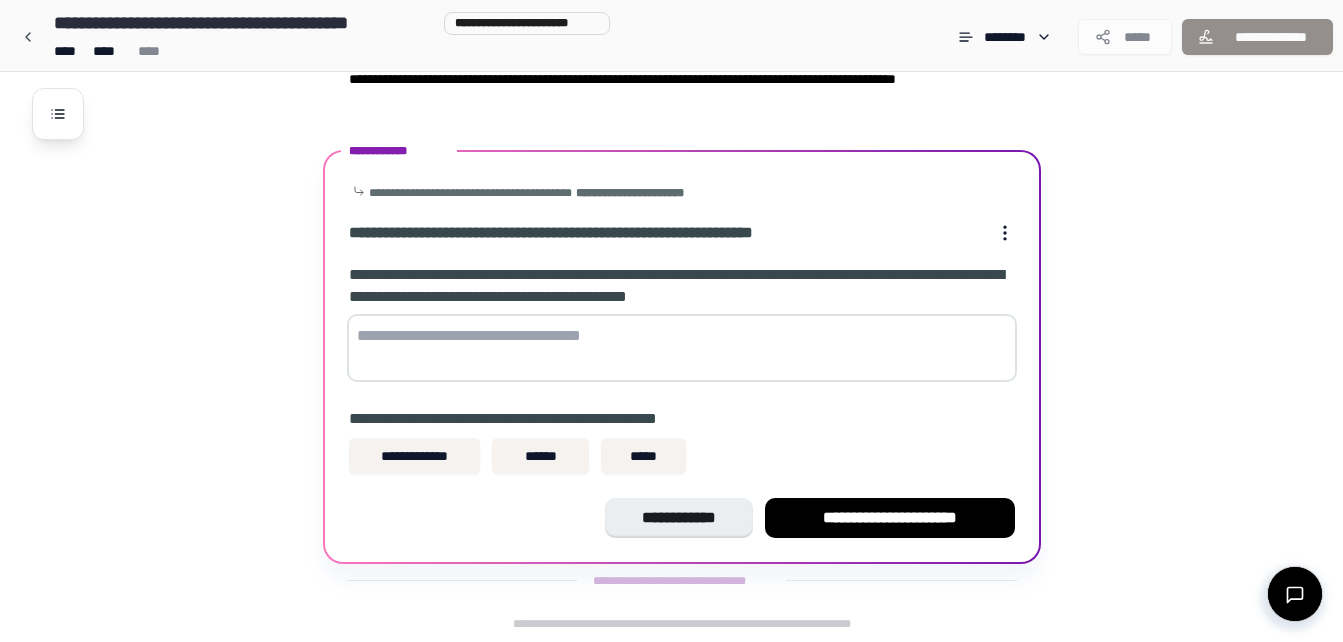 click at bounding box center [682, 348] 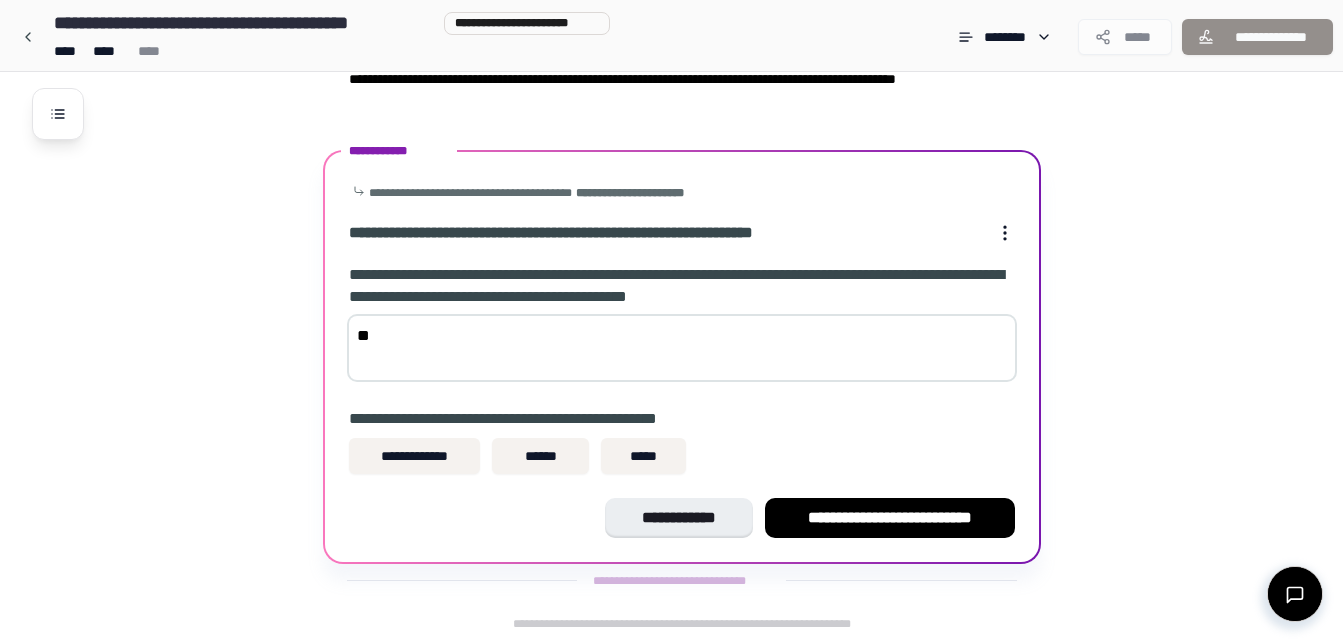 type on "*" 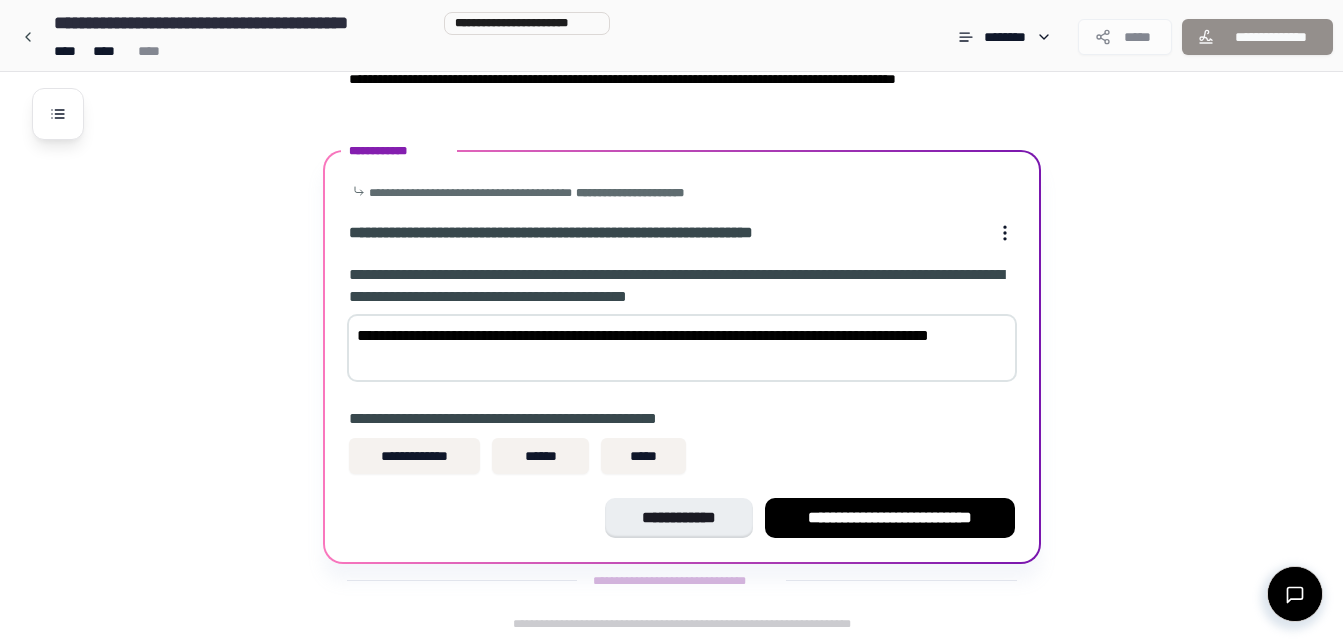 click on "**********" at bounding box center [682, 348] 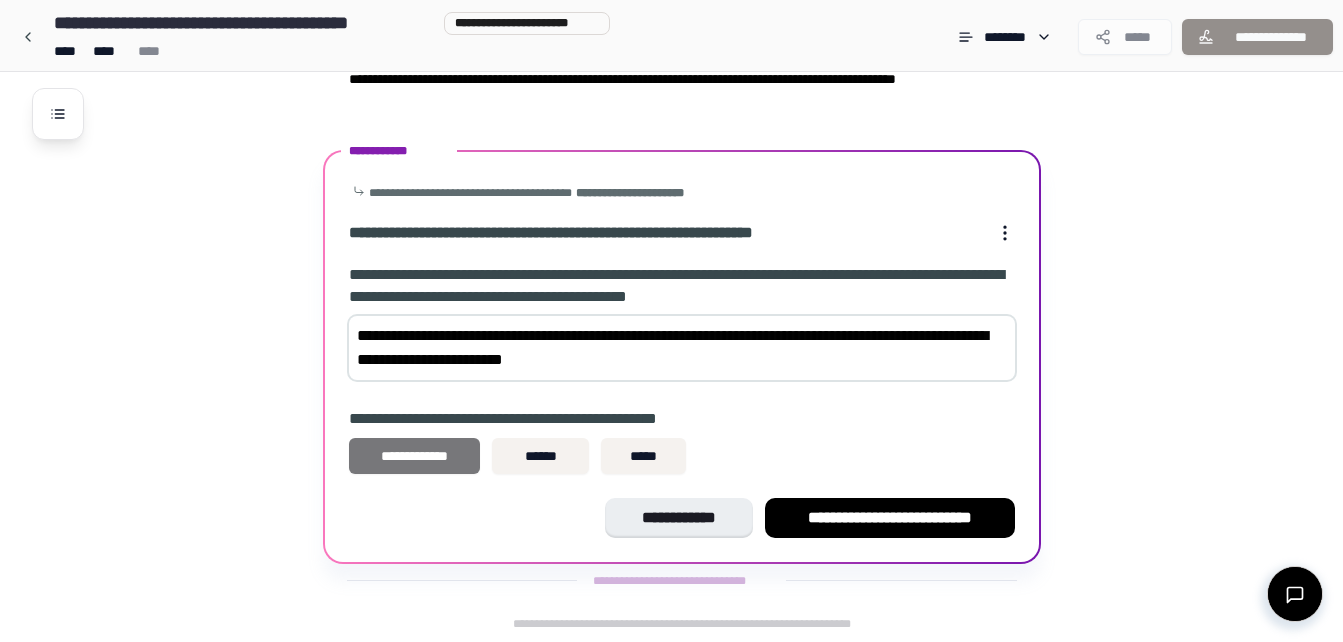 type on "**********" 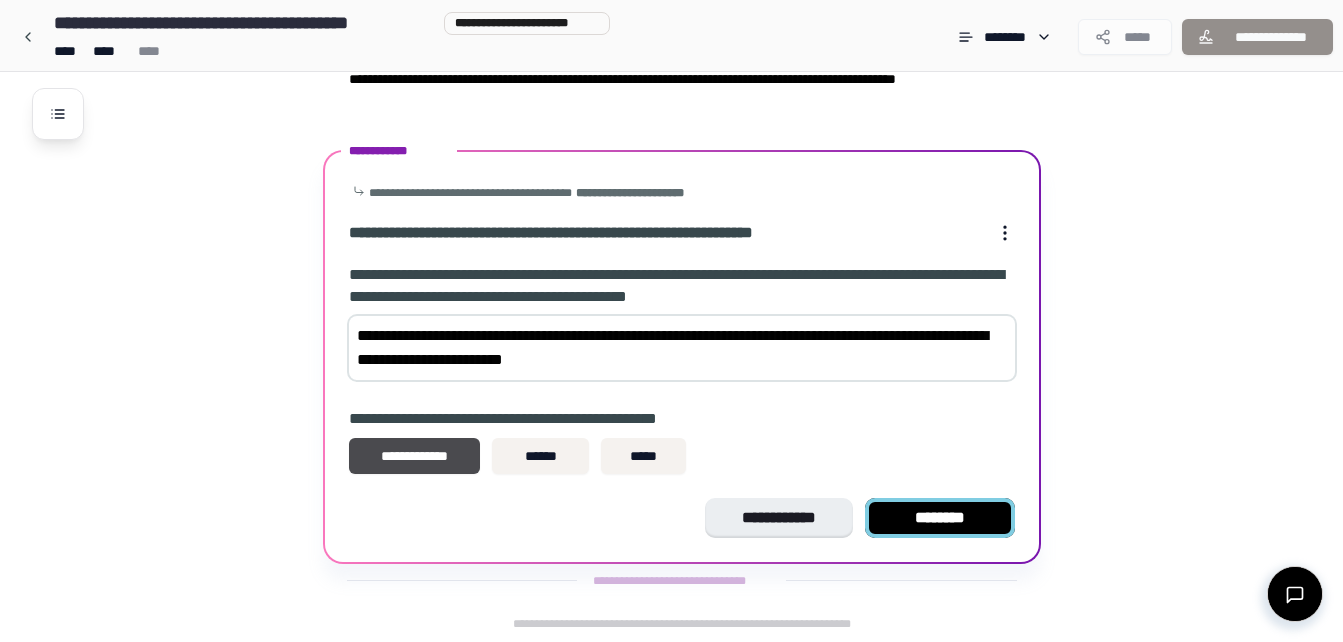 click on "********" at bounding box center [940, 518] 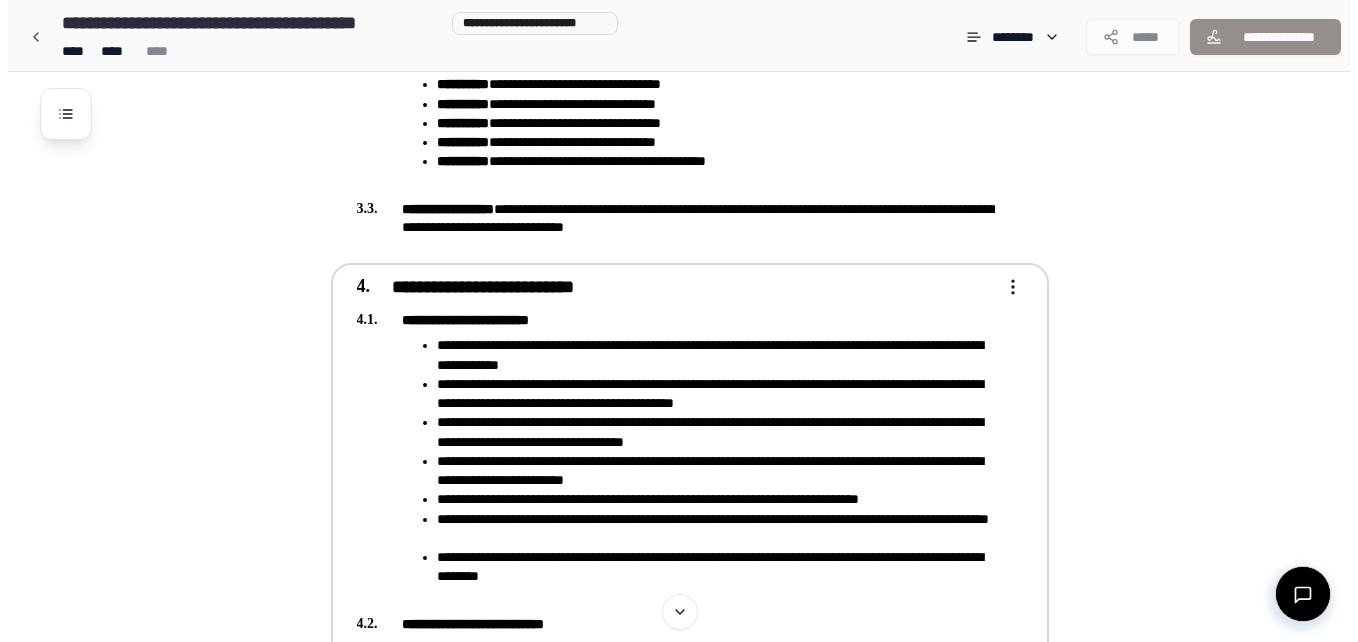 scroll, scrollTop: 1549, scrollLeft: 0, axis: vertical 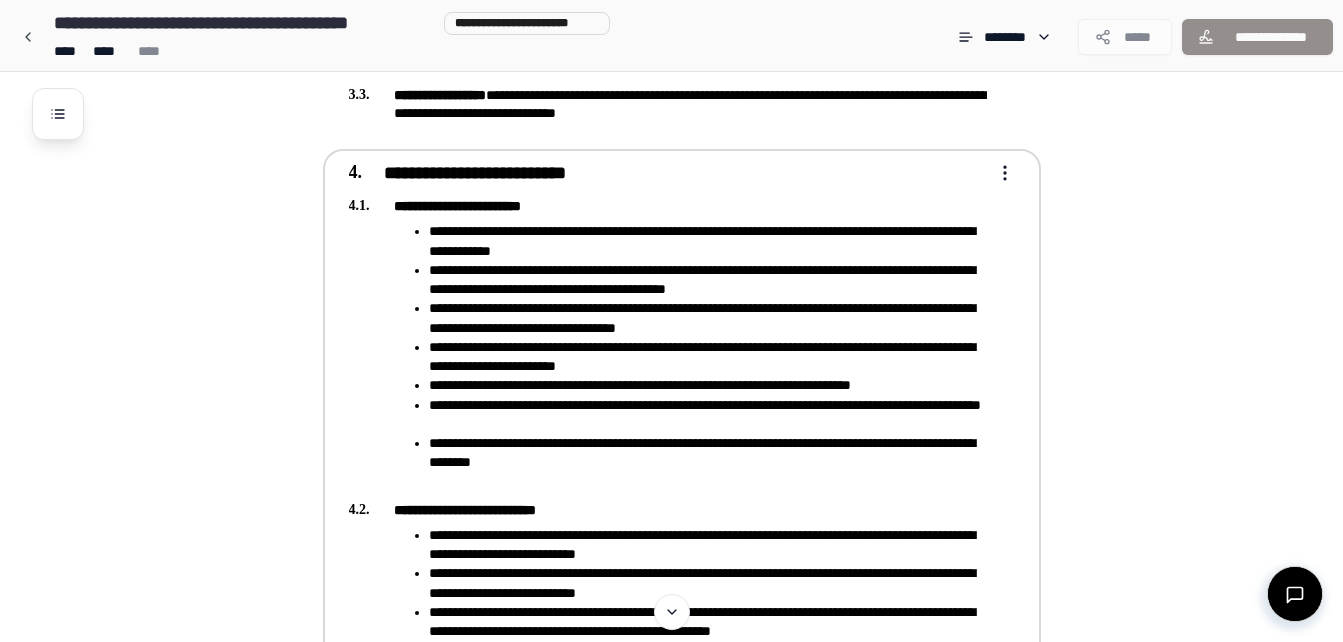 click on "**********" at bounding box center (671, -54) 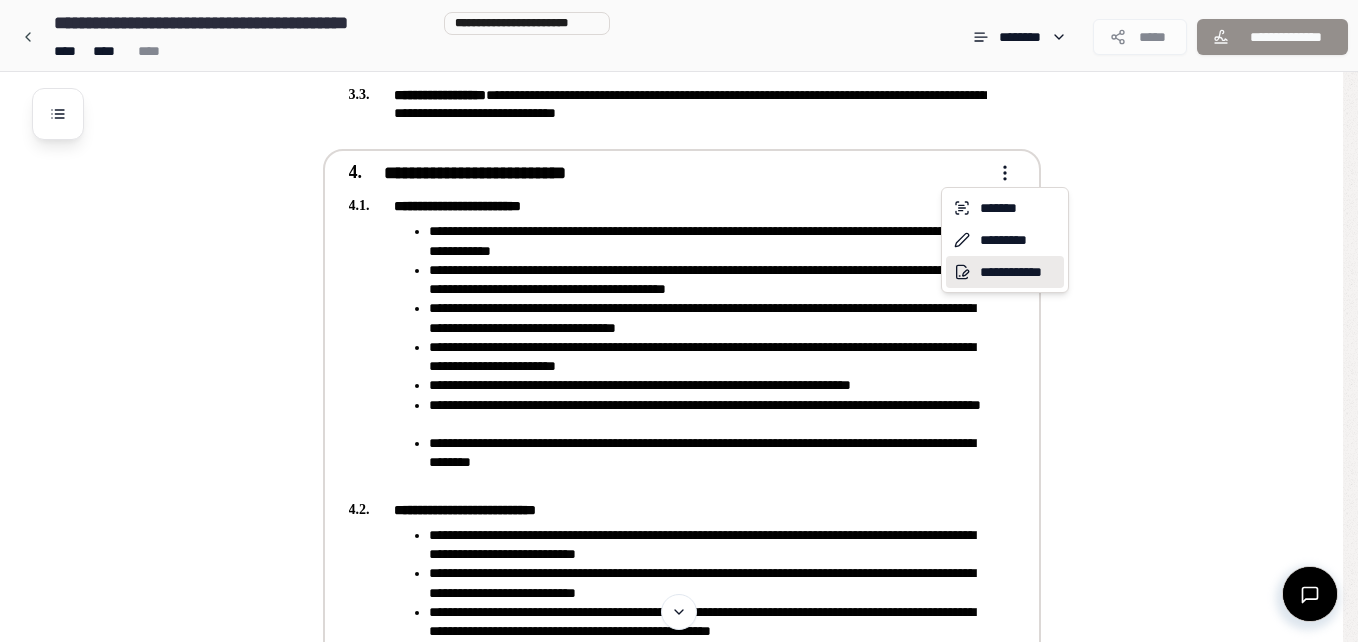 click on "**********" at bounding box center [1005, 272] 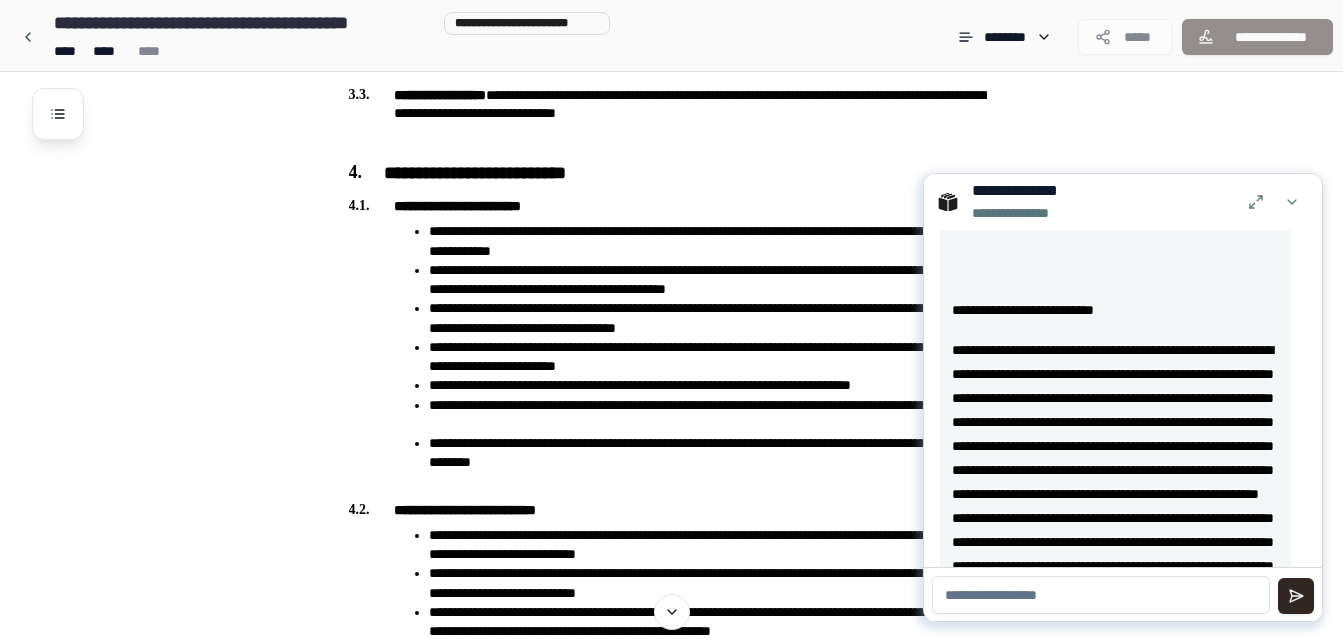 scroll, scrollTop: 686, scrollLeft: 0, axis: vertical 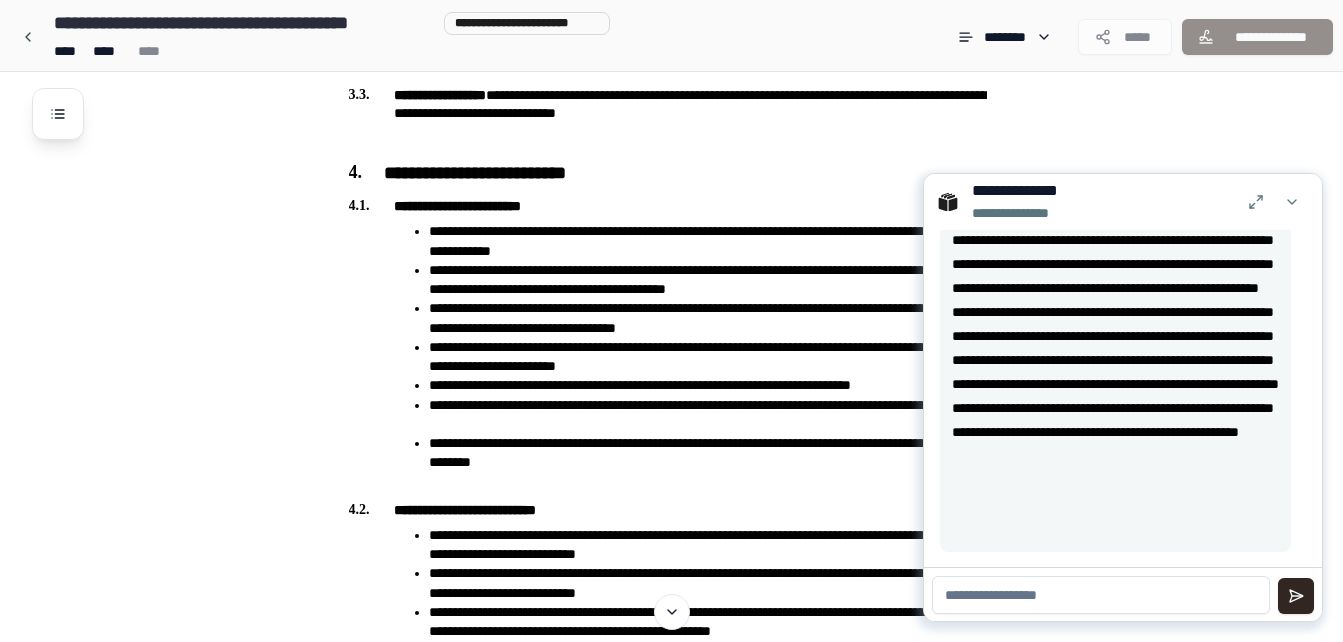 click at bounding box center [1101, 595] 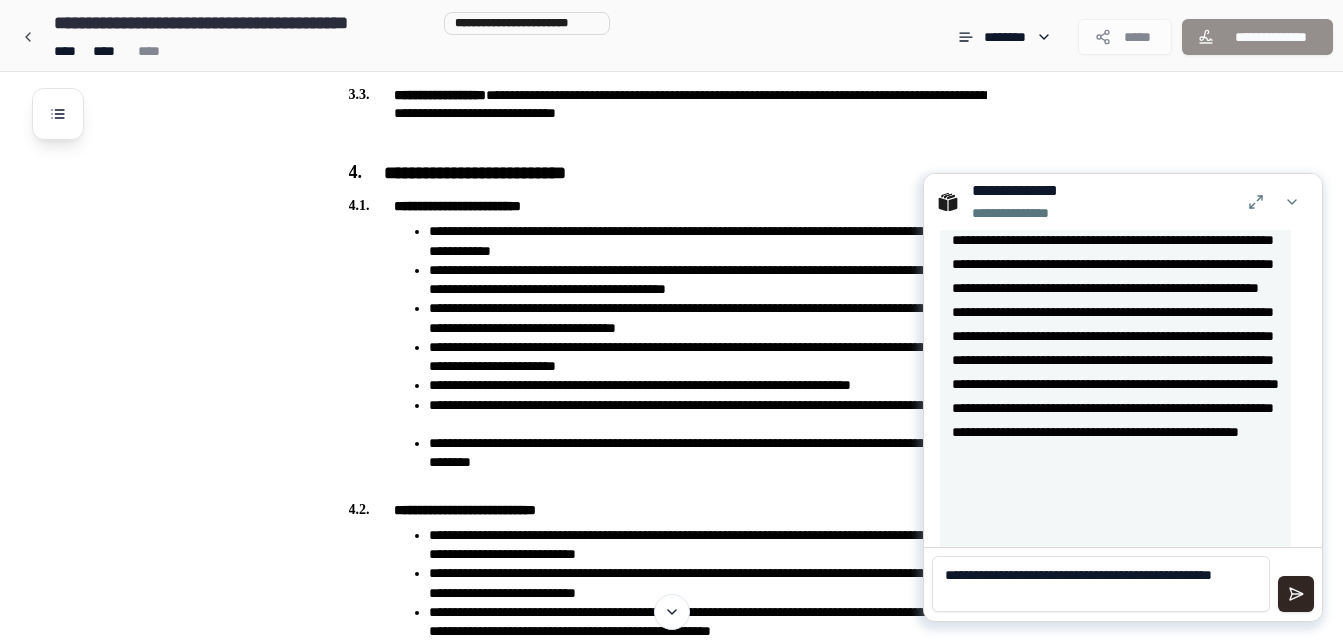 scroll, scrollTop: 0, scrollLeft: 0, axis: both 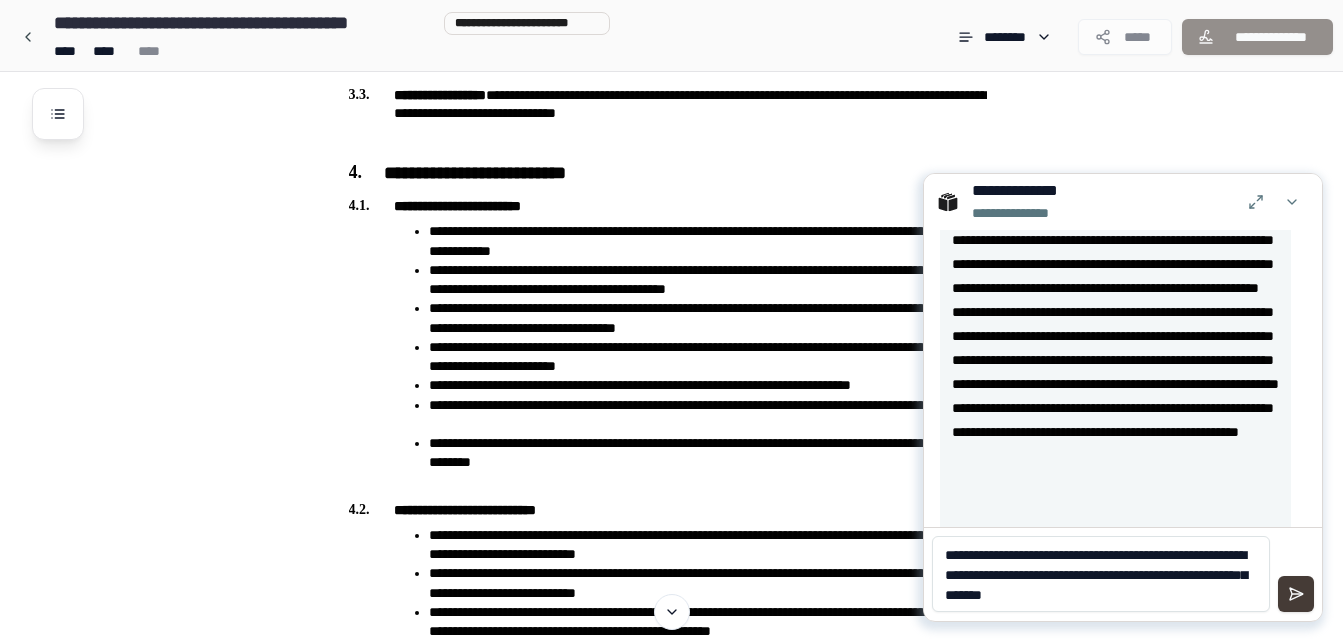 type on "**********" 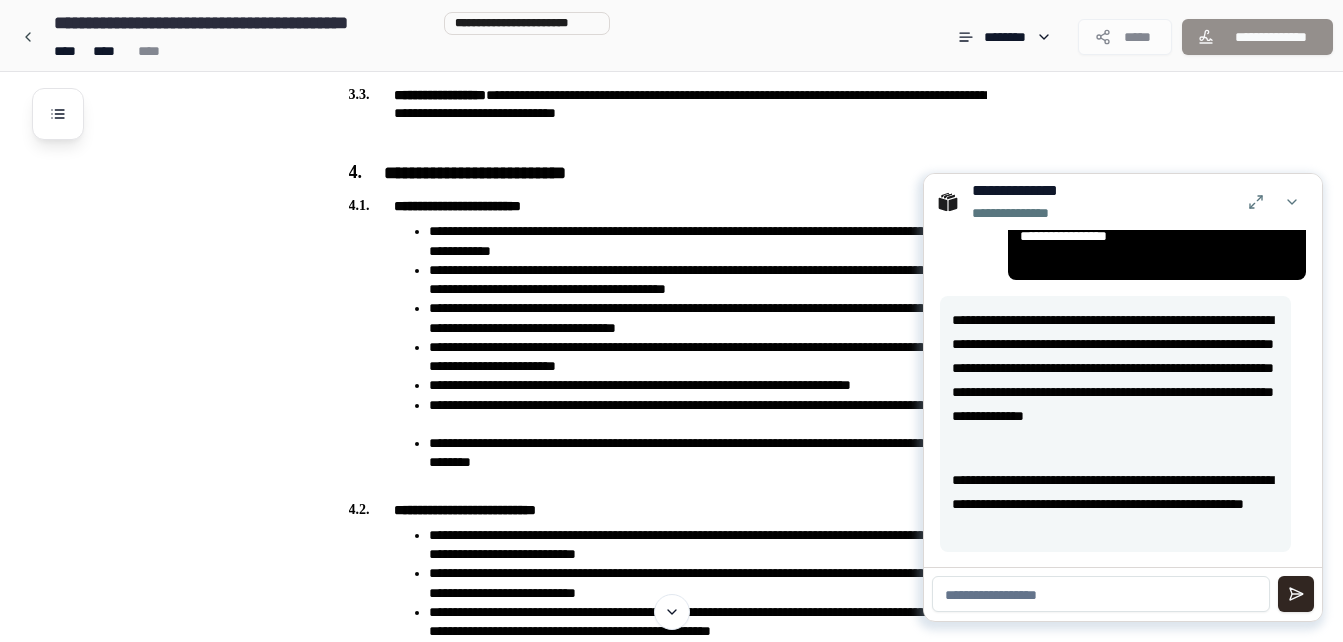scroll, scrollTop: 1083, scrollLeft: 0, axis: vertical 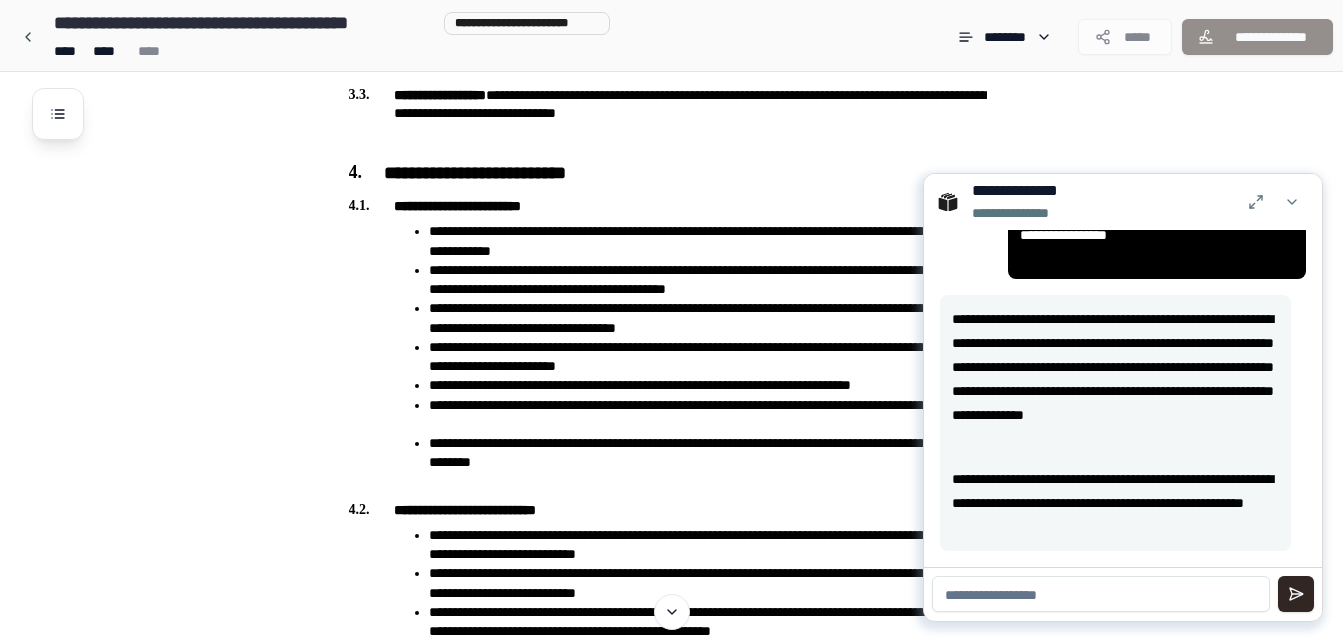 click at bounding box center (1101, 594) 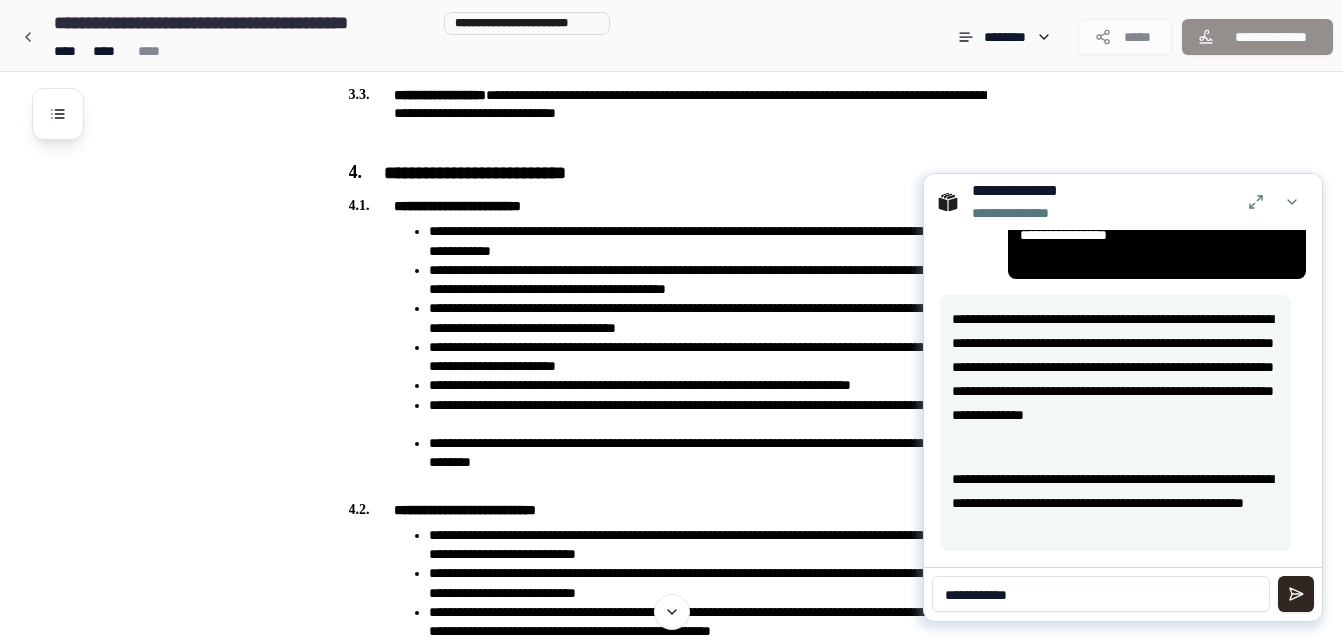 type on "**********" 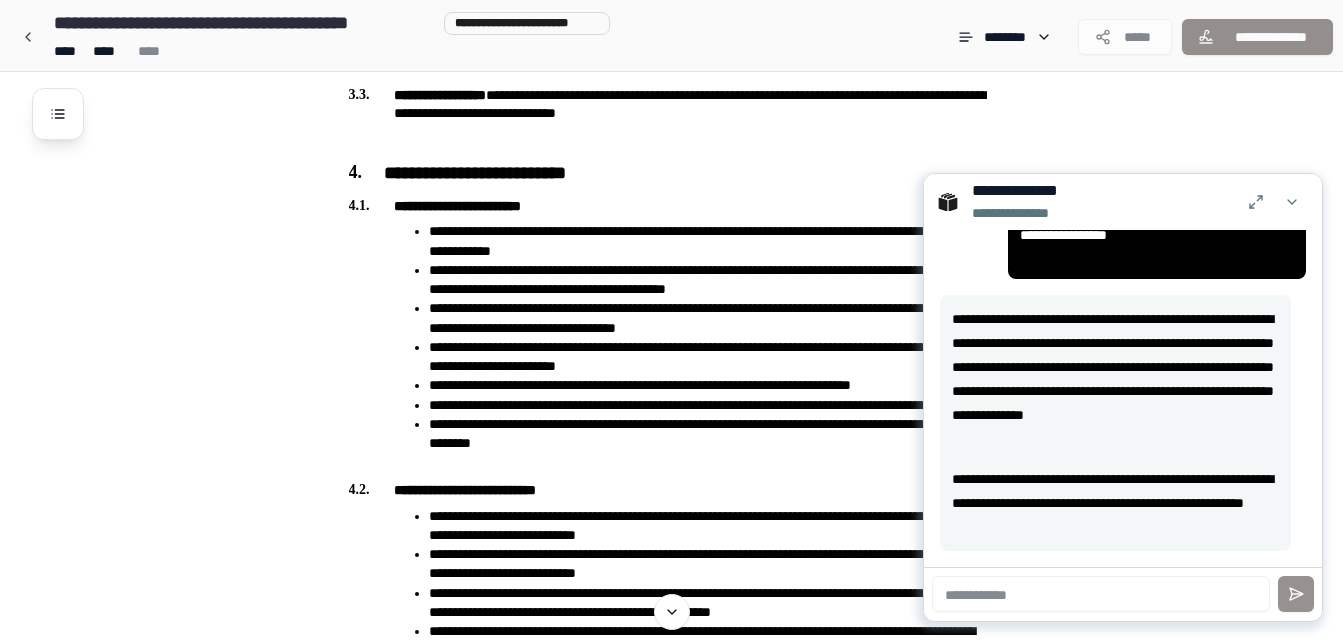 type 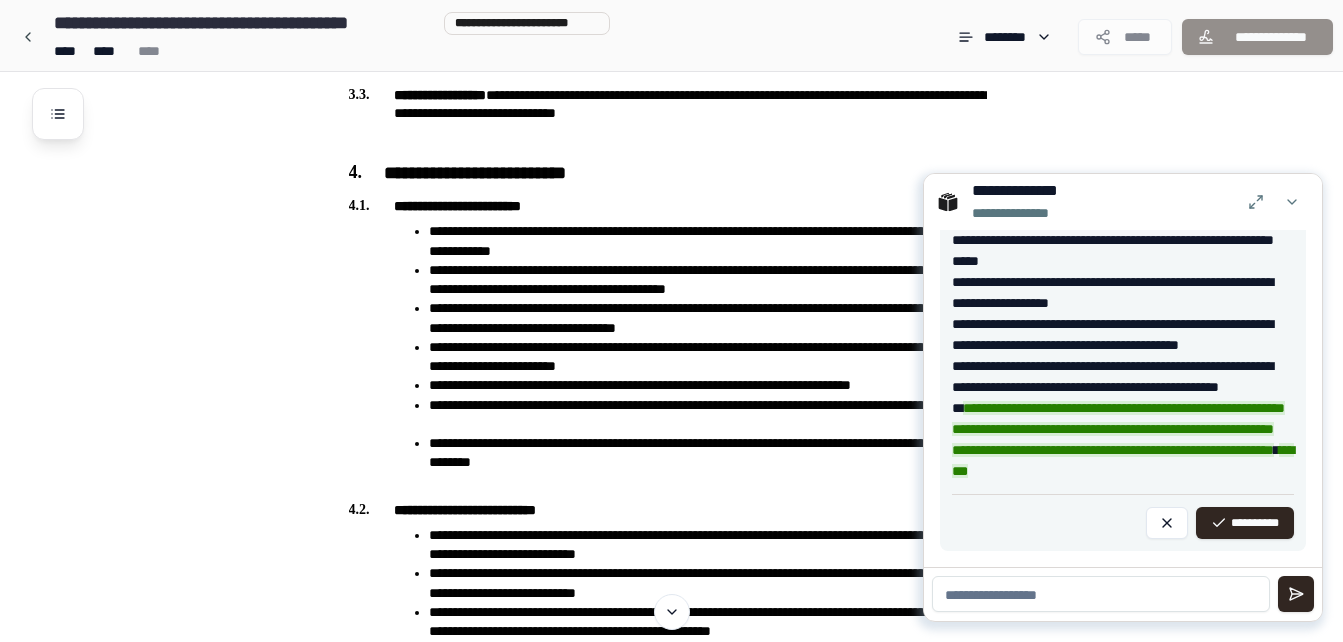 scroll, scrollTop: 2098, scrollLeft: 0, axis: vertical 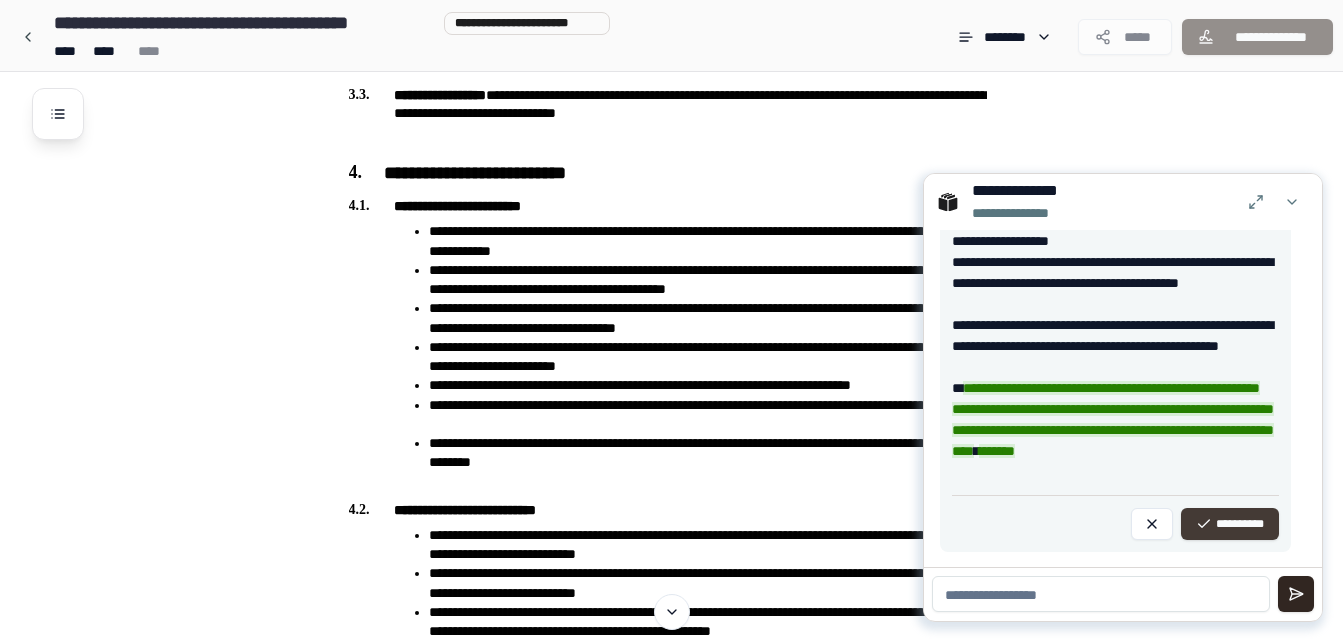 click on "**********" at bounding box center [1230, 524] 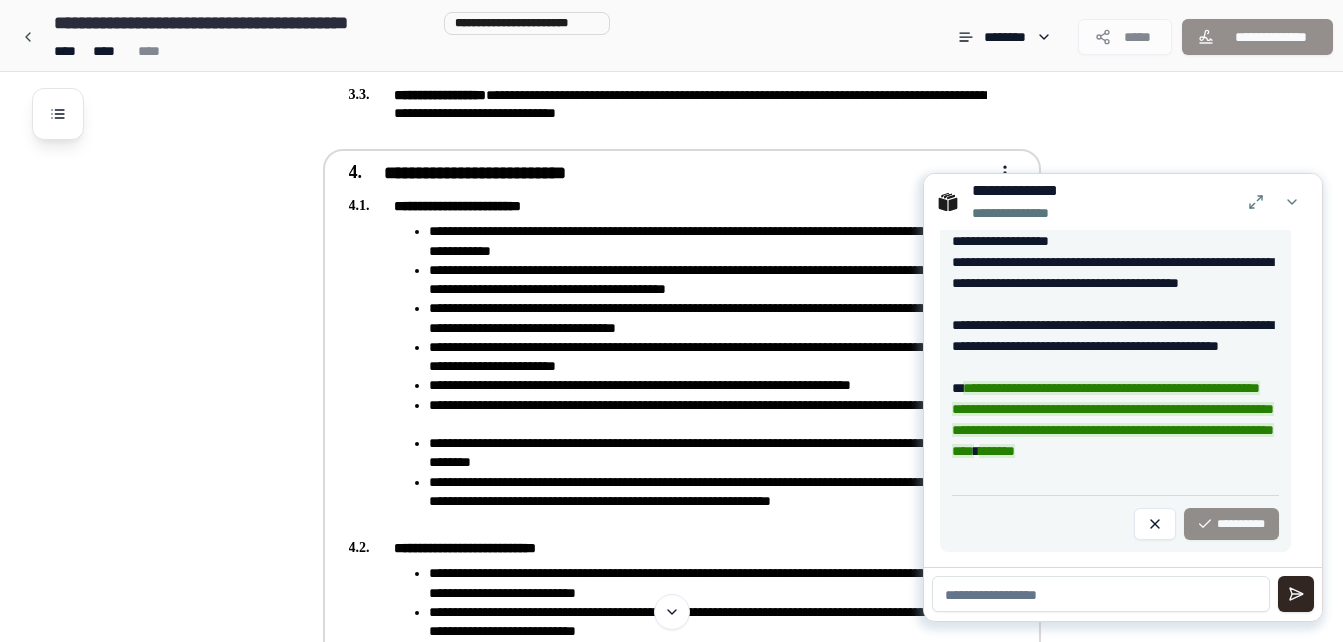 scroll, scrollTop: 1407, scrollLeft: 0, axis: vertical 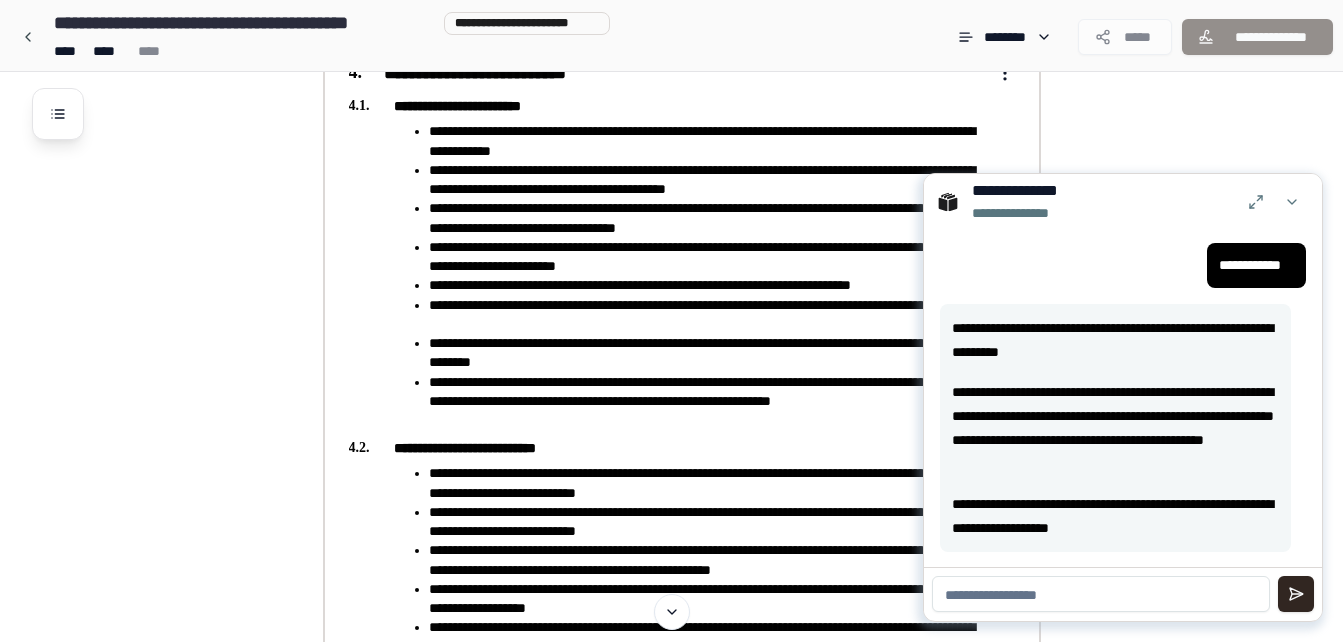 click on "**********" at bounding box center (708, 483) 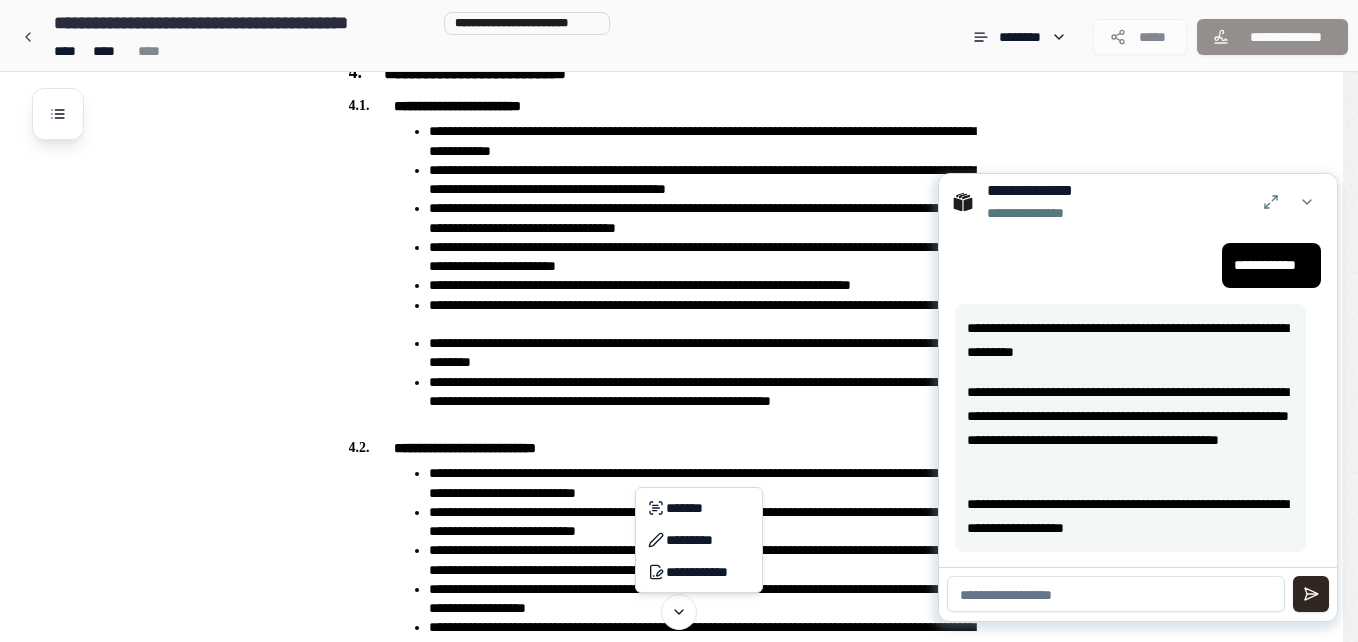 click on "**********" at bounding box center [679, -248] 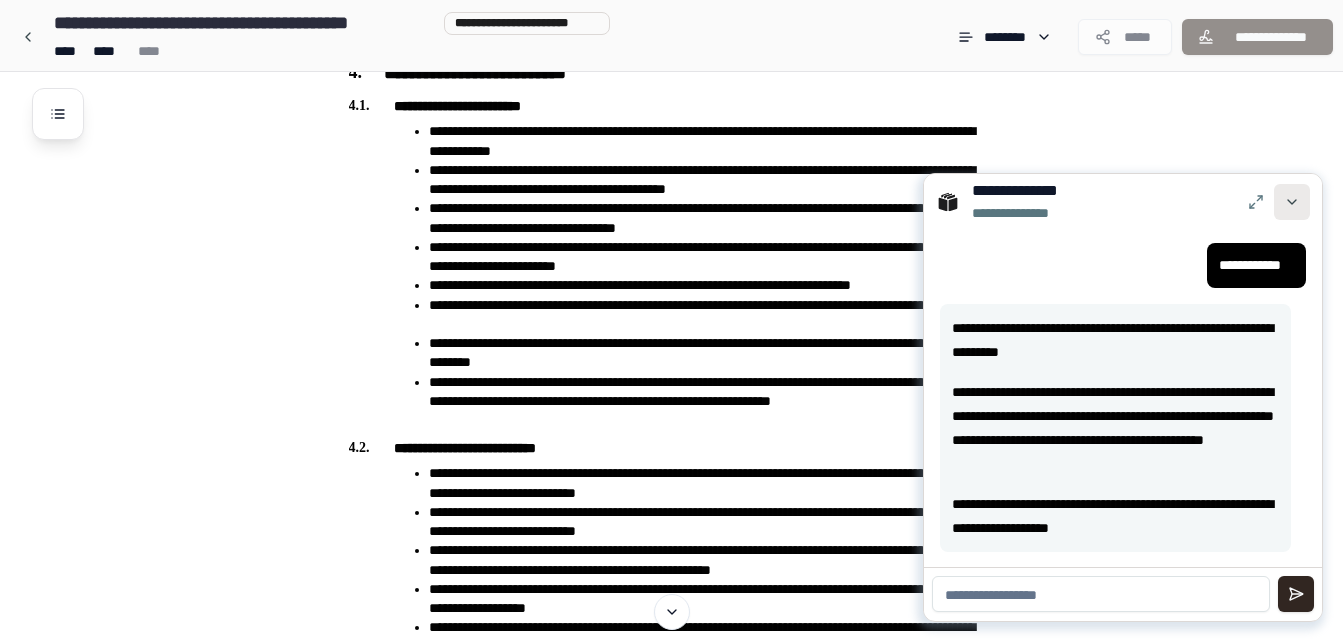 click at bounding box center [1292, 202] 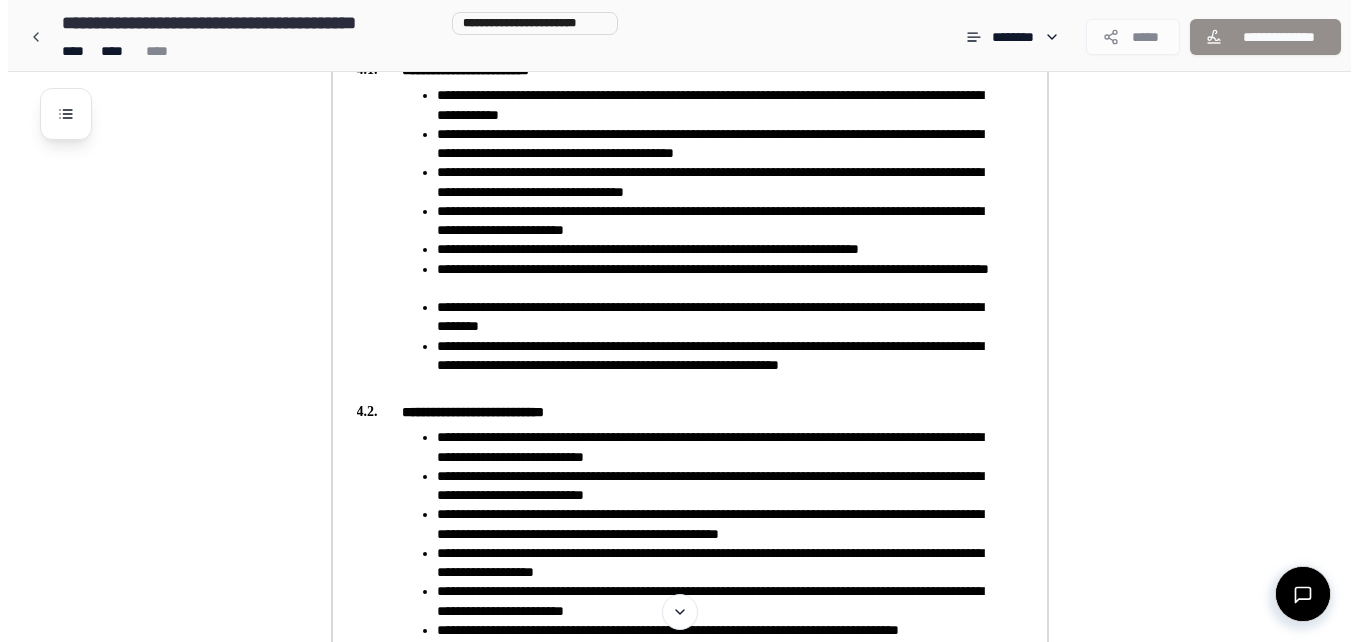 scroll, scrollTop: 1749, scrollLeft: 0, axis: vertical 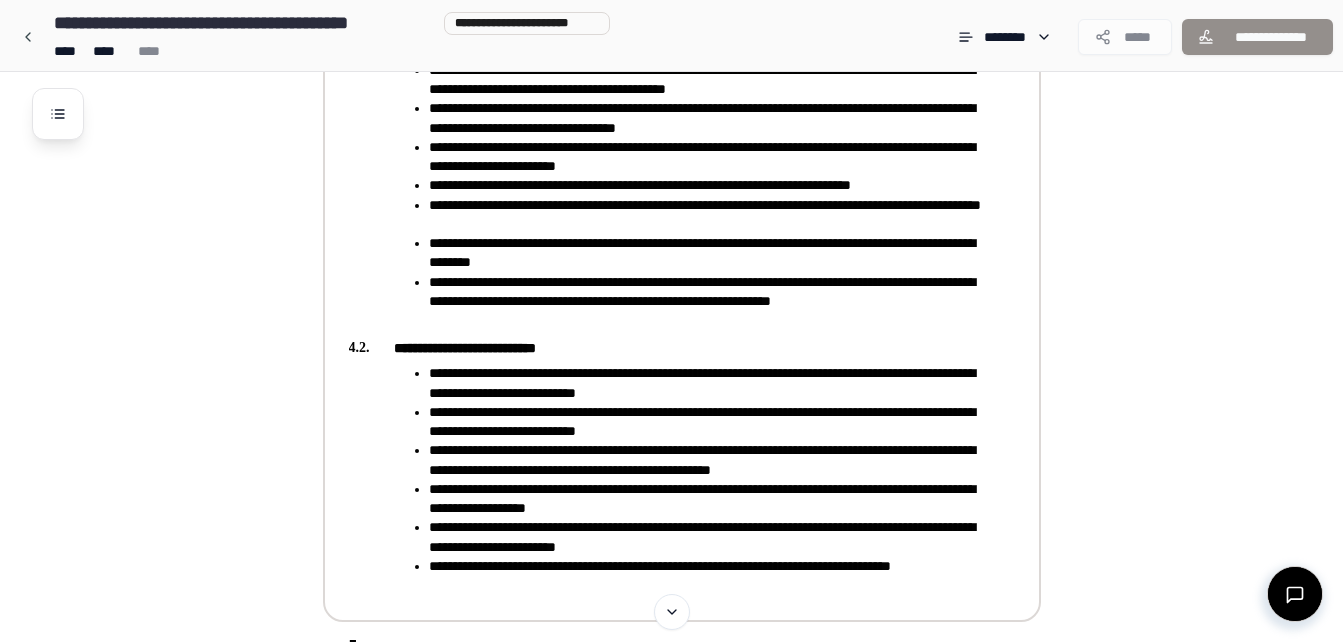 click on "**********" at bounding box center [668, 348] 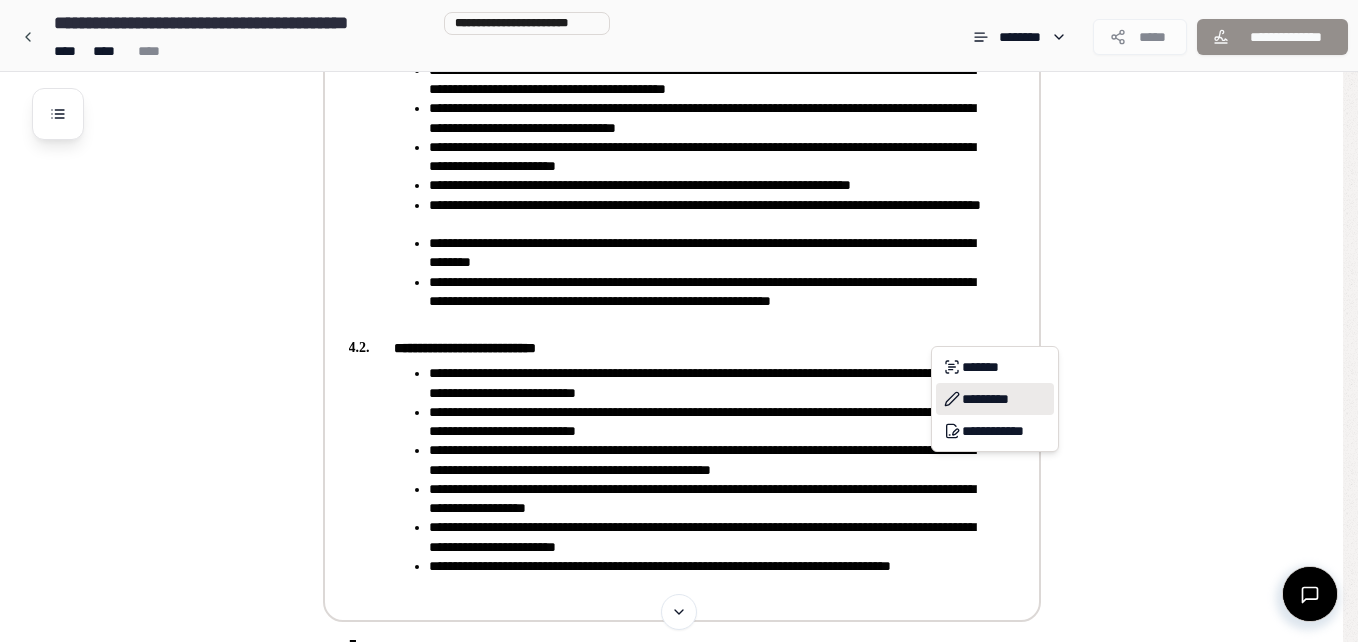 click on "*********" at bounding box center [995, 399] 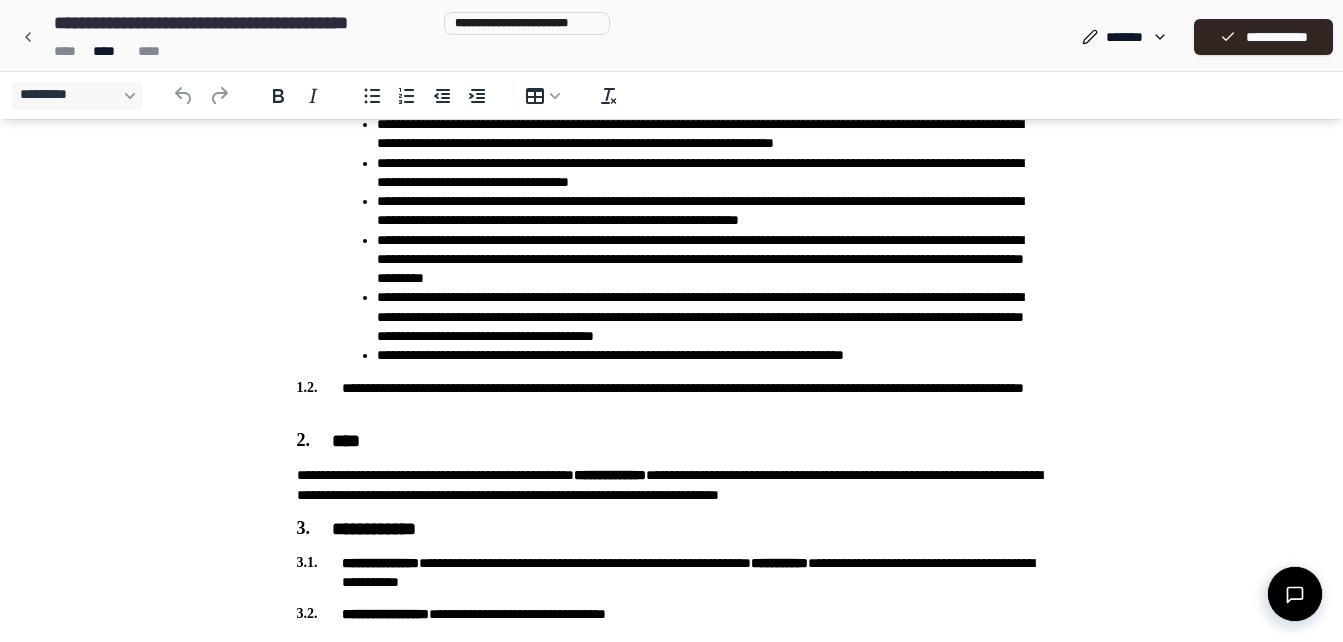 scroll, scrollTop: 500, scrollLeft: 0, axis: vertical 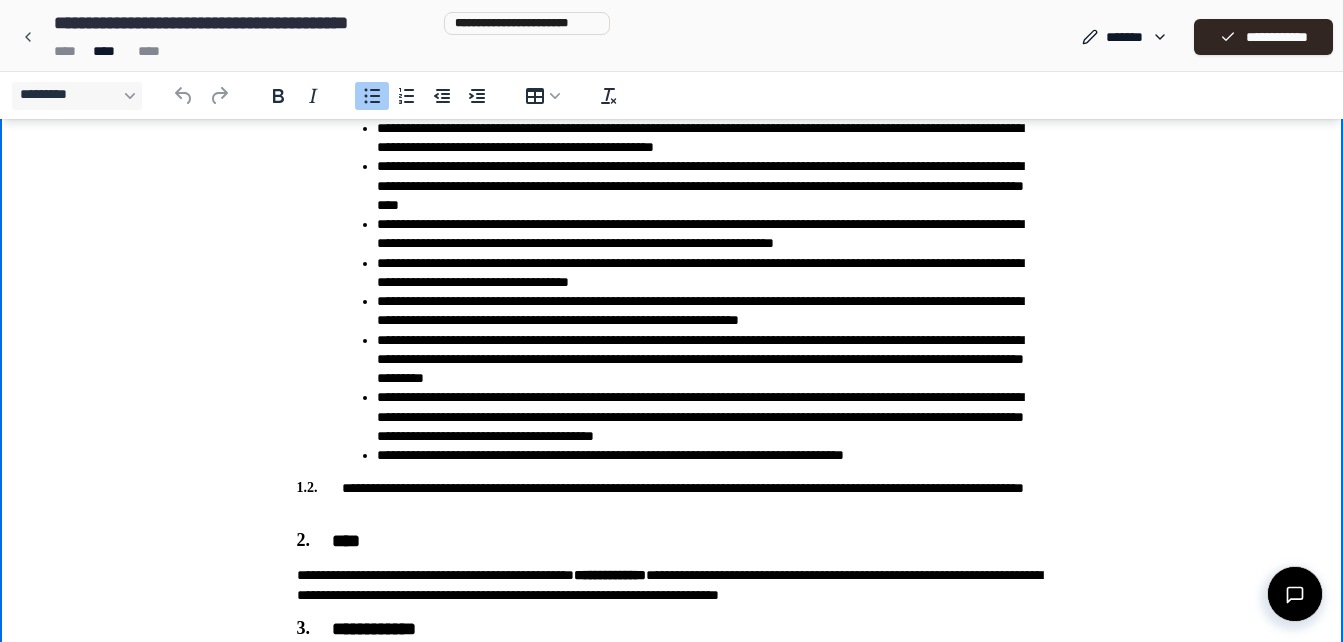click on "**********" at bounding box center (712, 455) 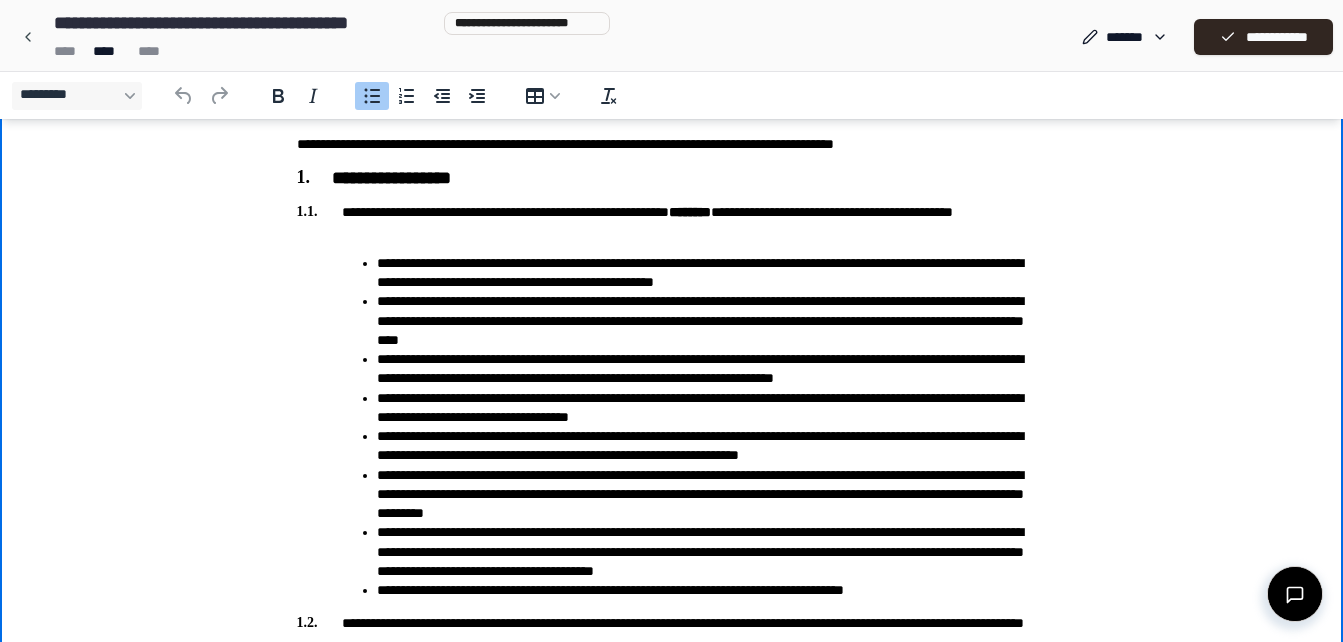 scroll, scrollTop: 700, scrollLeft: 0, axis: vertical 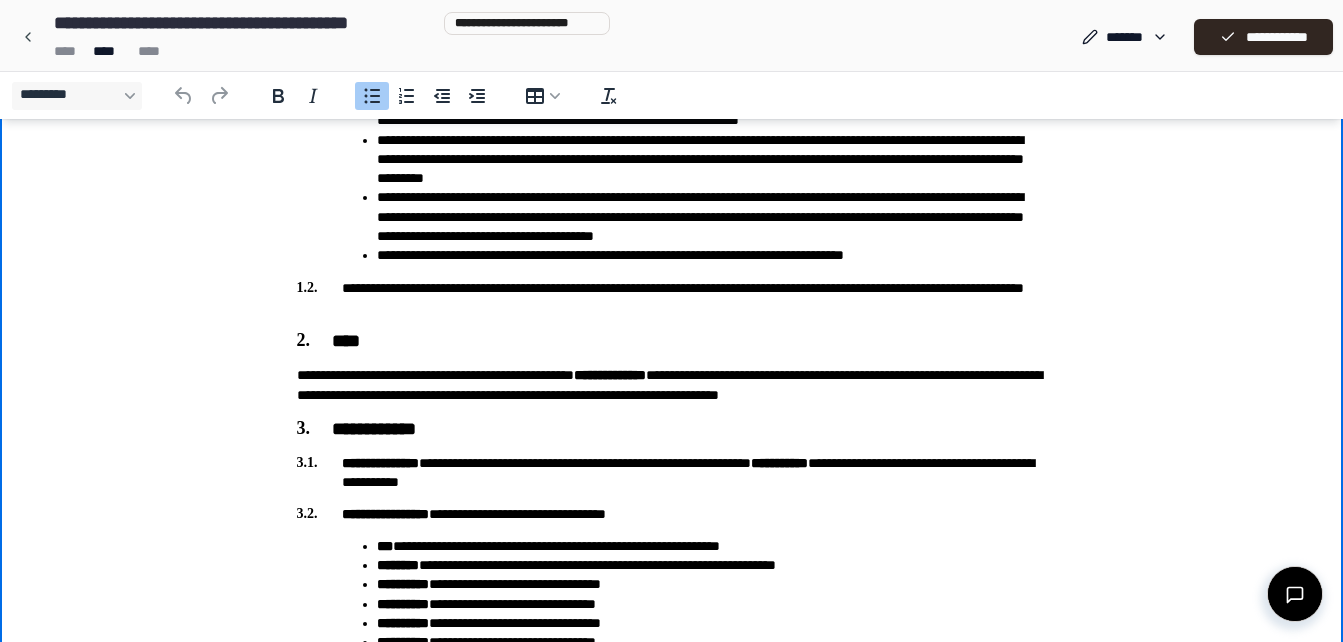 click at bounding box center [1295, 594] 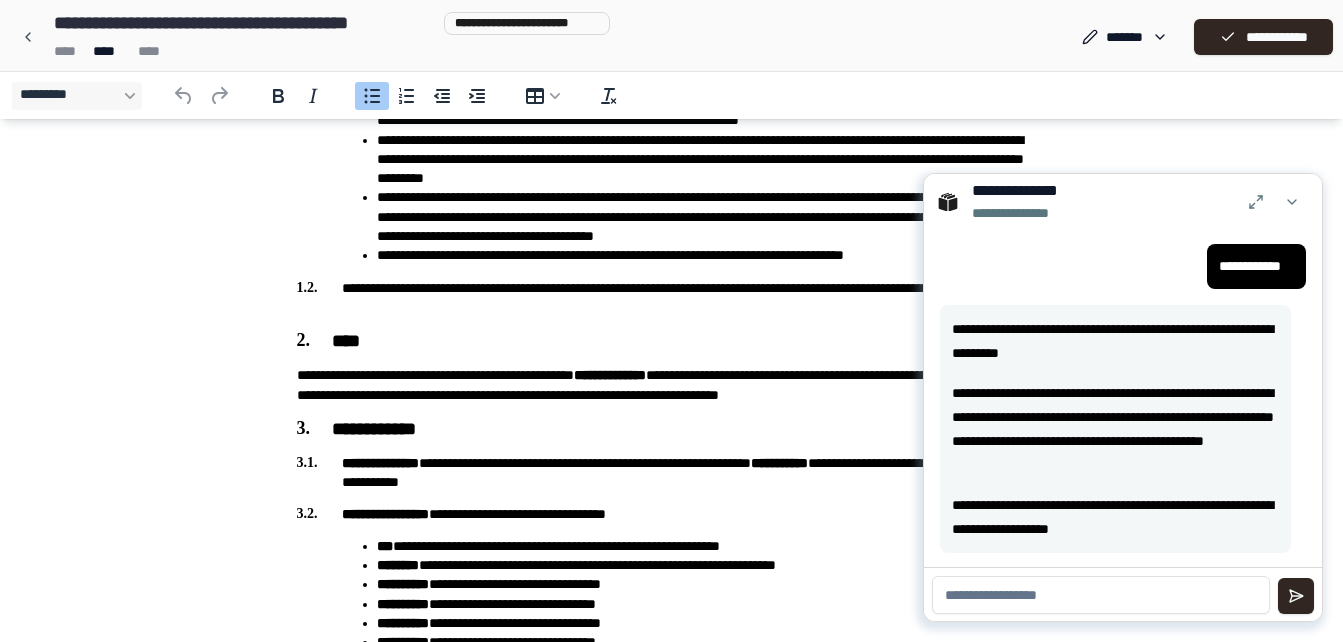 scroll, scrollTop: 1407, scrollLeft: 0, axis: vertical 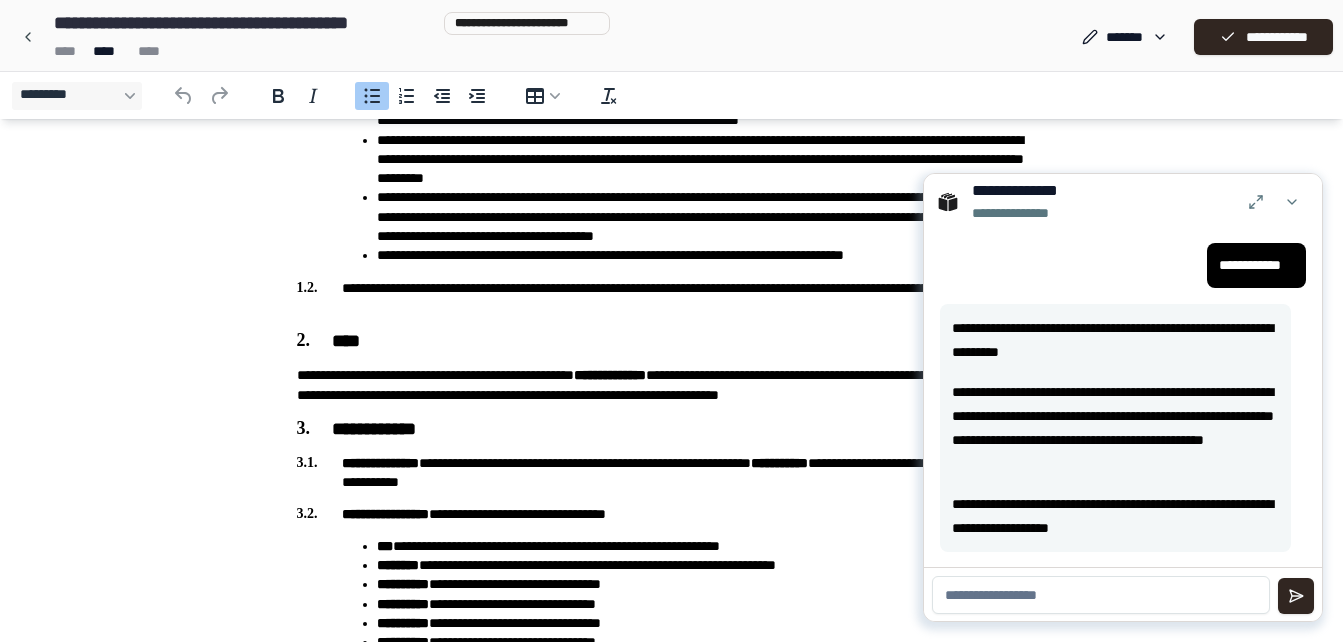 click at bounding box center (1101, 595) 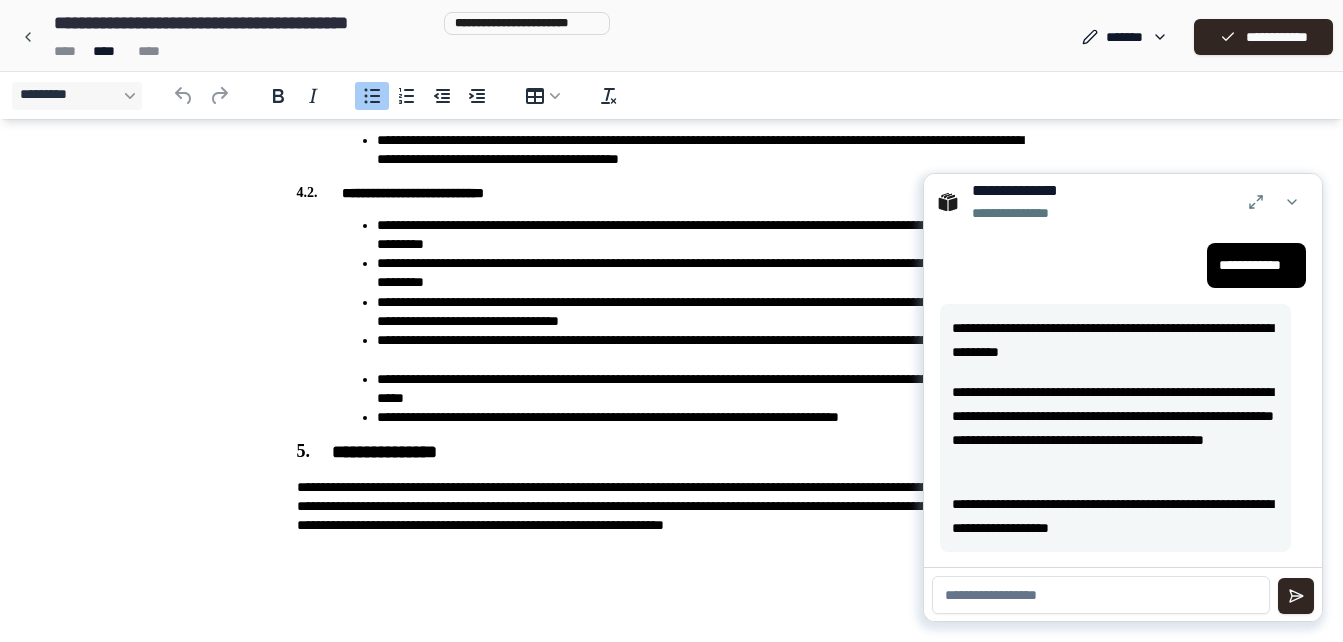 scroll, scrollTop: 1626, scrollLeft: 0, axis: vertical 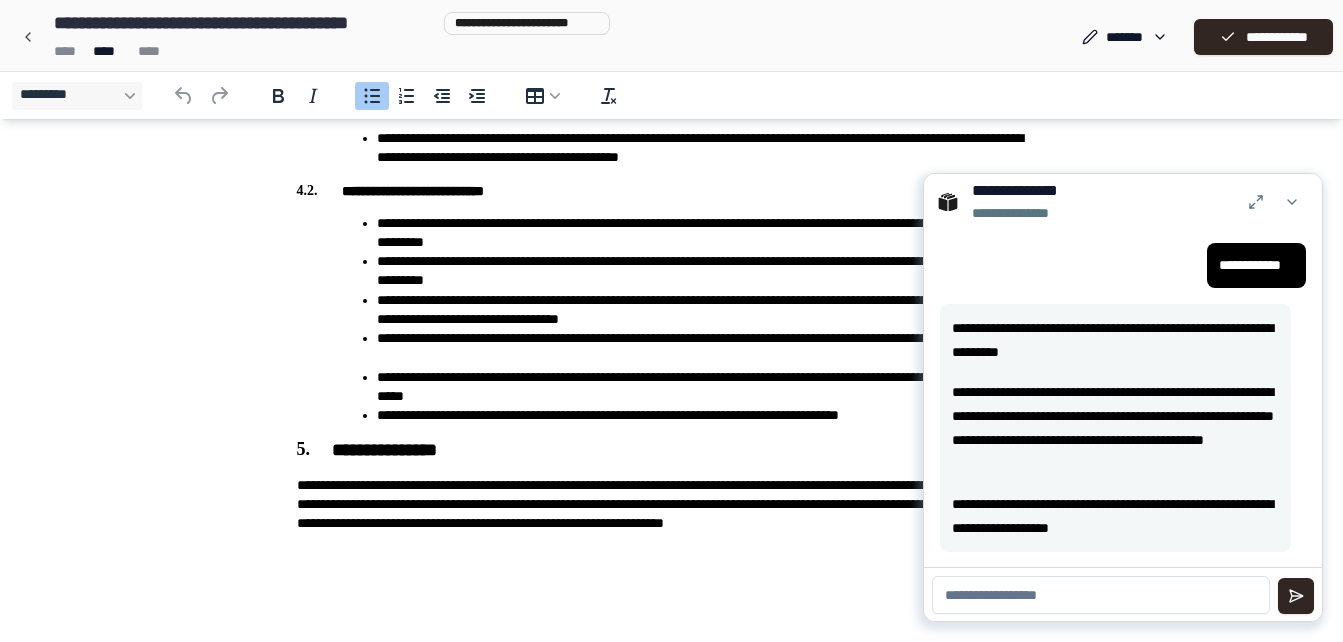 click on "**********" at bounding box center (672, -462) 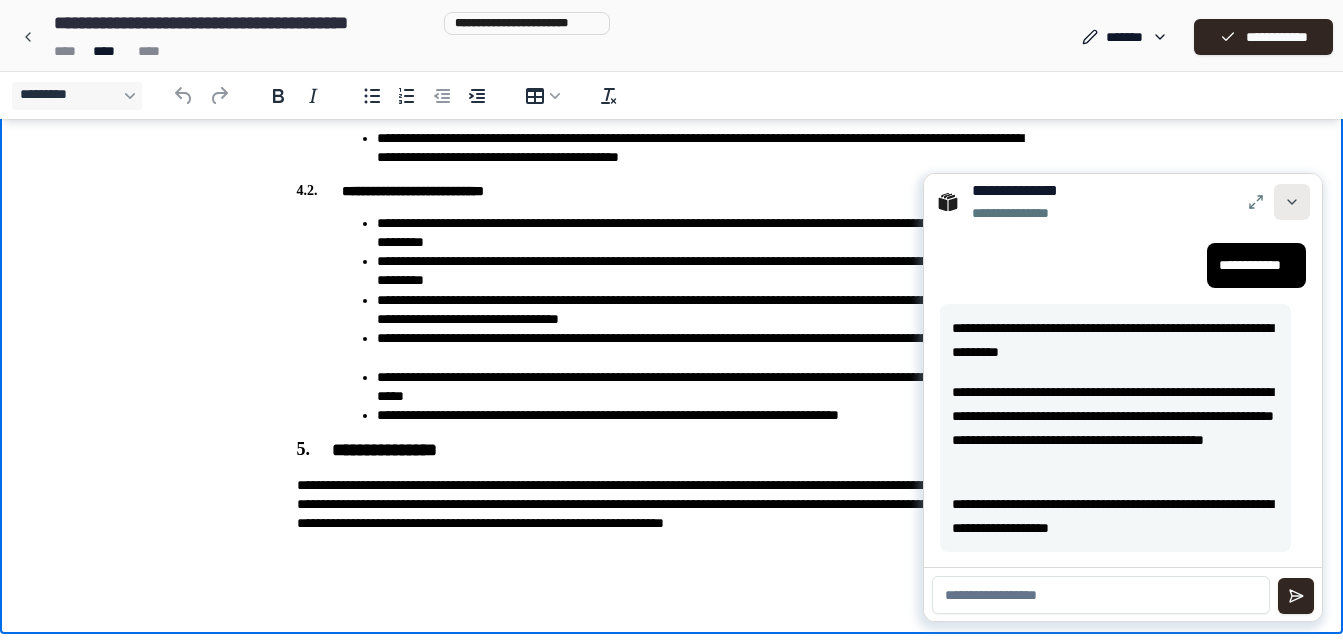 click at bounding box center (1292, 202) 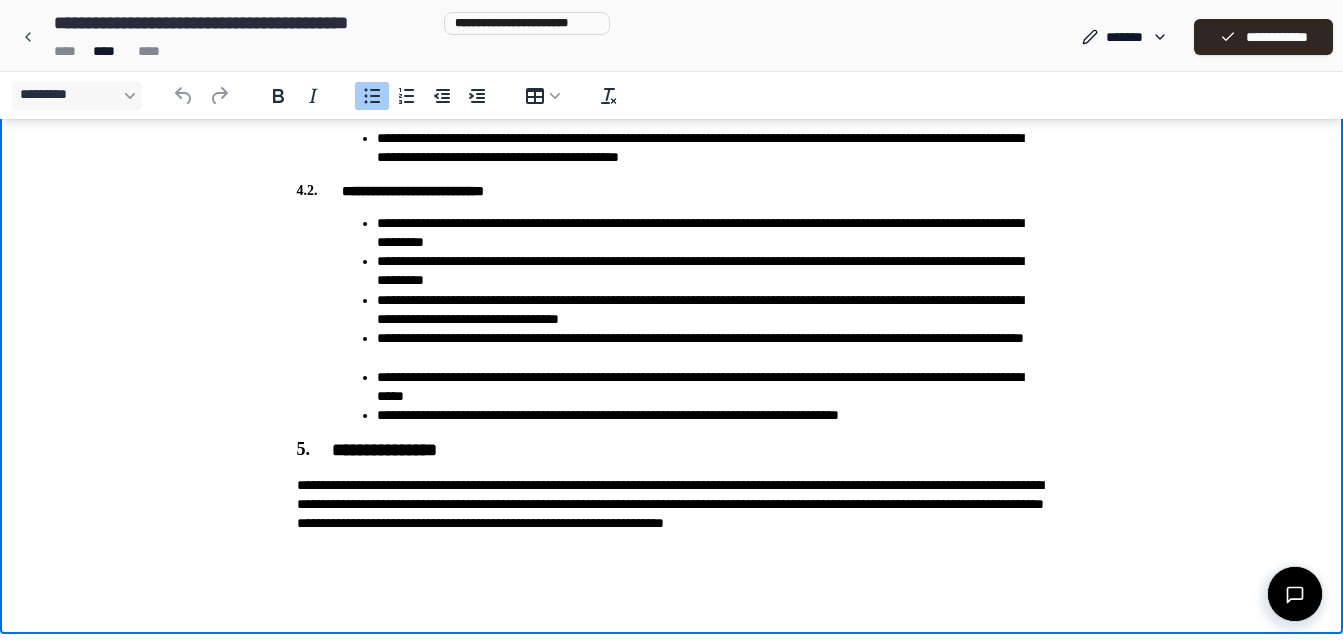 type 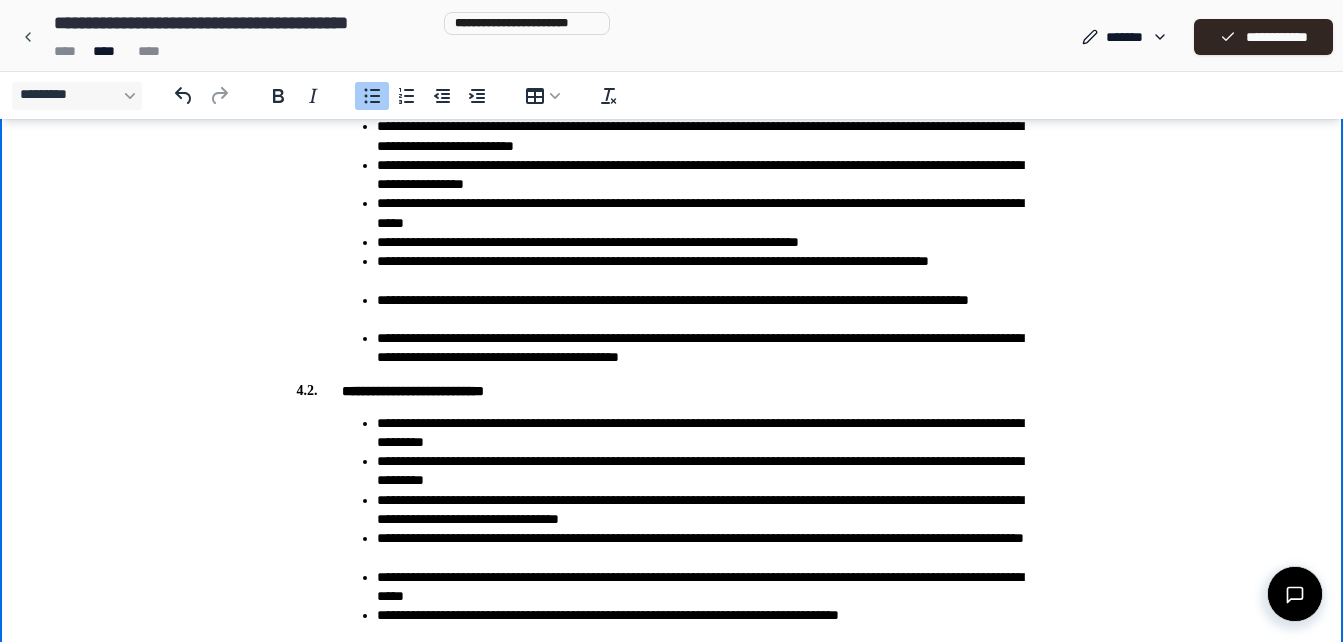 scroll, scrollTop: 1526, scrollLeft: 0, axis: vertical 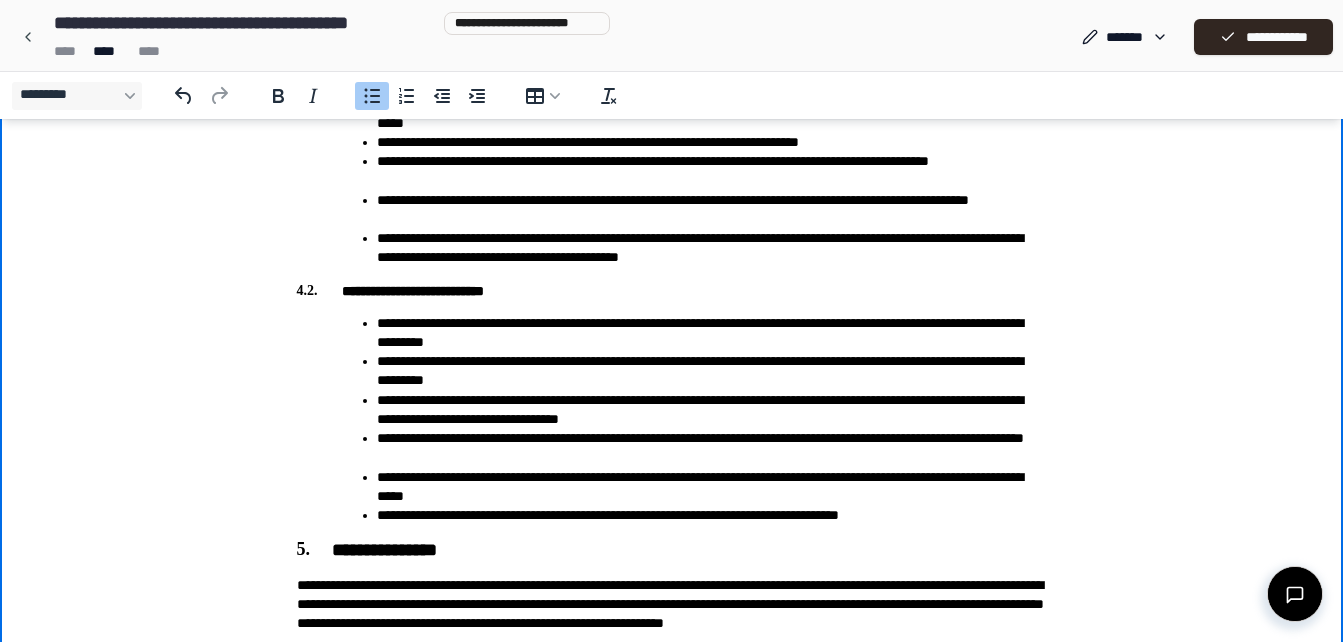 click on "**********" at bounding box center [672, -362] 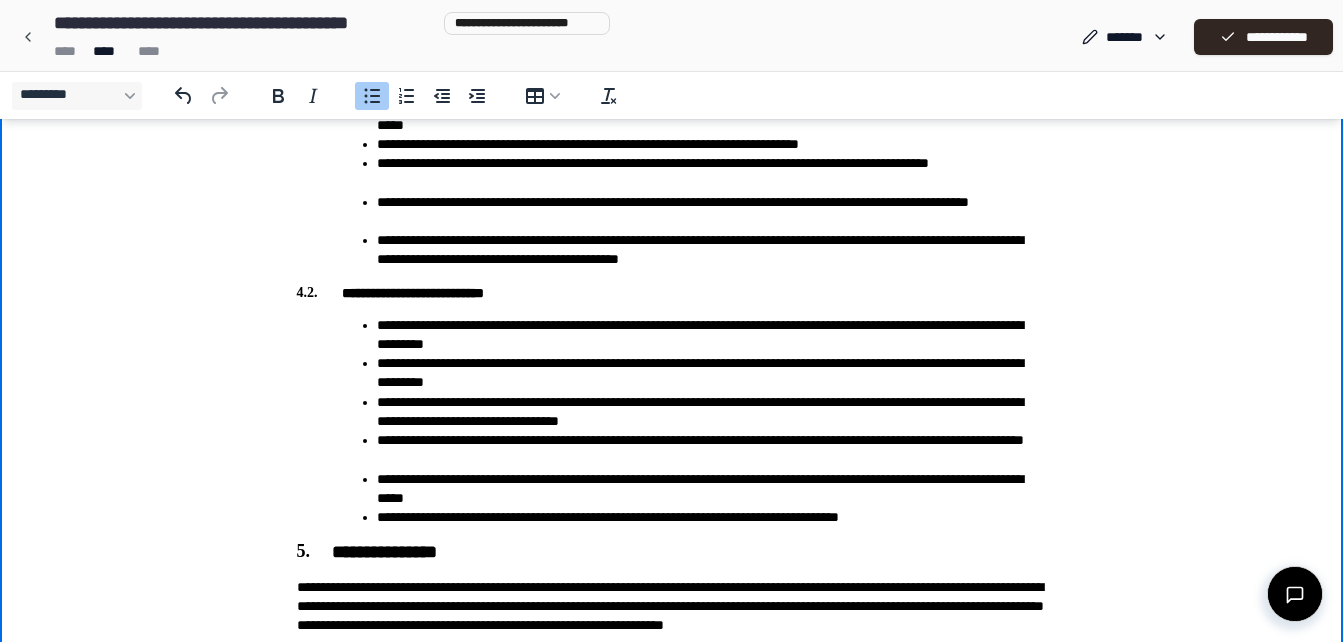 scroll, scrollTop: 1526, scrollLeft: 0, axis: vertical 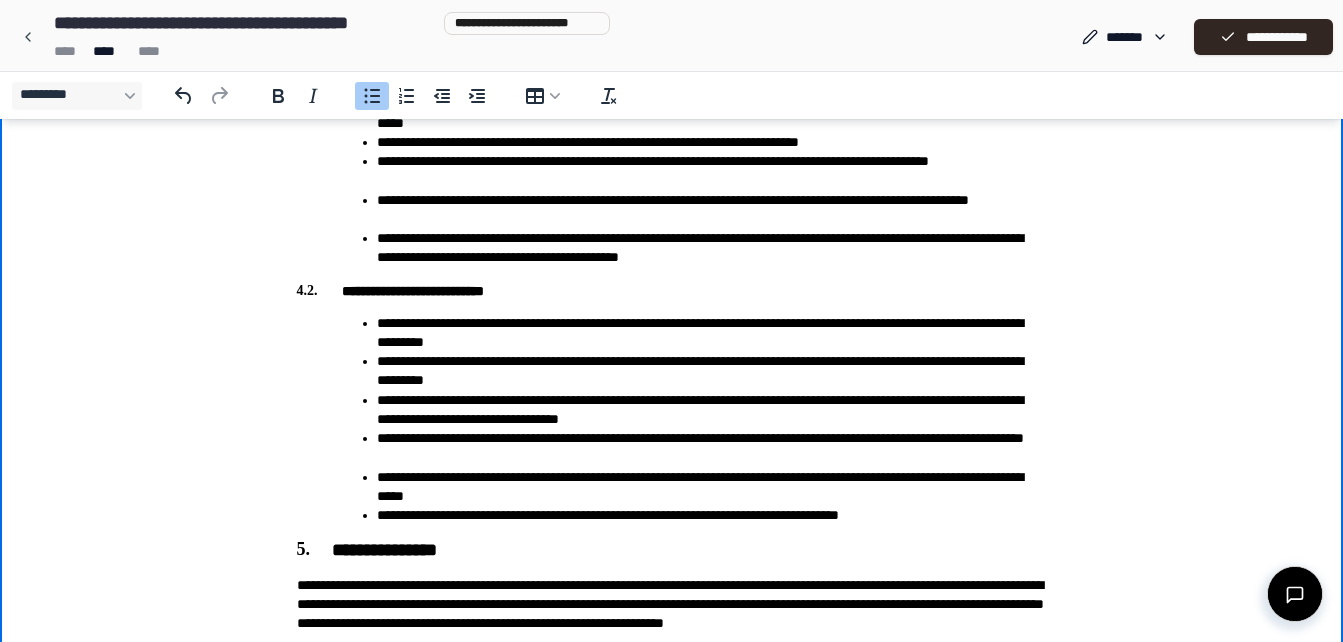 click on "**********" at bounding box center (672, -362) 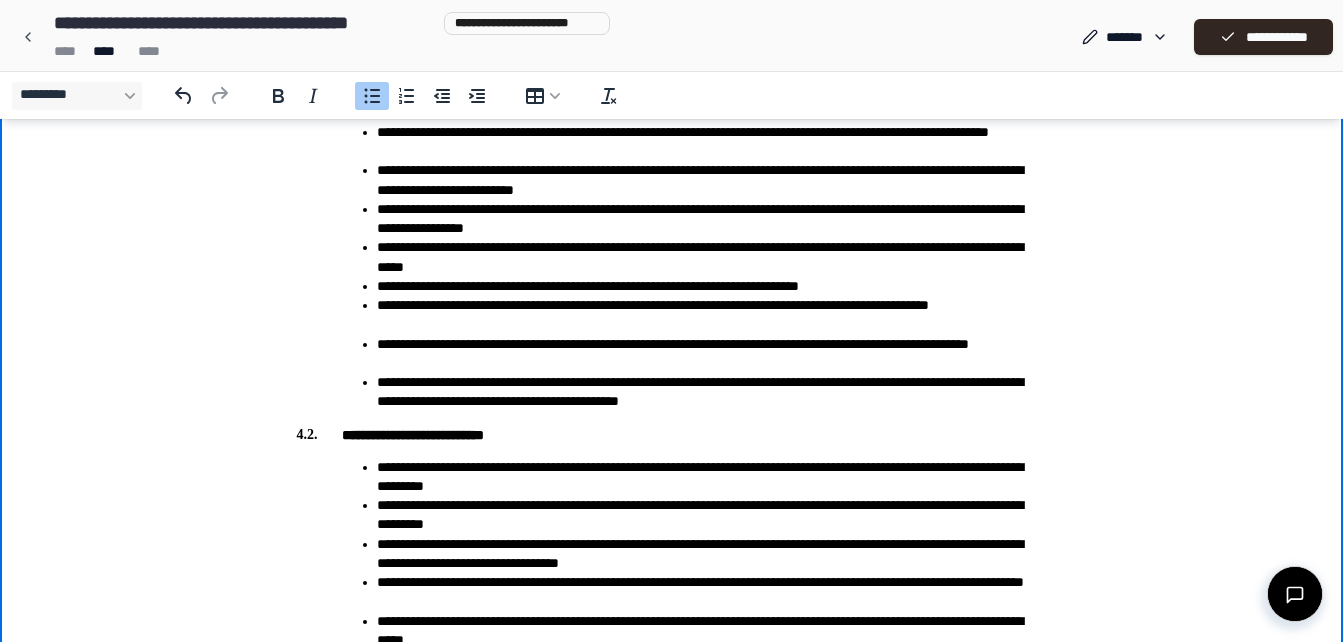 scroll, scrollTop: 1526, scrollLeft: 0, axis: vertical 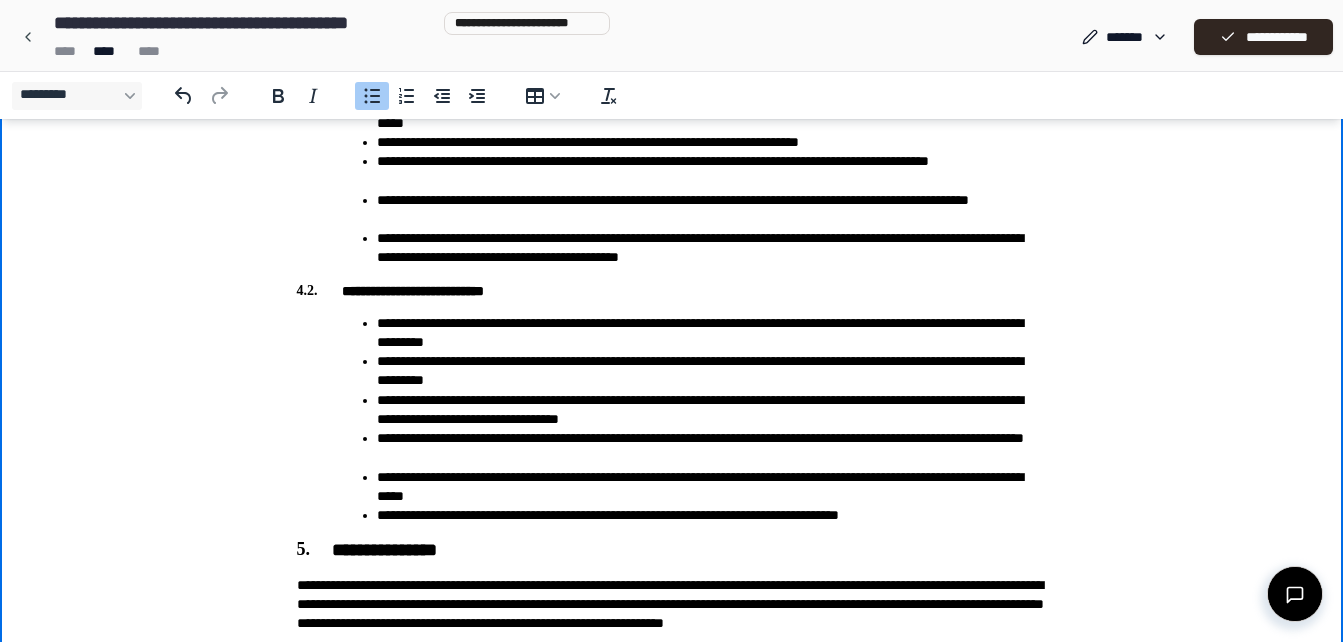 click on "**********" at bounding box center [712, 333] 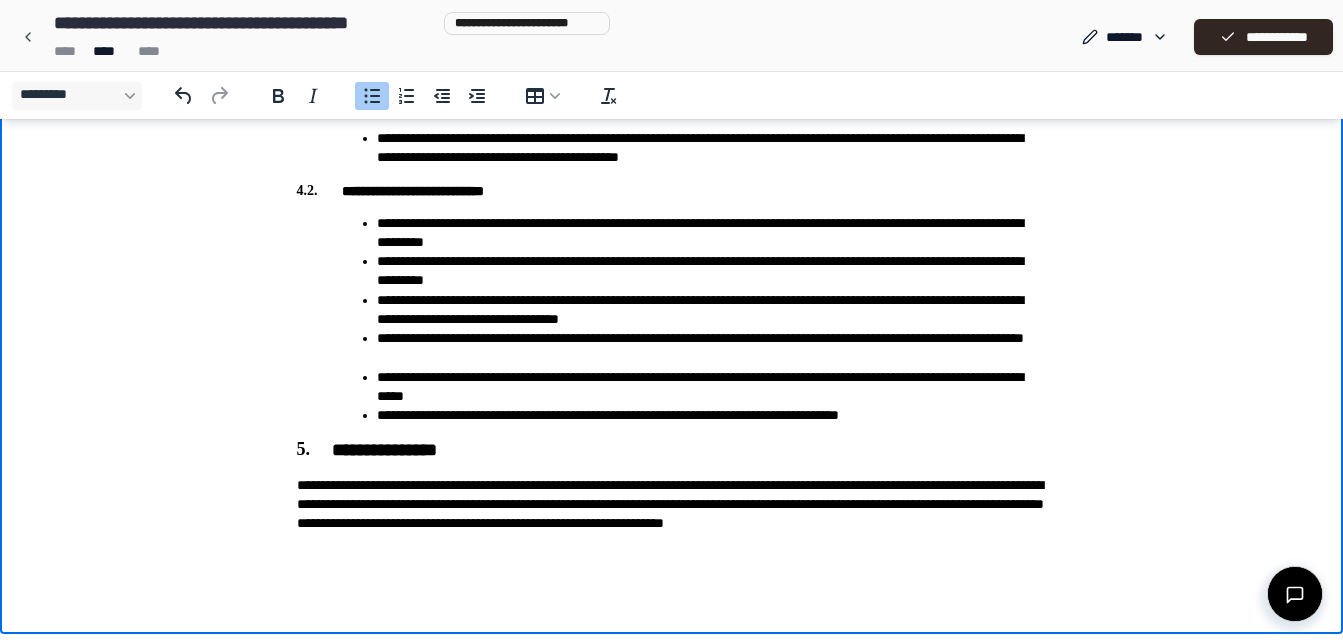 scroll, scrollTop: 1526, scrollLeft: 0, axis: vertical 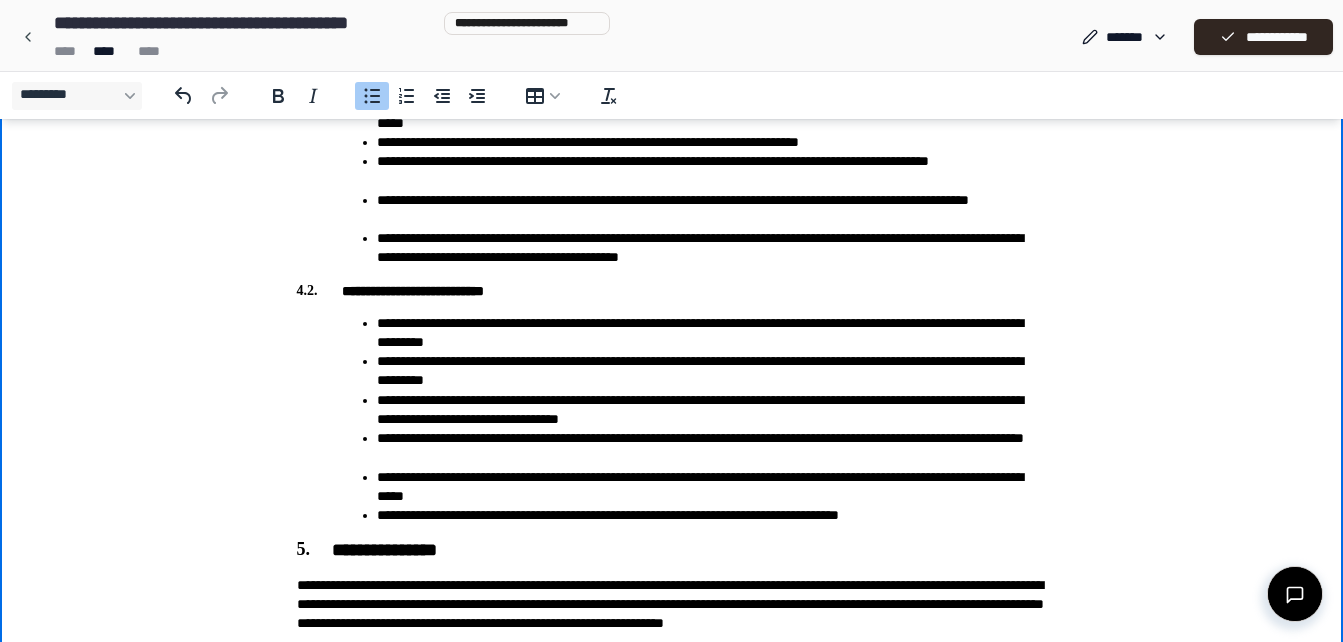 click on "**********" at bounding box center (712, 515) 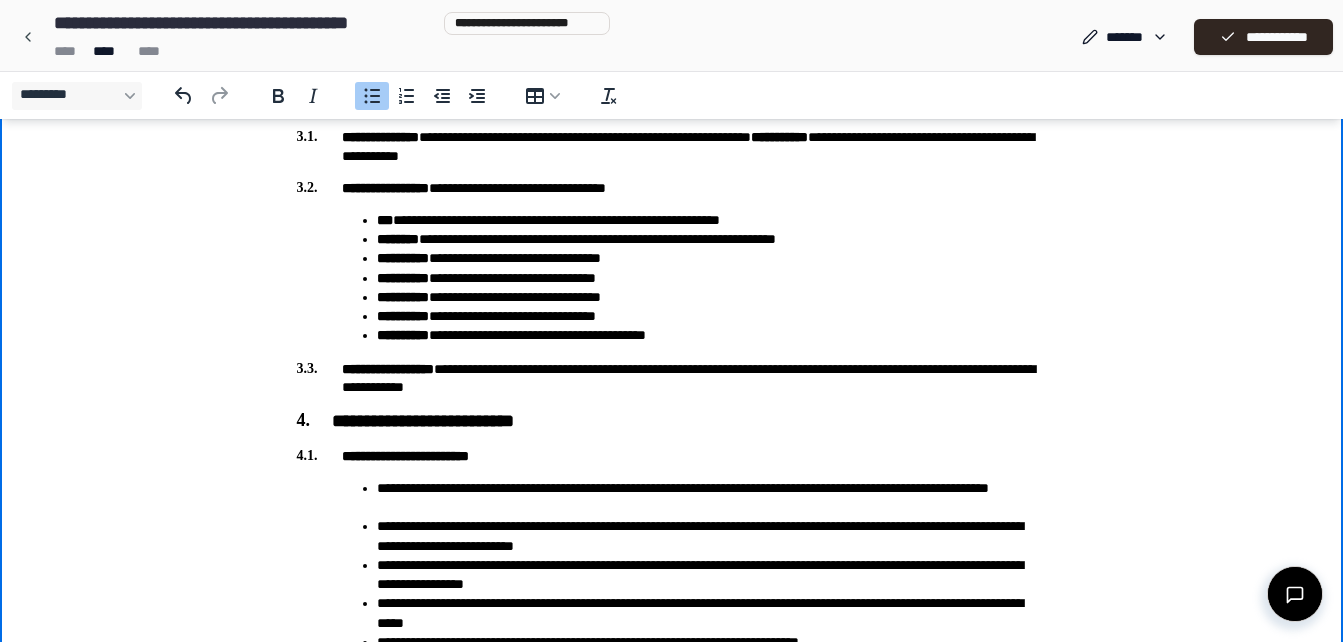 scroll, scrollTop: 1626, scrollLeft: 0, axis: vertical 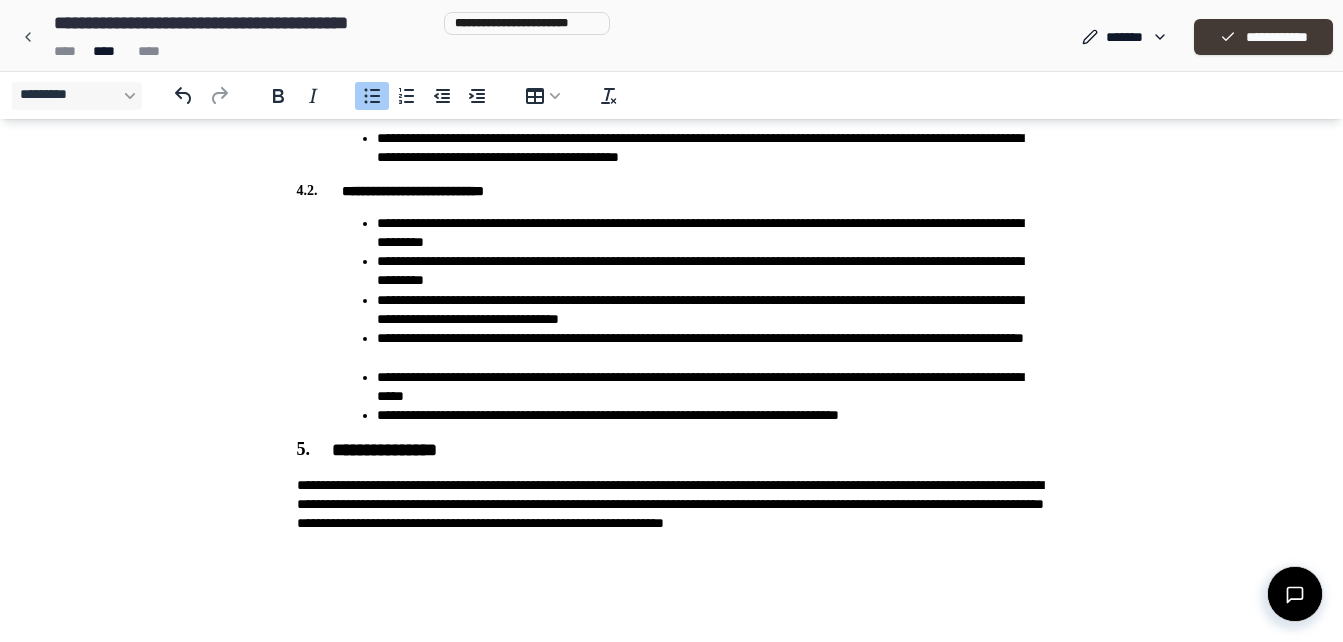 click on "**********" at bounding box center [1263, 37] 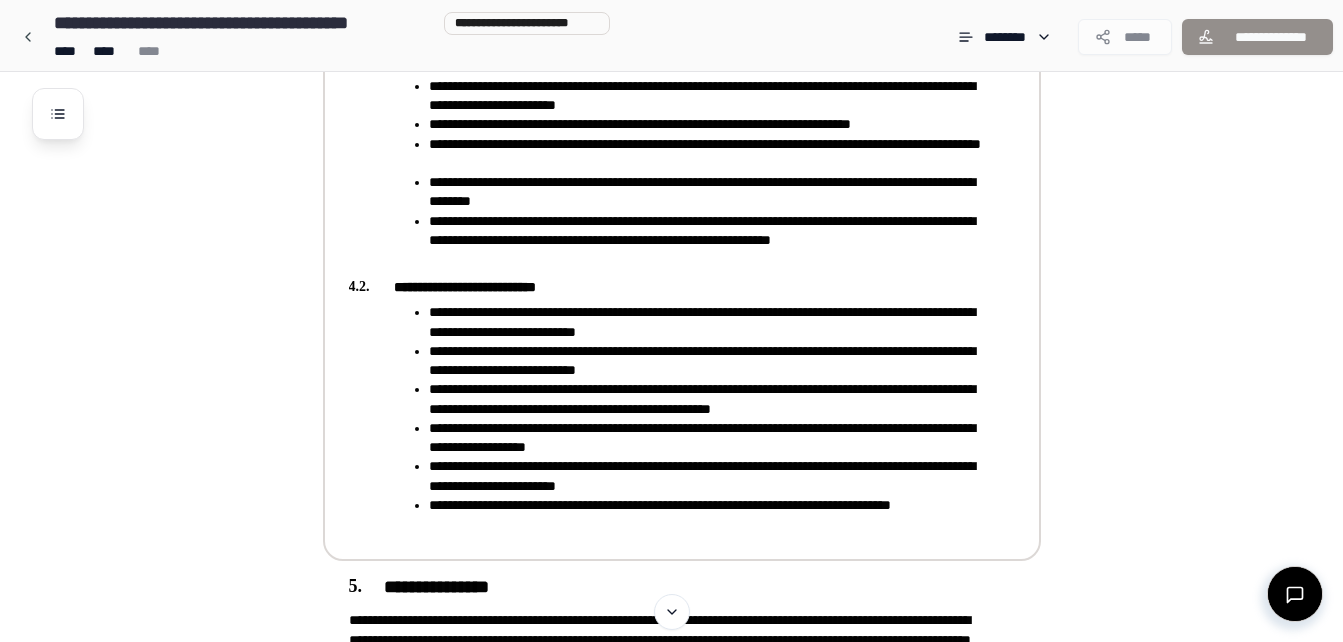 scroll, scrollTop: 1826, scrollLeft: 0, axis: vertical 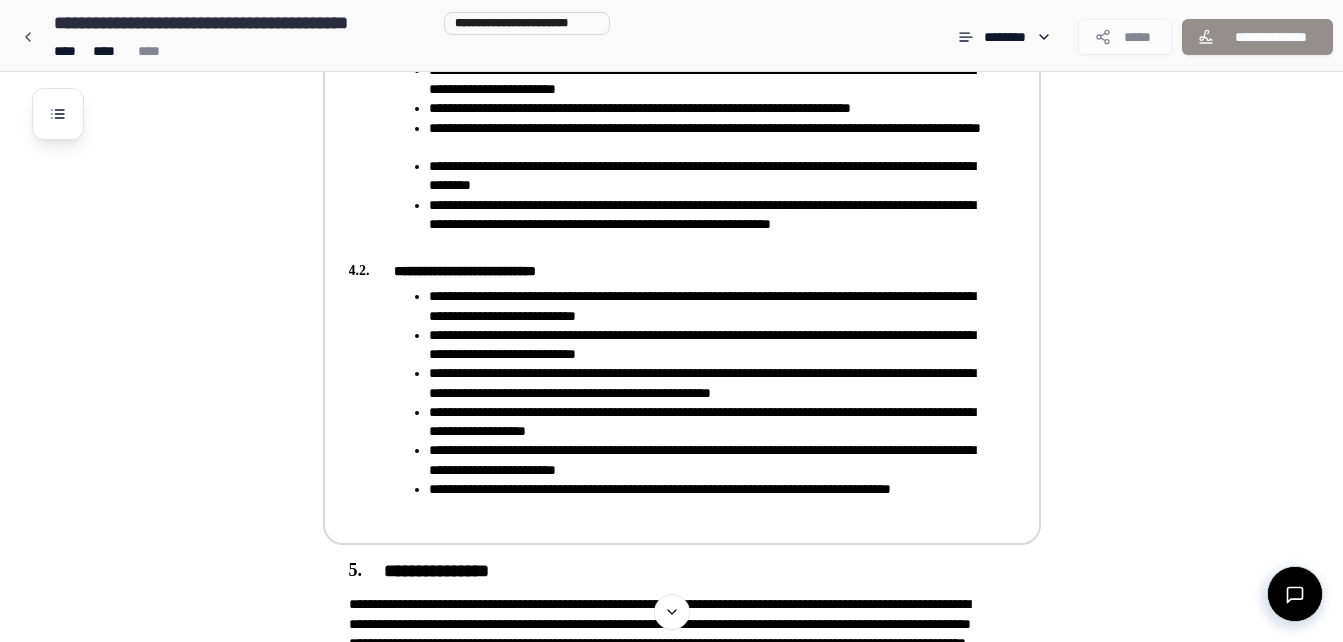 click on "**********" at bounding box center (668, 271) 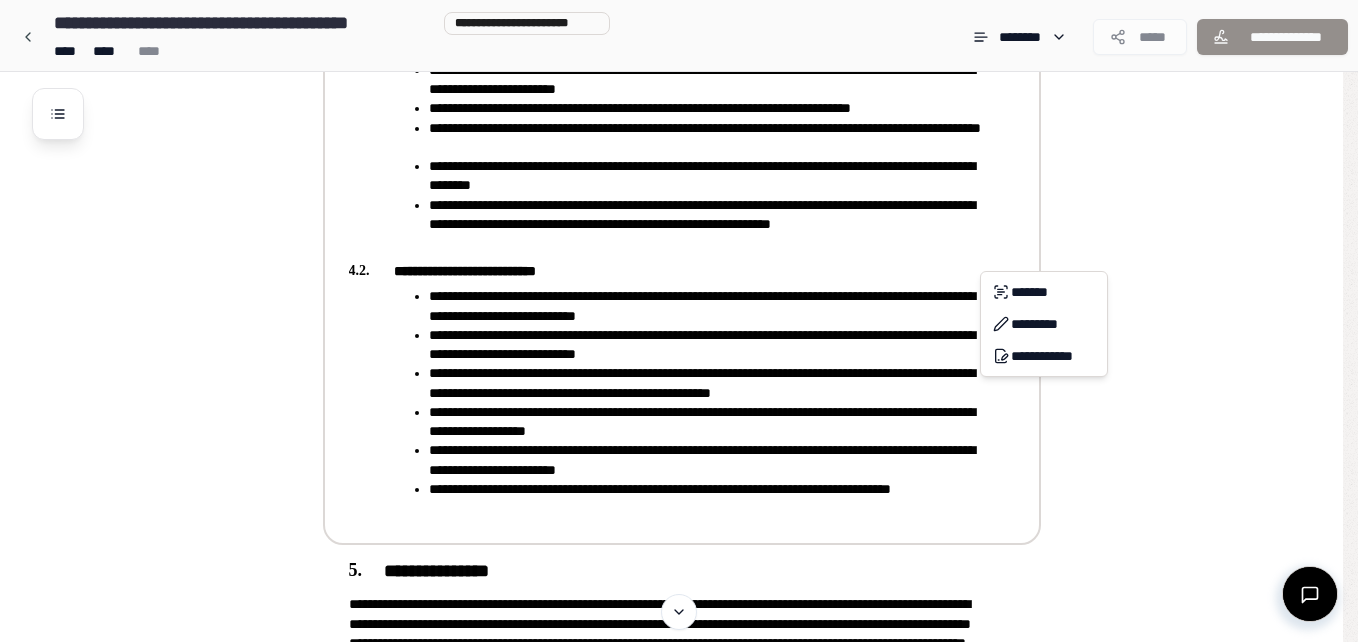 click on "**********" at bounding box center [679, -425] 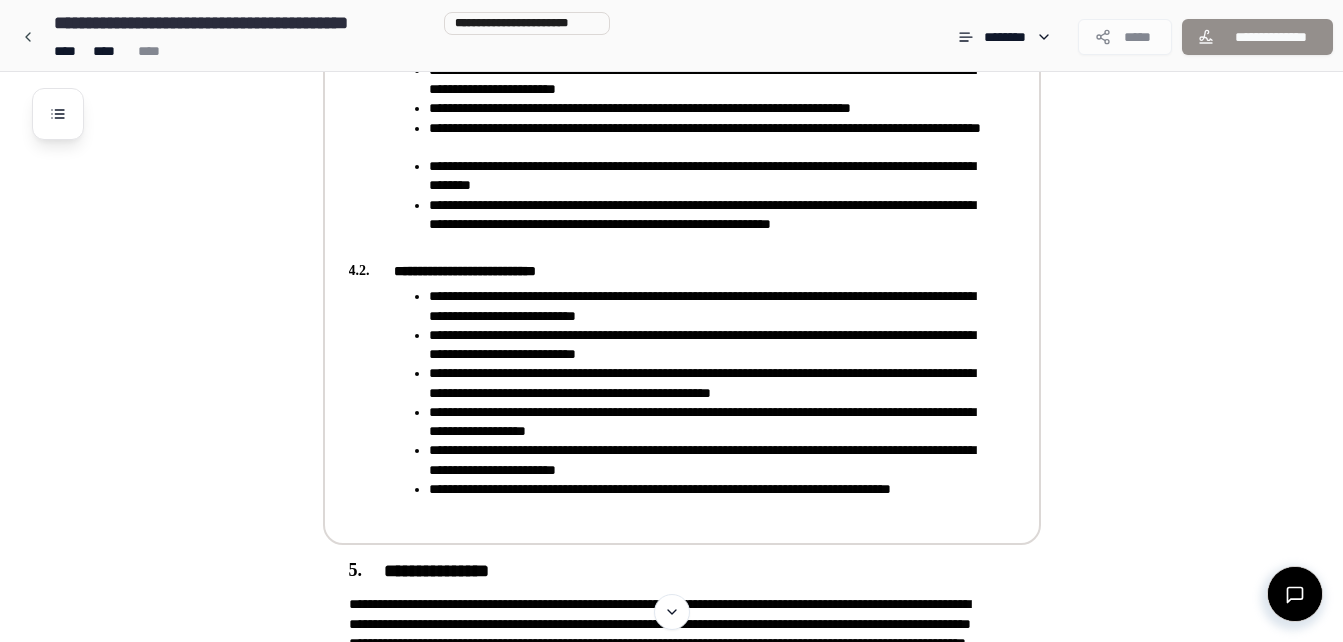 click on "**********" at bounding box center [668, 271] 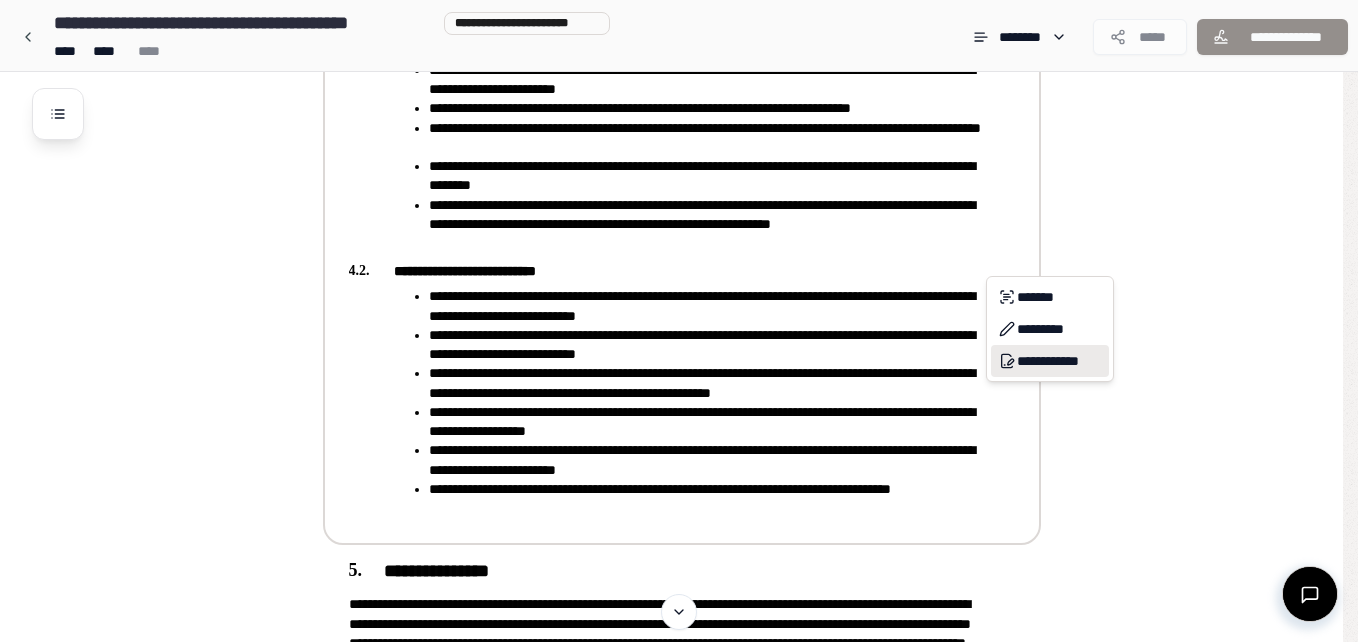click on "**********" at bounding box center (1050, 361) 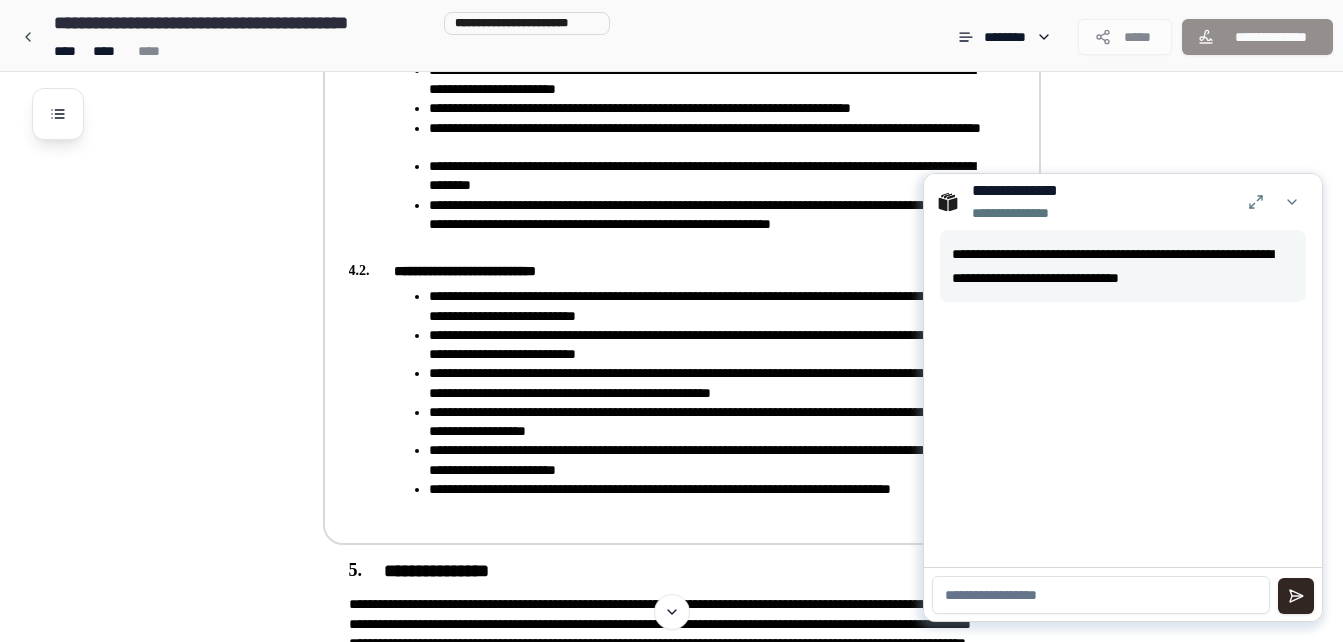 click at bounding box center [1101, 595] 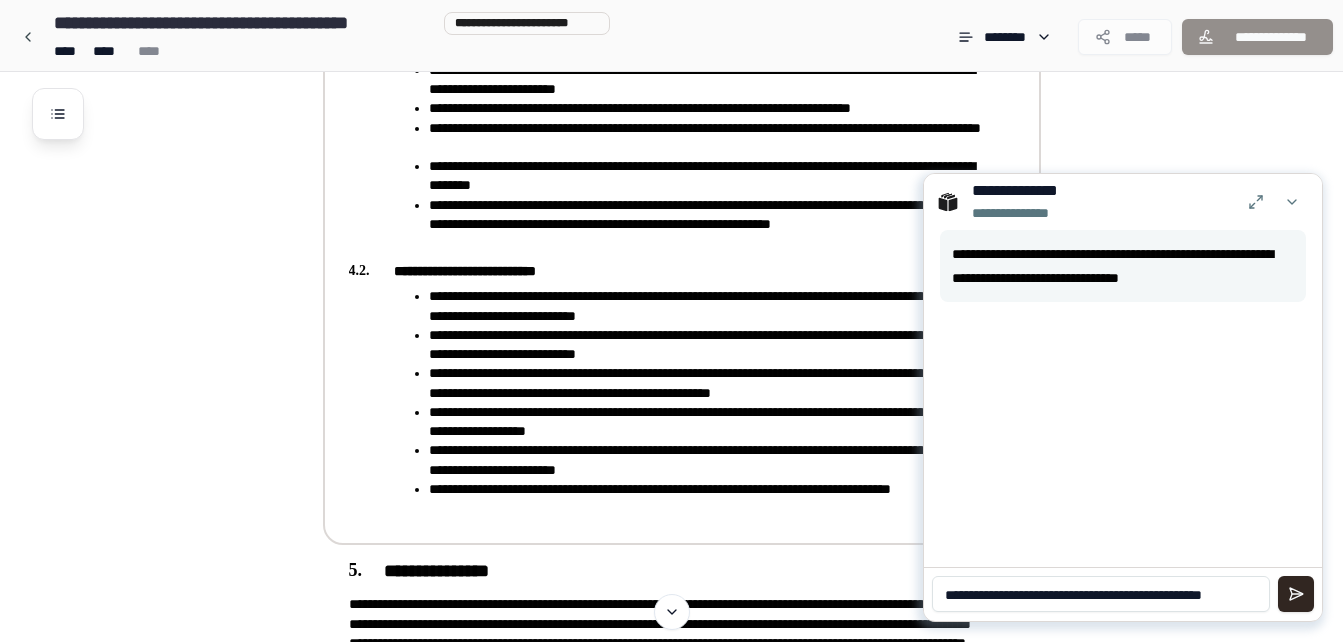 scroll, scrollTop: 0, scrollLeft: 0, axis: both 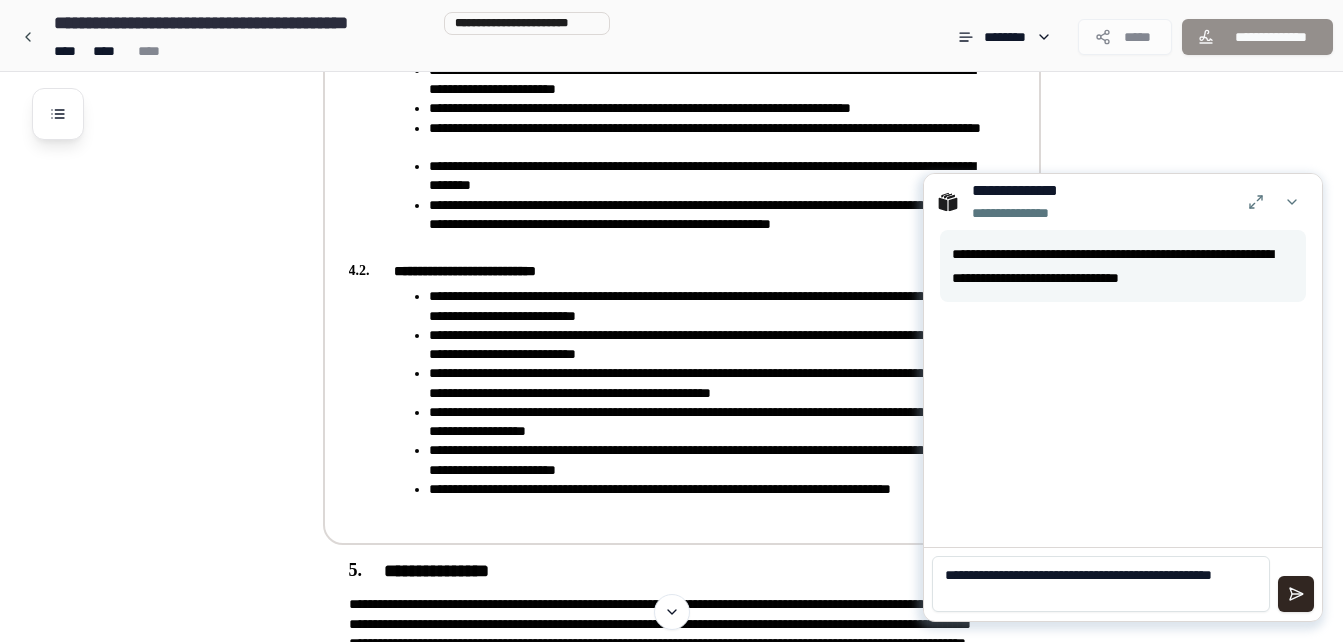 type on "**********" 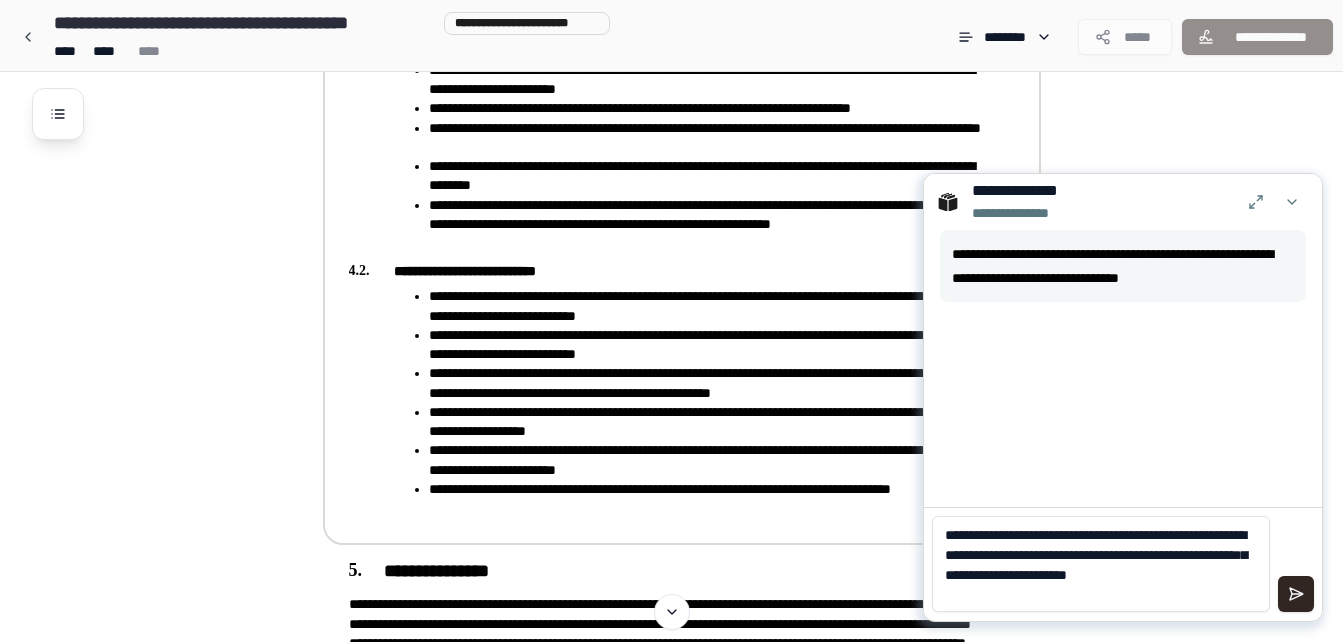 scroll, scrollTop: 0, scrollLeft: 0, axis: both 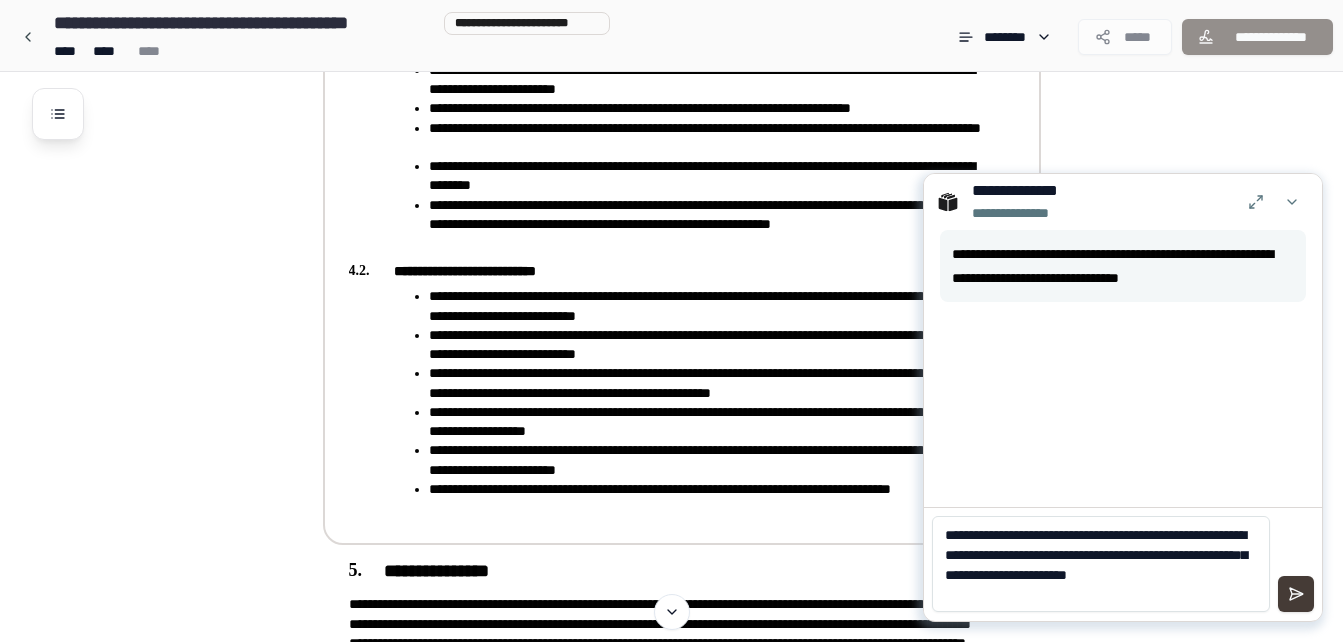 type on "**********" 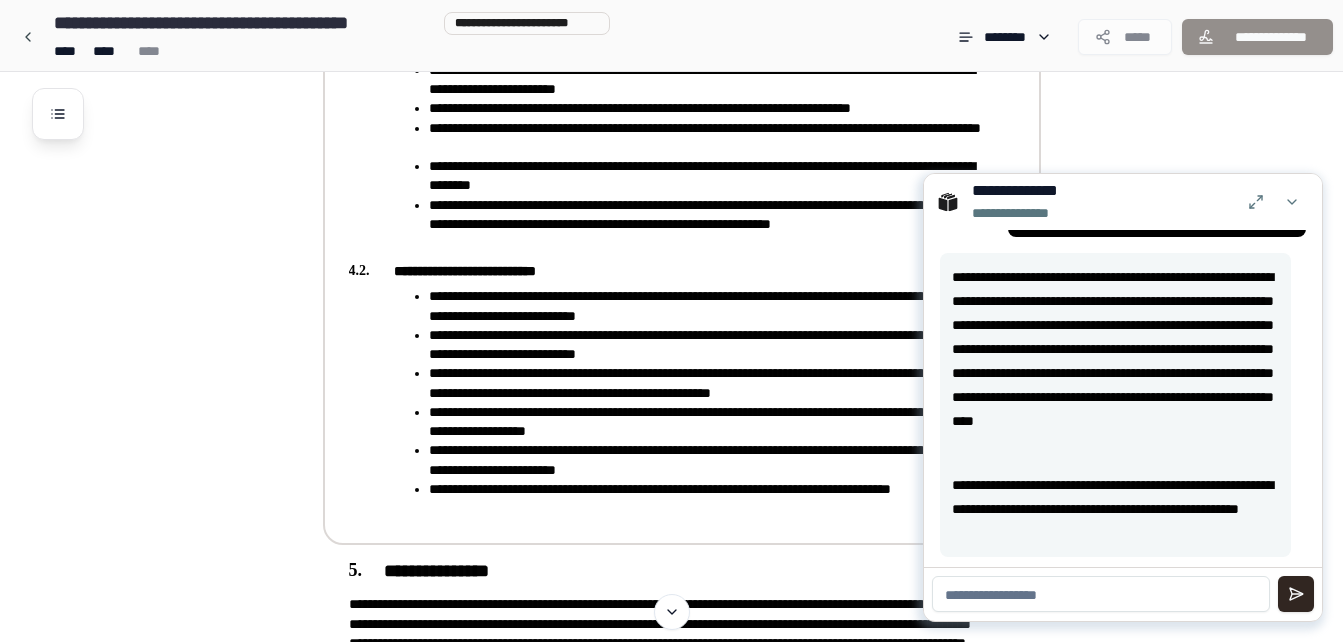 scroll, scrollTop: 194, scrollLeft: 0, axis: vertical 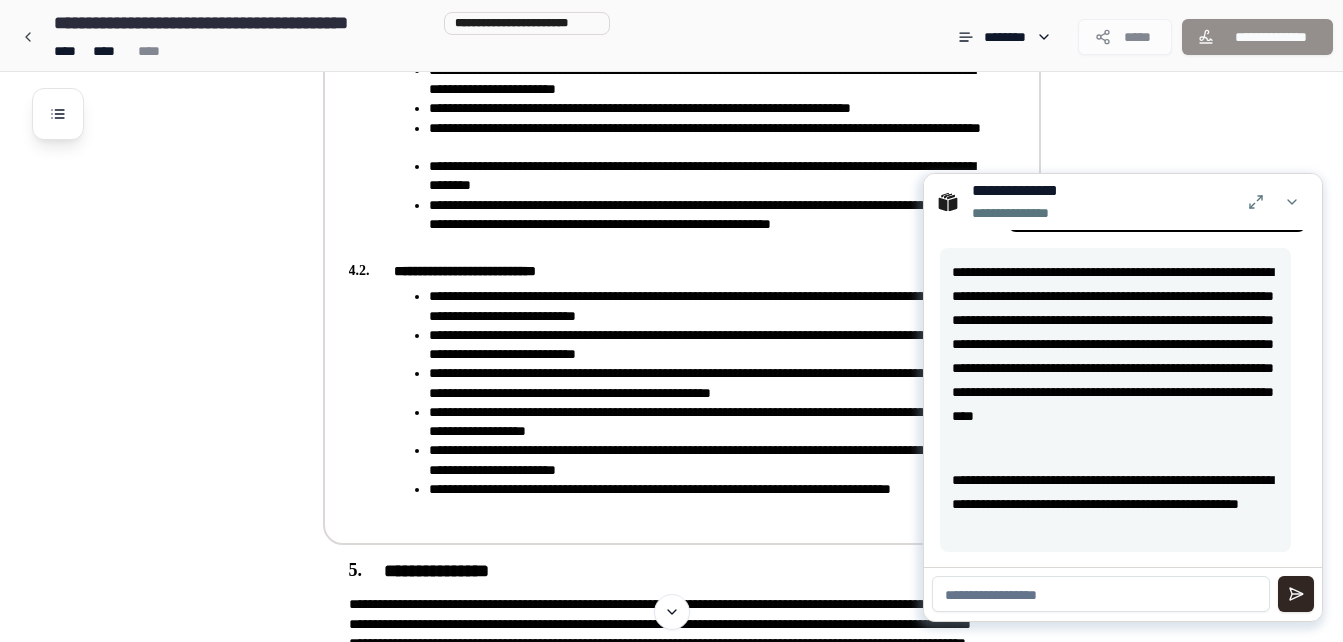 click at bounding box center (1101, 594) 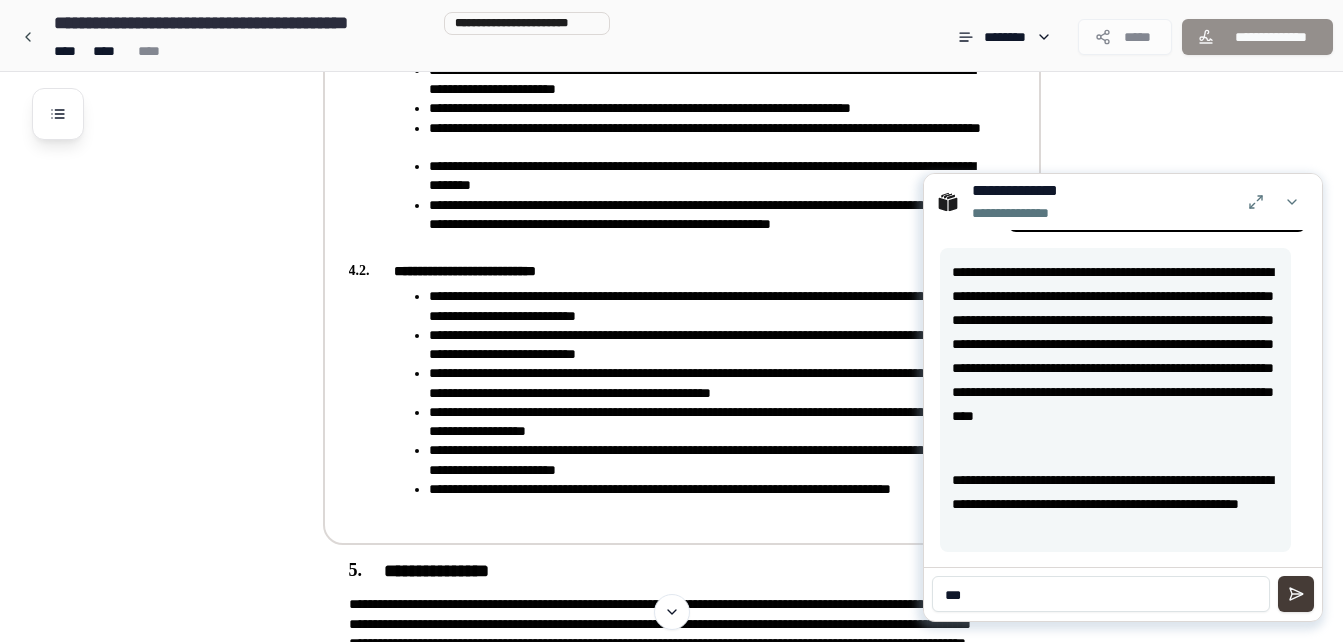 type on "***" 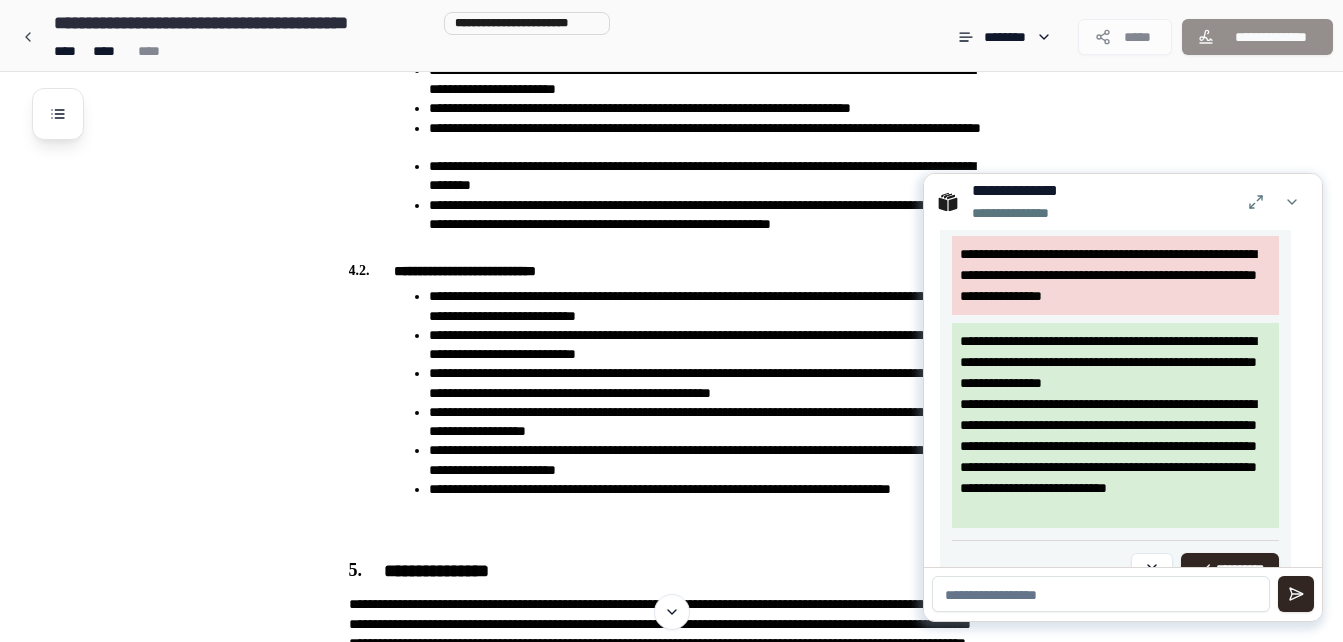 scroll, scrollTop: 874, scrollLeft: 0, axis: vertical 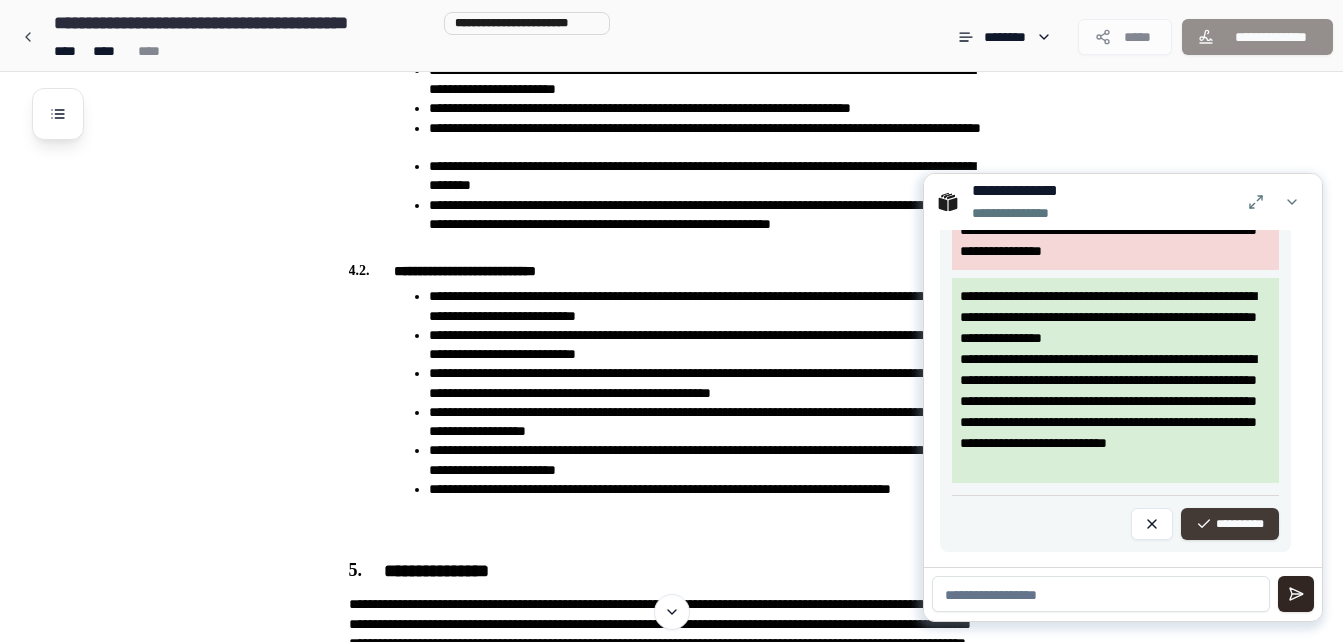 click on "**********" at bounding box center (1230, 524) 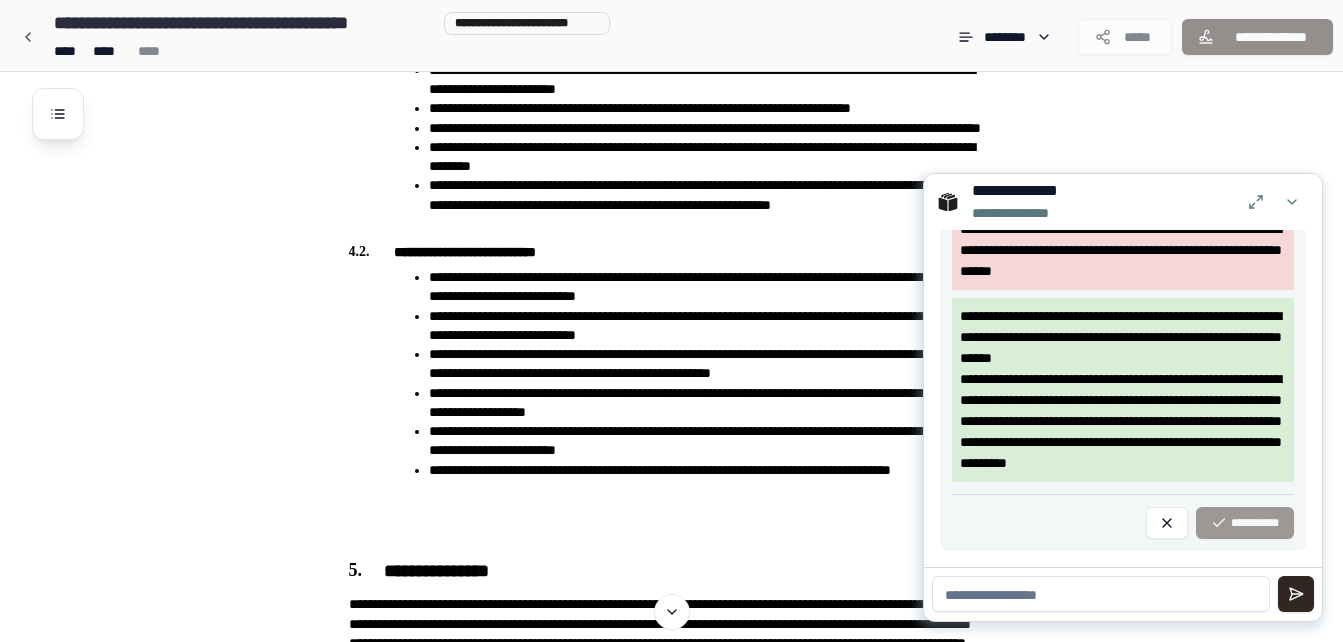 scroll, scrollTop: 1884, scrollLeft: 0, axis: vertical 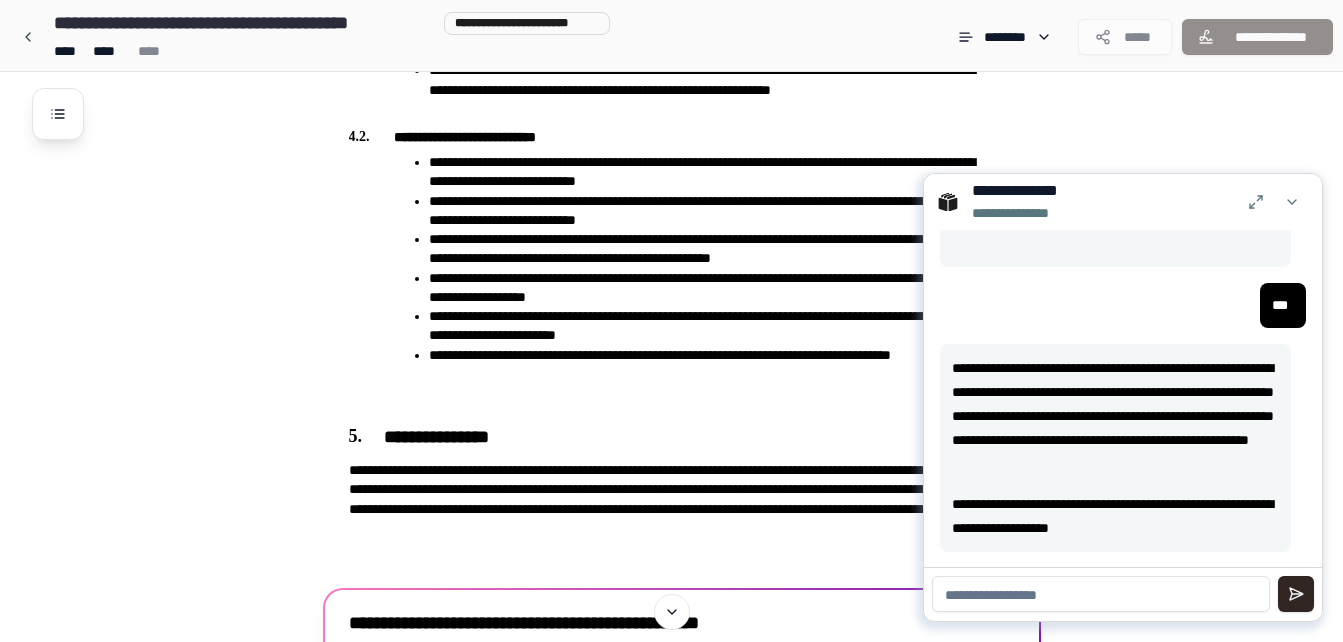 click at bounding box center [1101, 594] 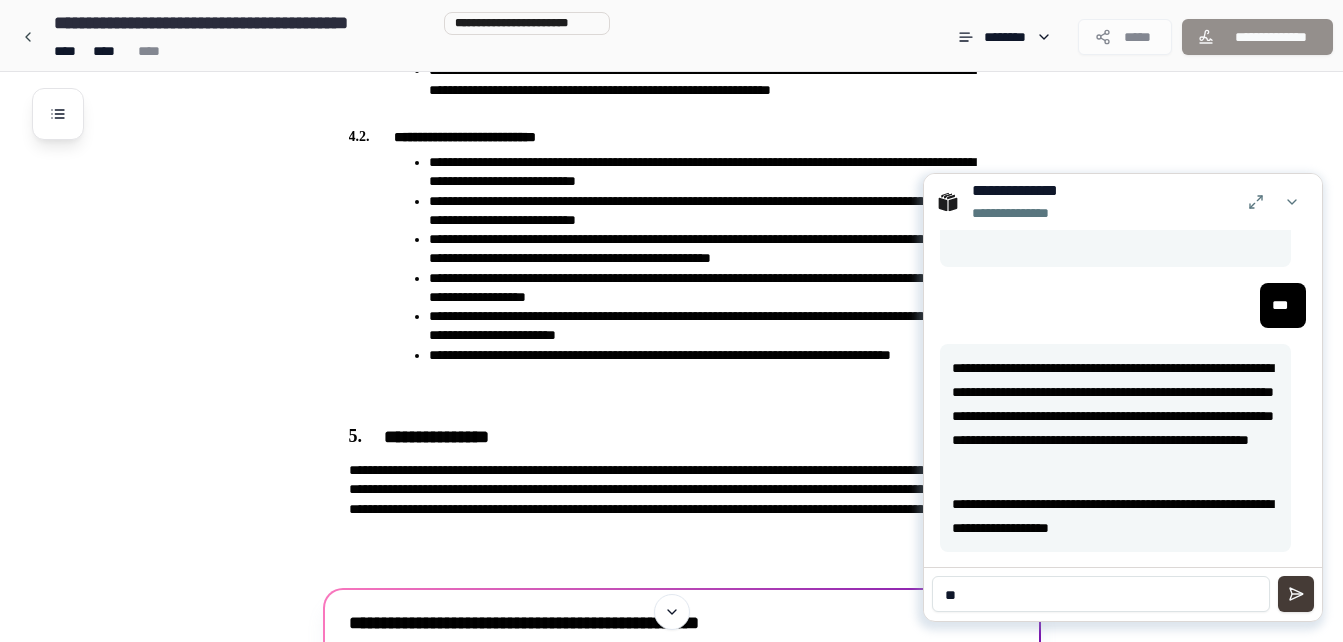 type on "**" 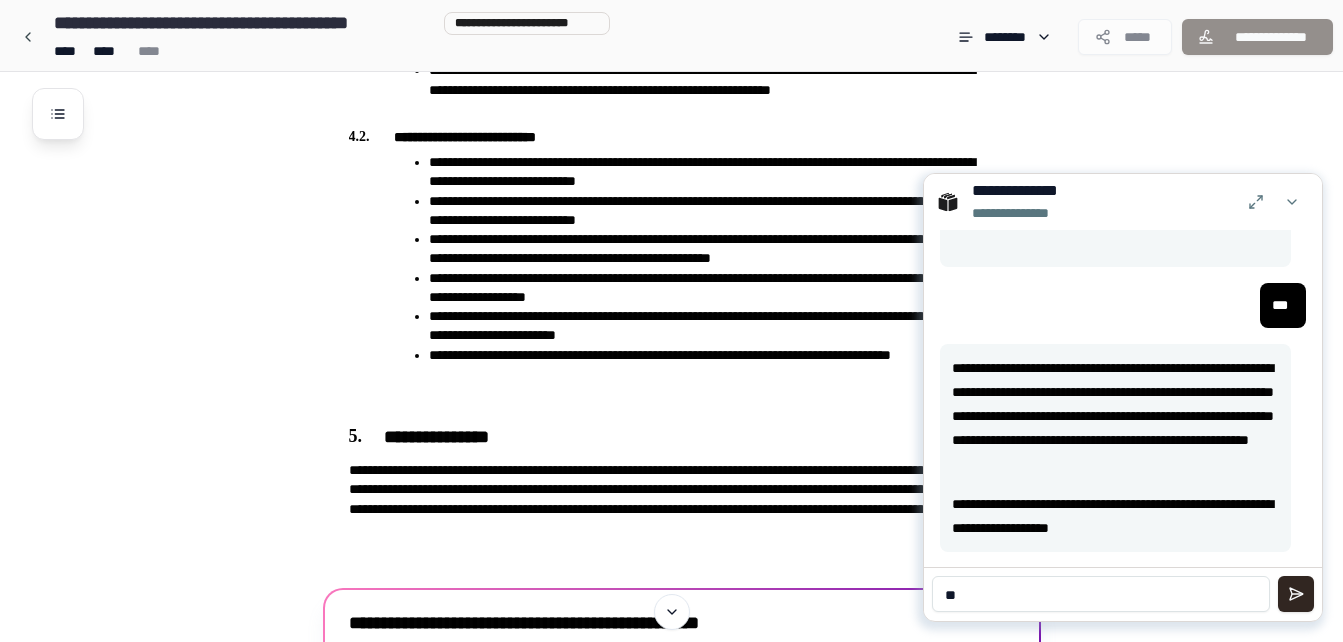 type 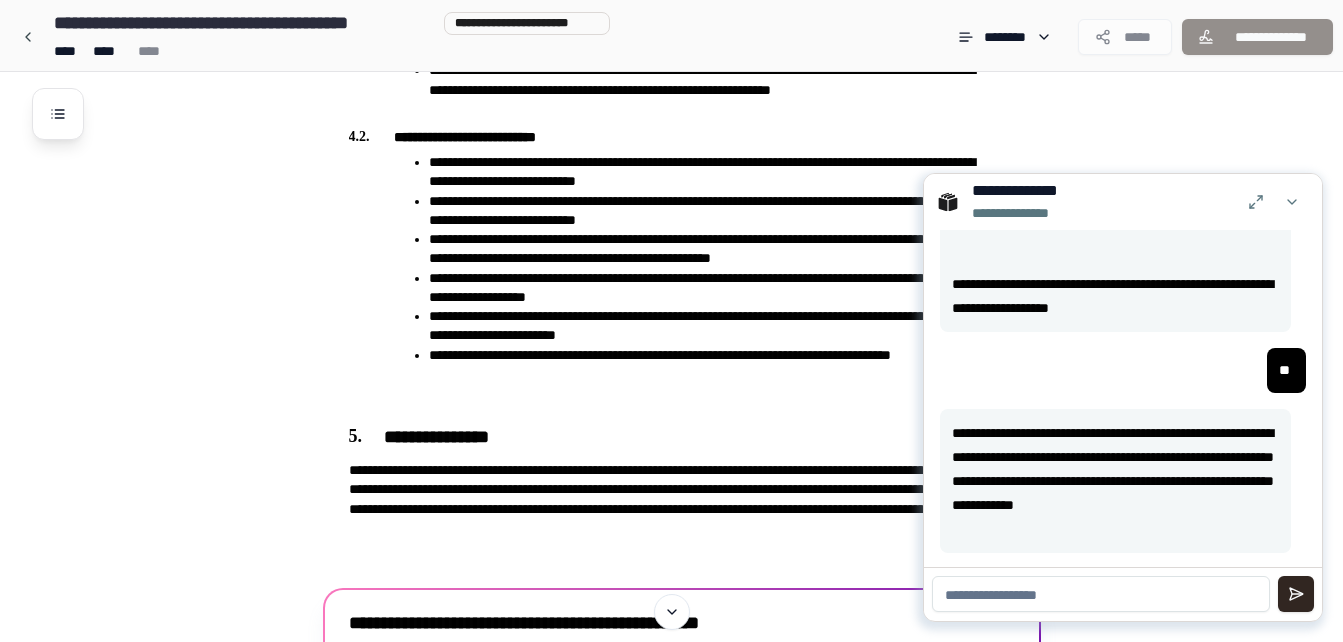 scroll, scrollTop: 700, scrollLeft: 0, axis: vertical 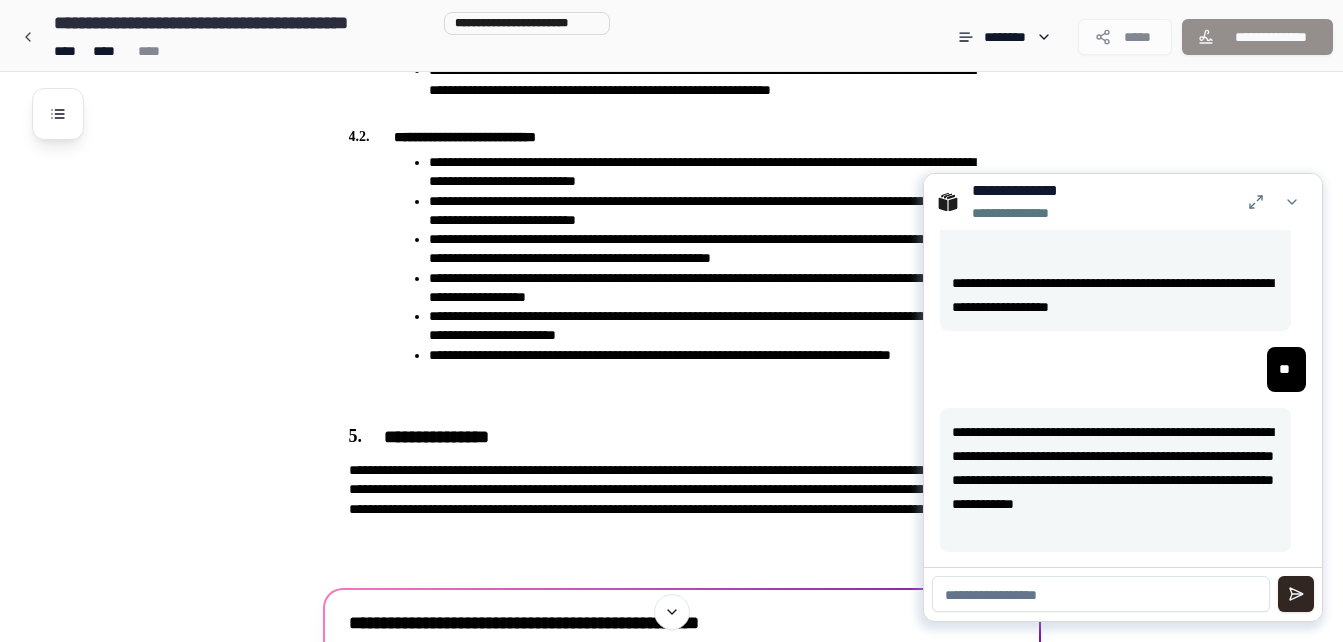 click at bounding box center [1292, 202] 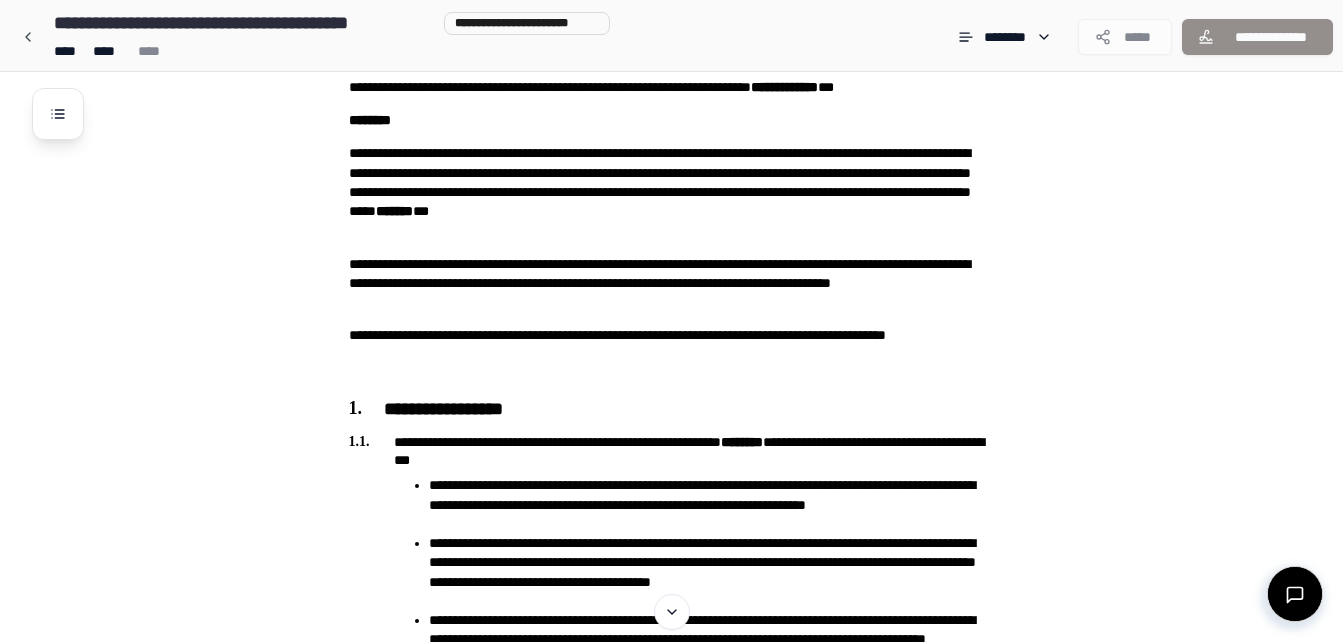 scroll, scrollTop: 0, scrollLeft: 0, axis: both 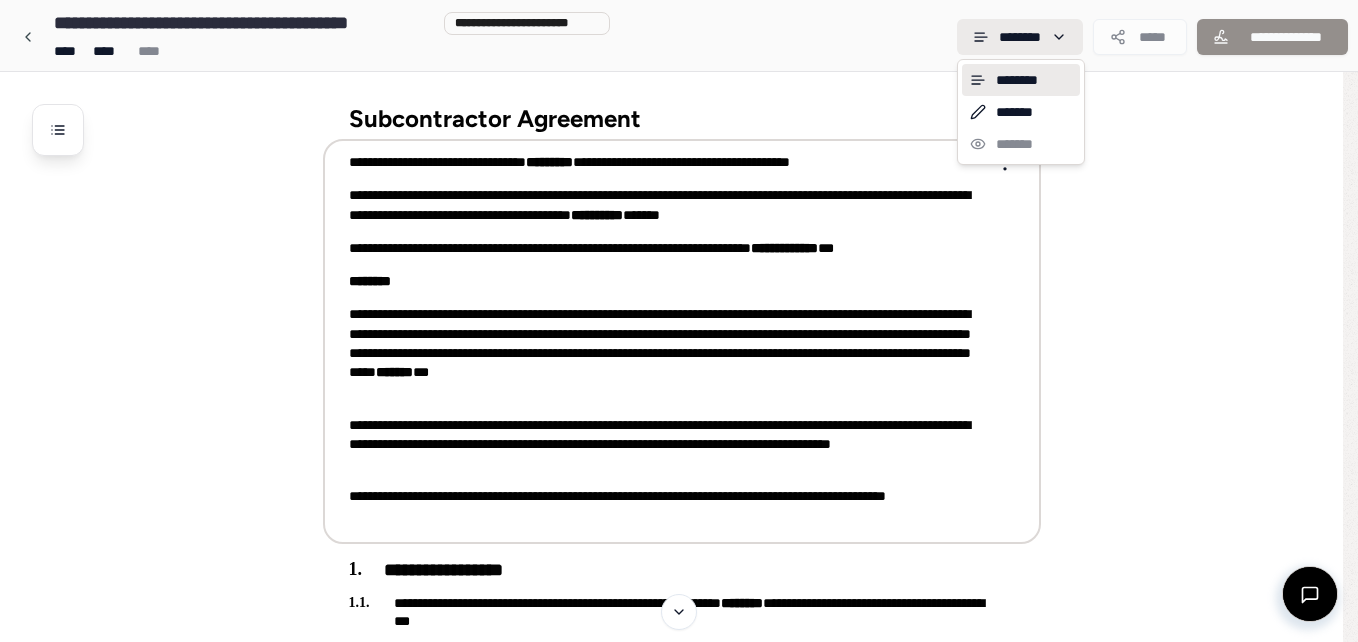 click on "**********" at bounding box center [671, 1430] 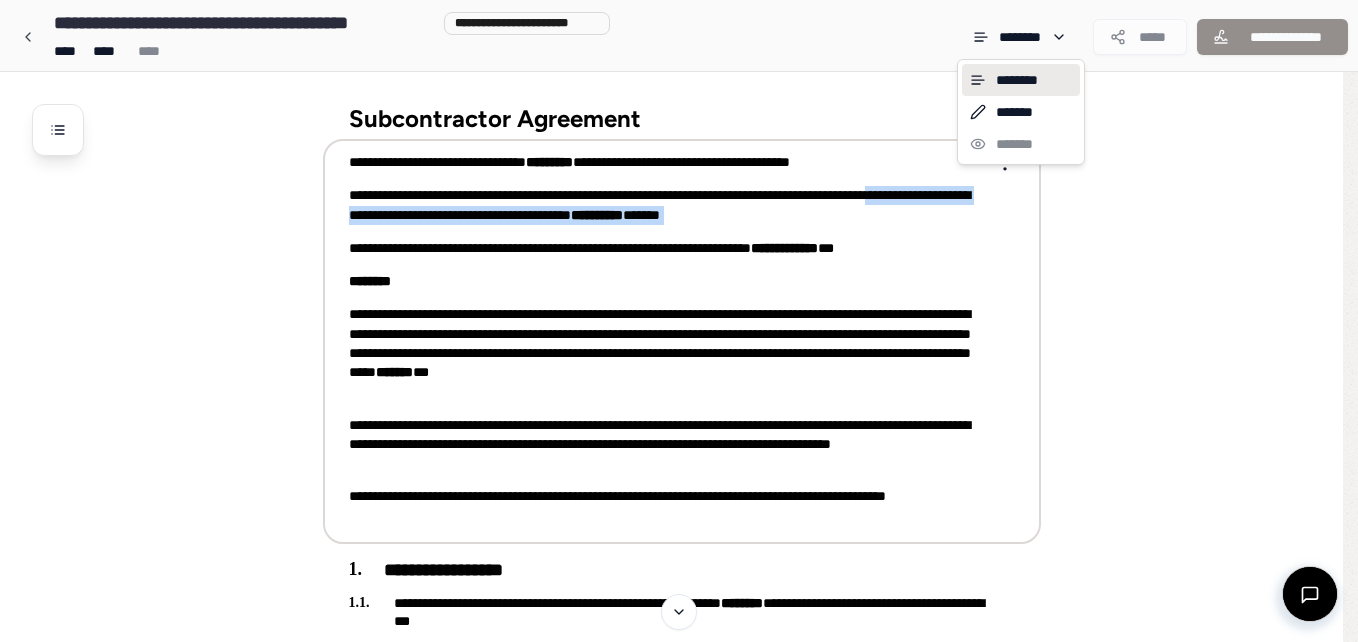 click on "**********" at bounding box center [679, 1430] 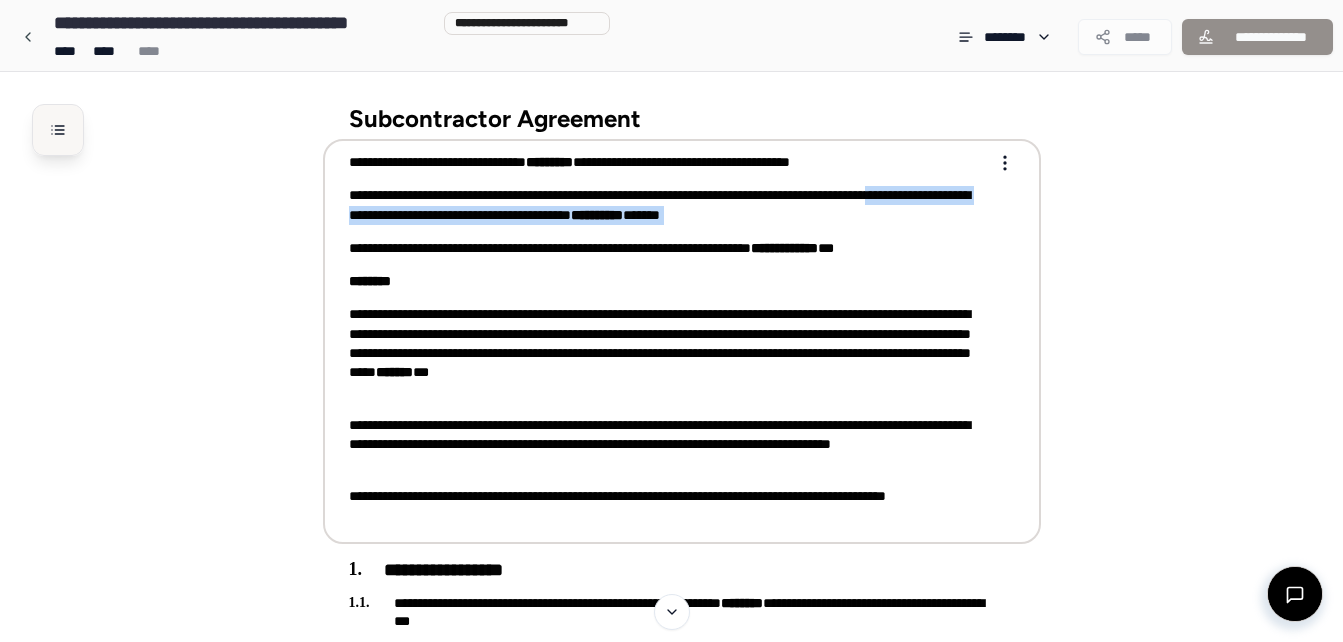drag, startPoint x: 128, startPoint y: 231, endPoint x: 53, endPoint y: 127, distance: 128.22246 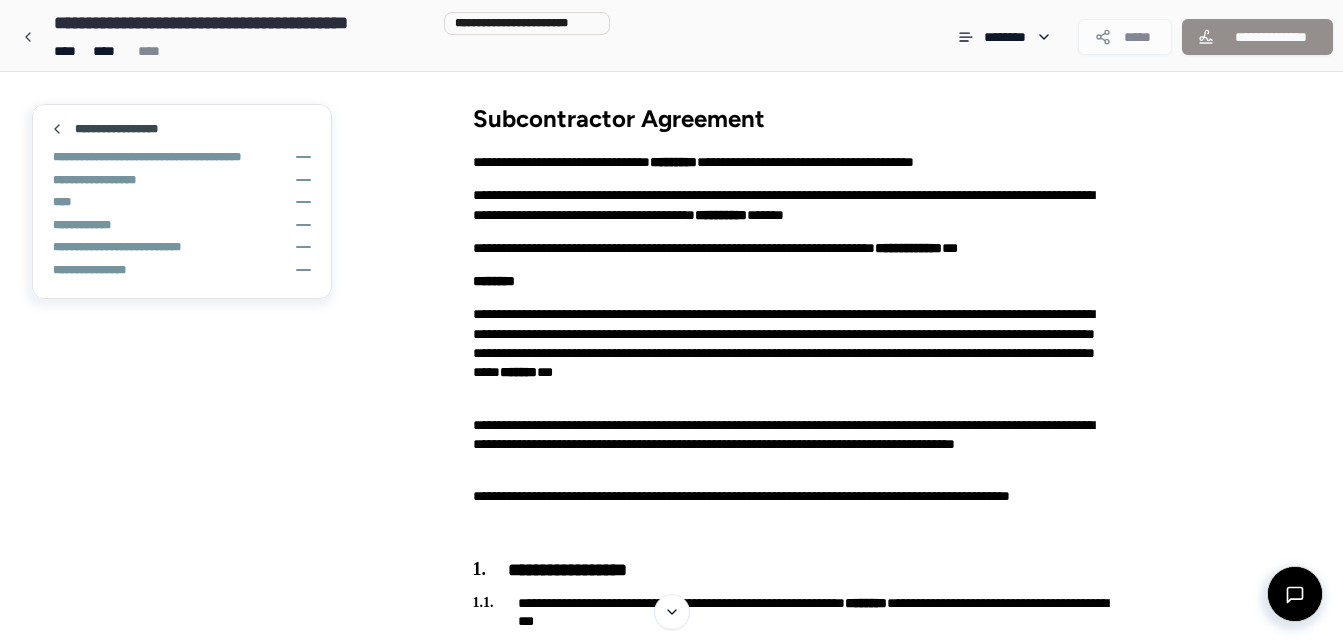 click on "**********" at bounding box center (671, 1466) 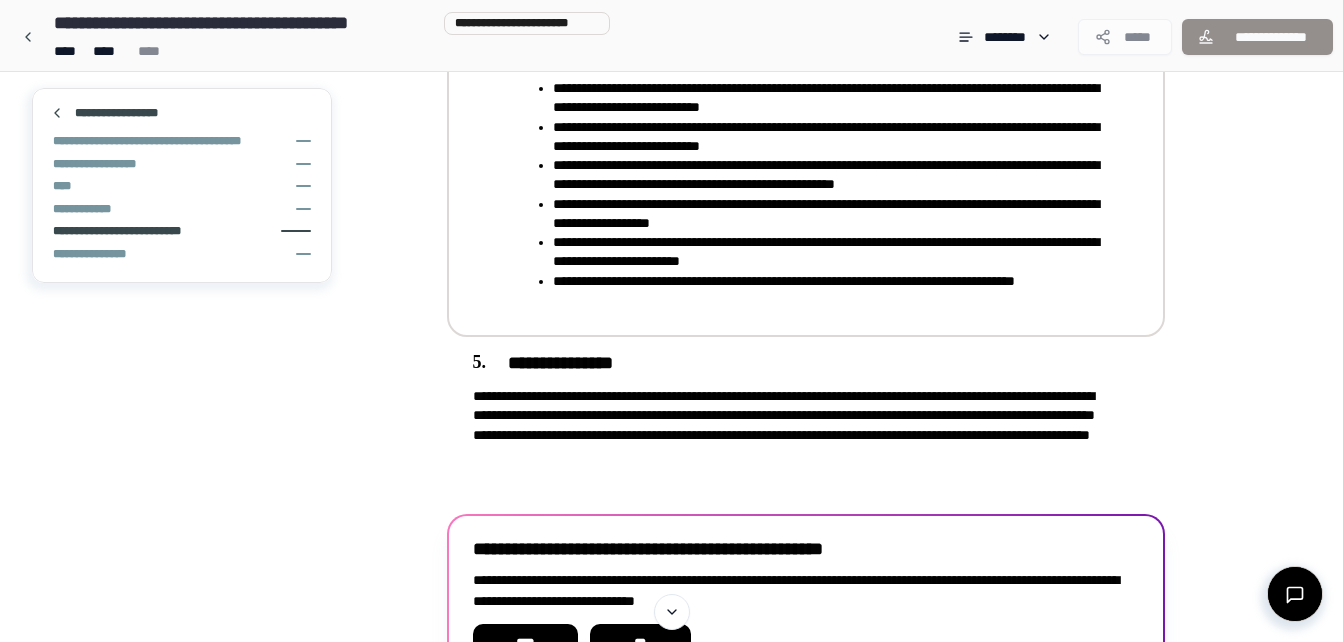 scroll, scrollTop: 2218, scrollLeft: 0, axis: vertical 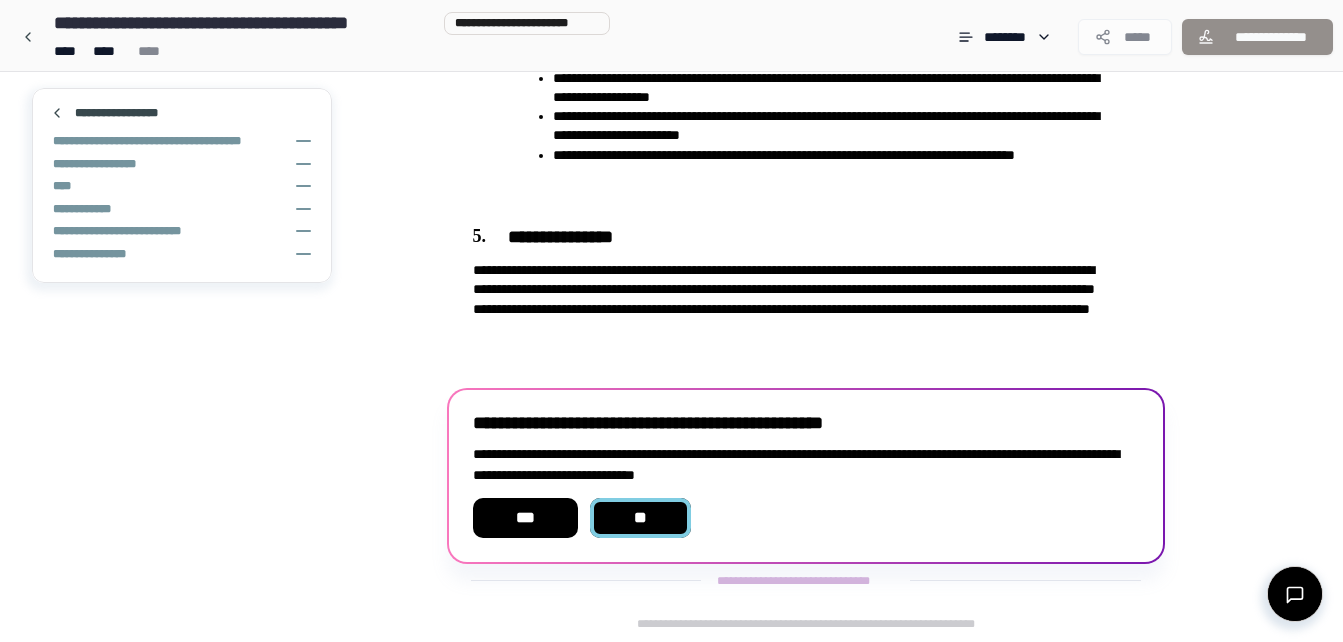 click on "**" at bounding box center (641, 518) 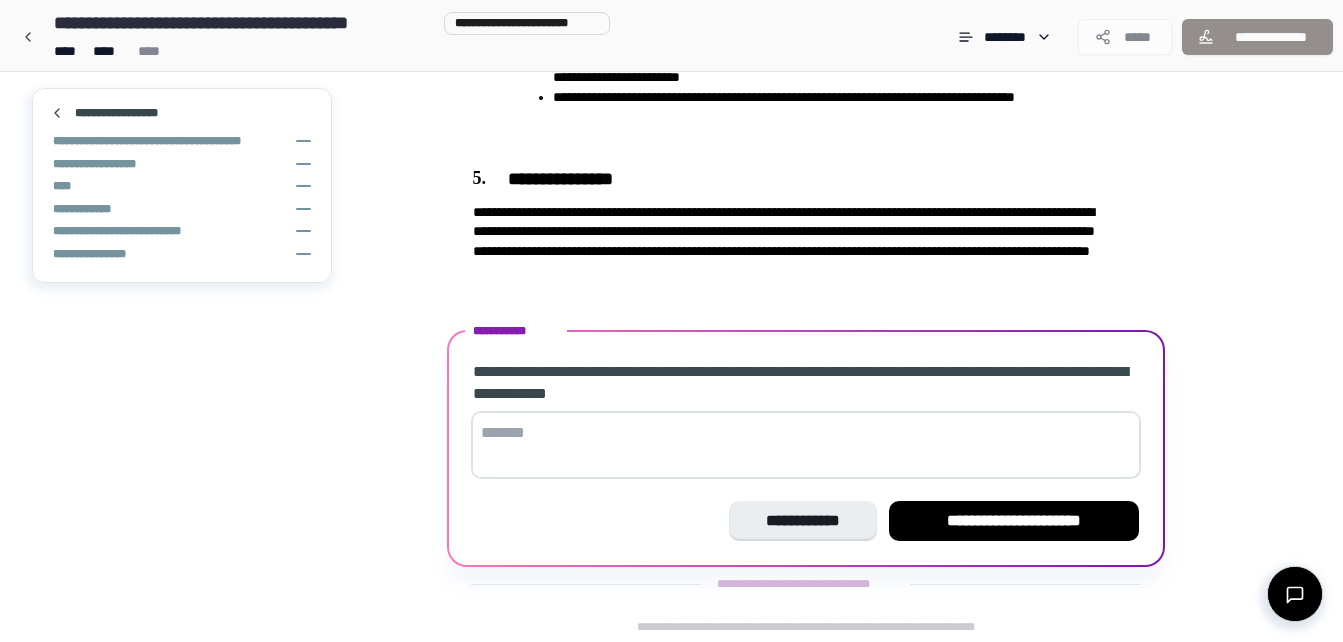 scroll, scrollTop: 2279, scrollLeft: 0, axis: vertical 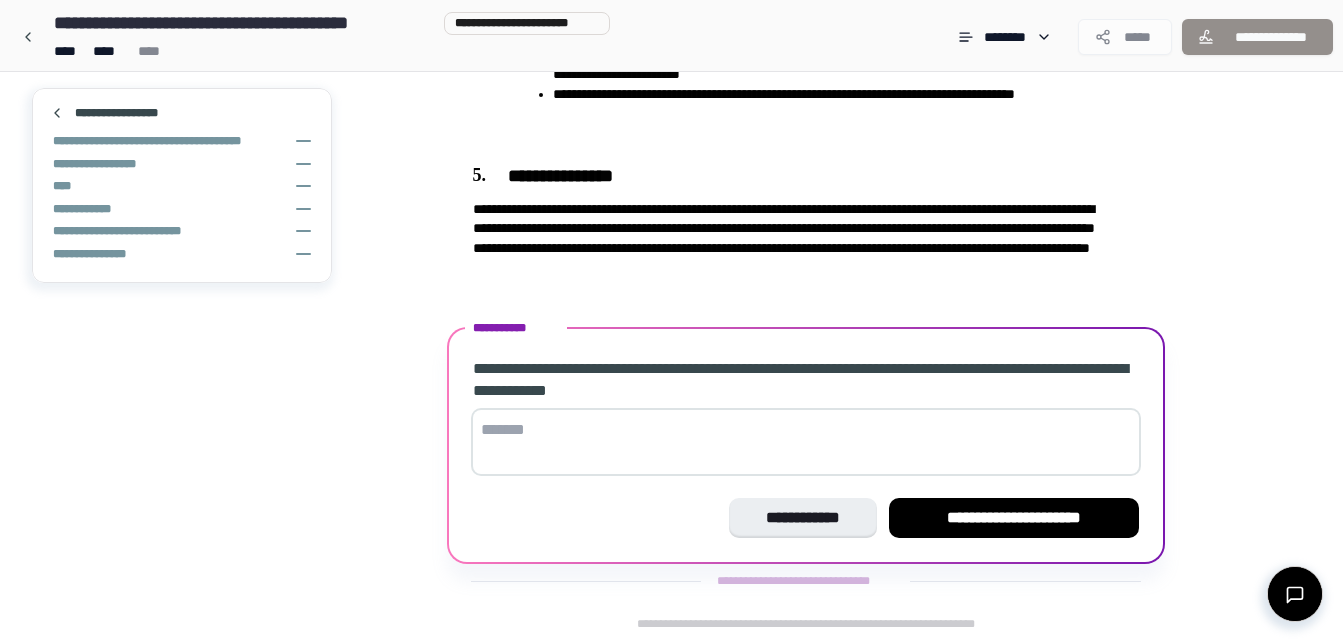 click at bounding box center (806, 442) 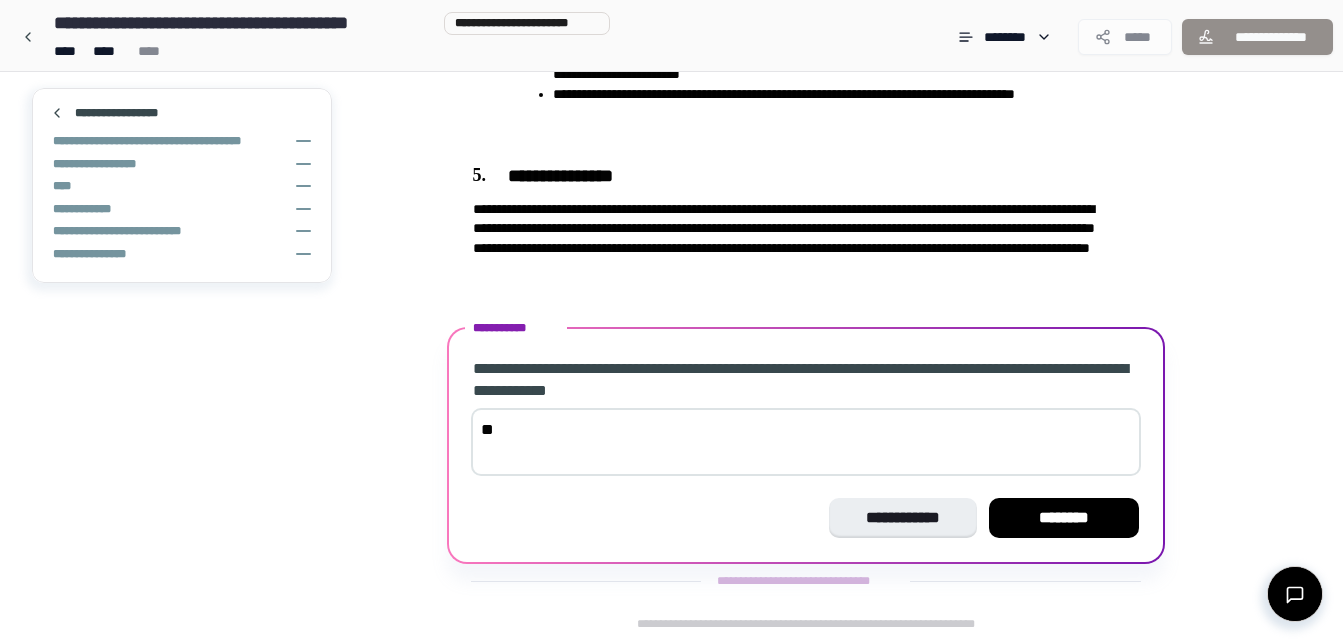 type on "*" 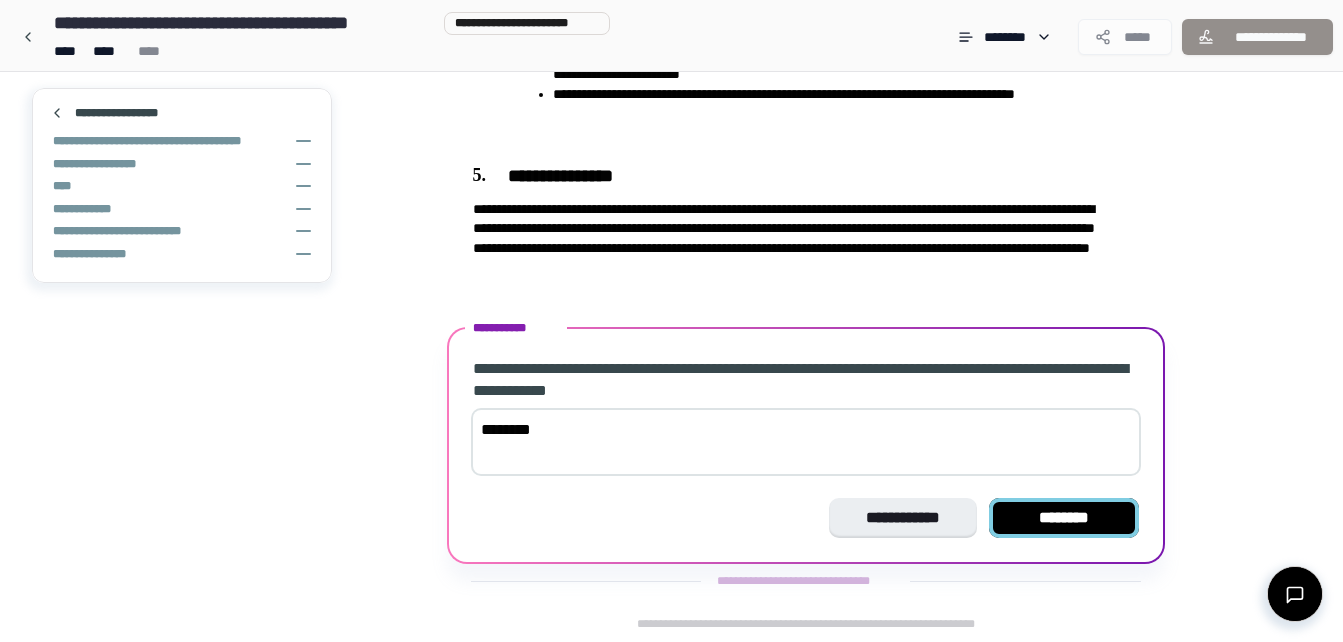 type on "*******" 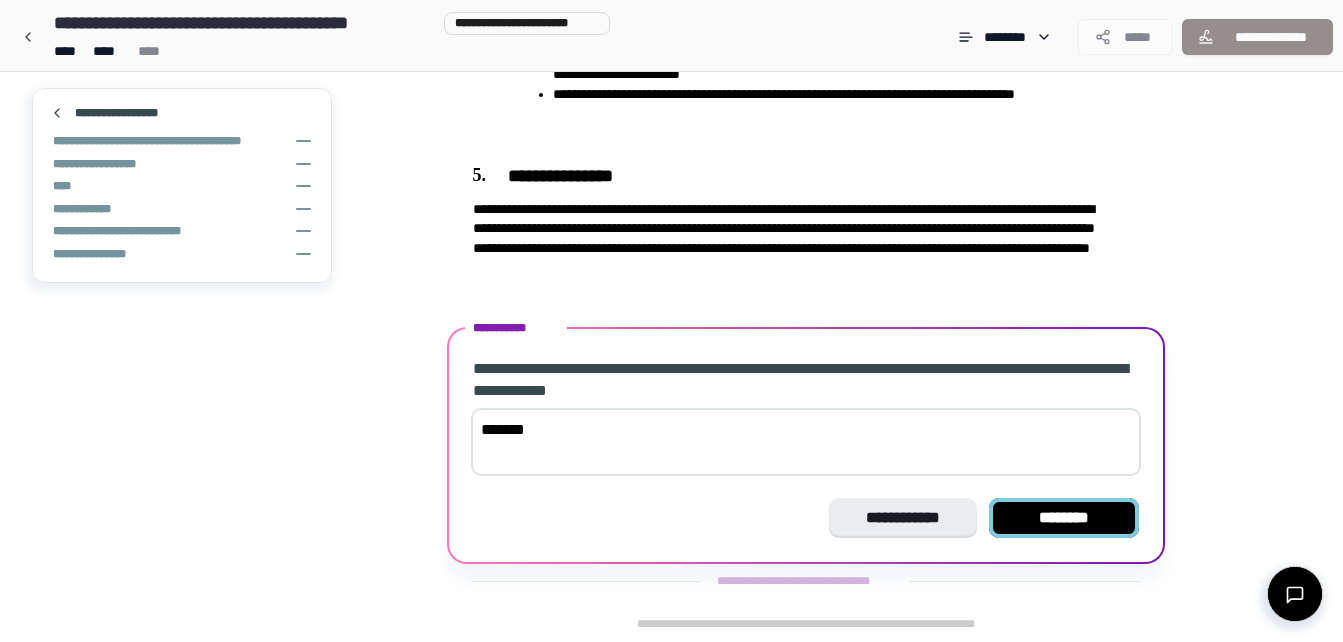 click on "********" at bounding box center [1064, 518] 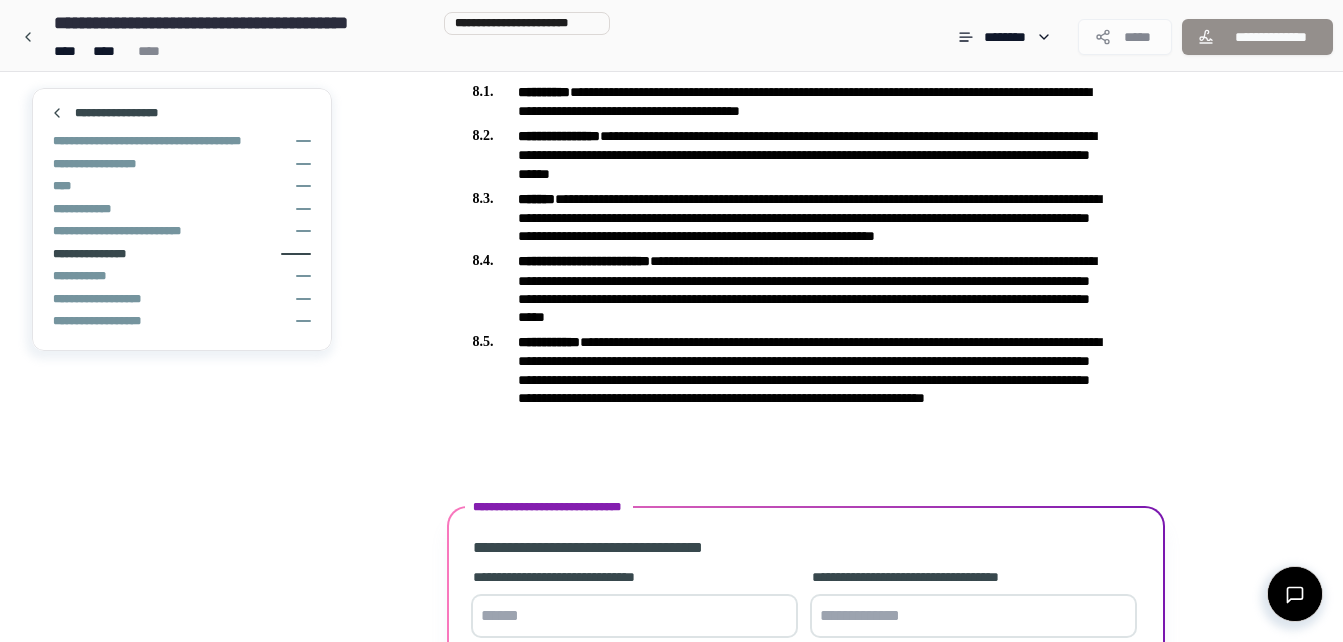scroll, scrollTop: 3152, scrollLeft: 0, axis: vertical 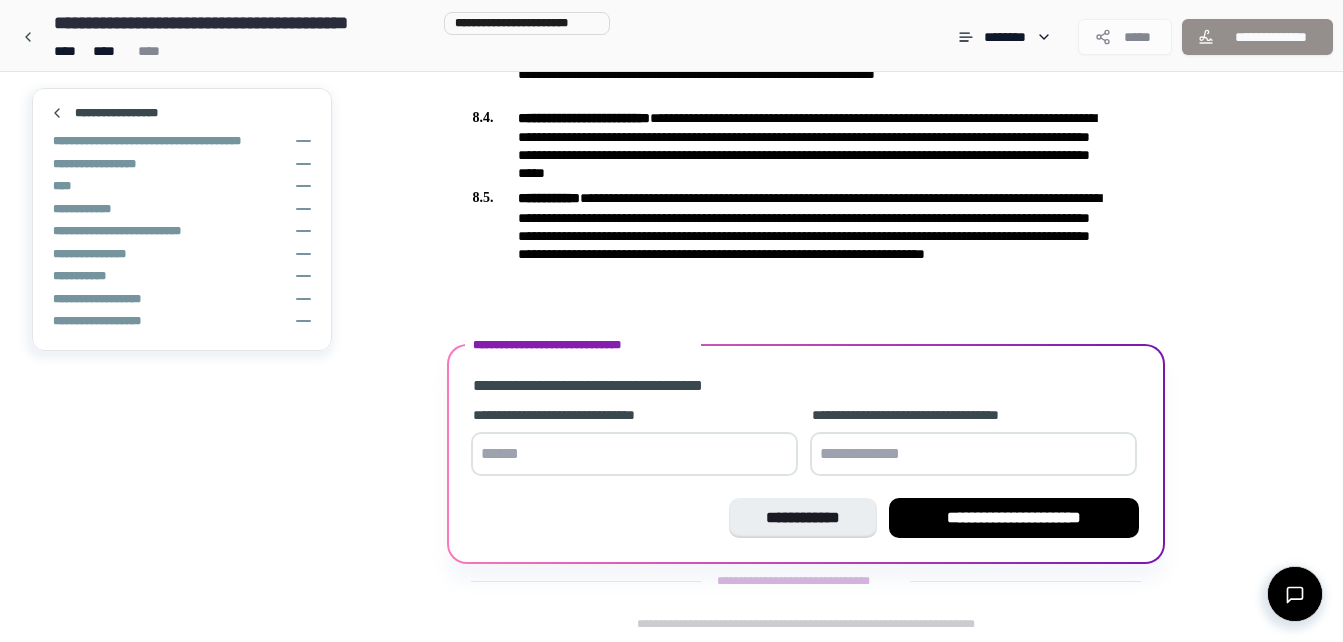 click at bounding box center [634, 454] 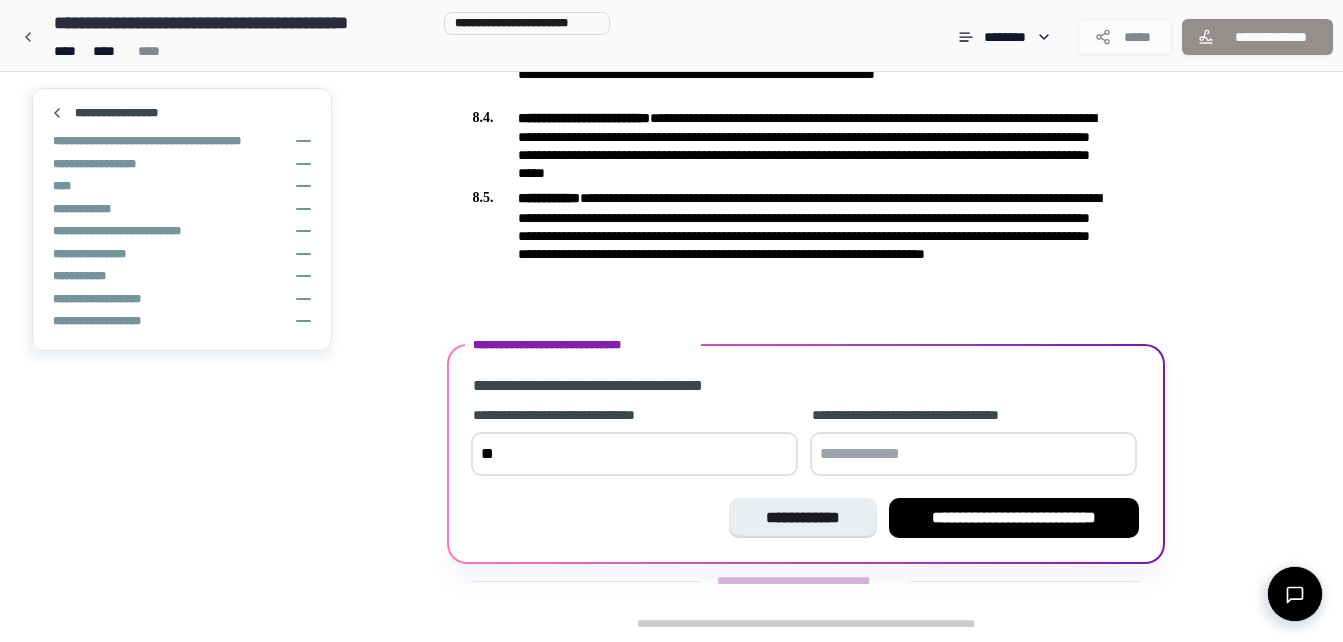 type on "*" 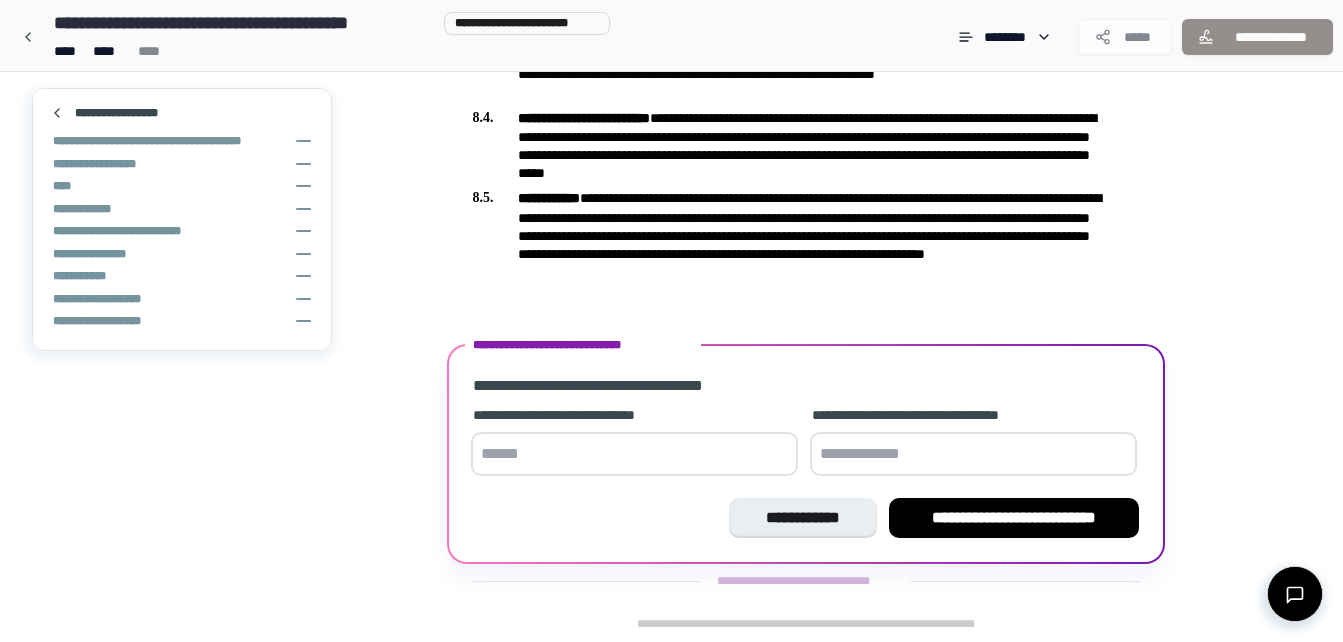 type on "*" 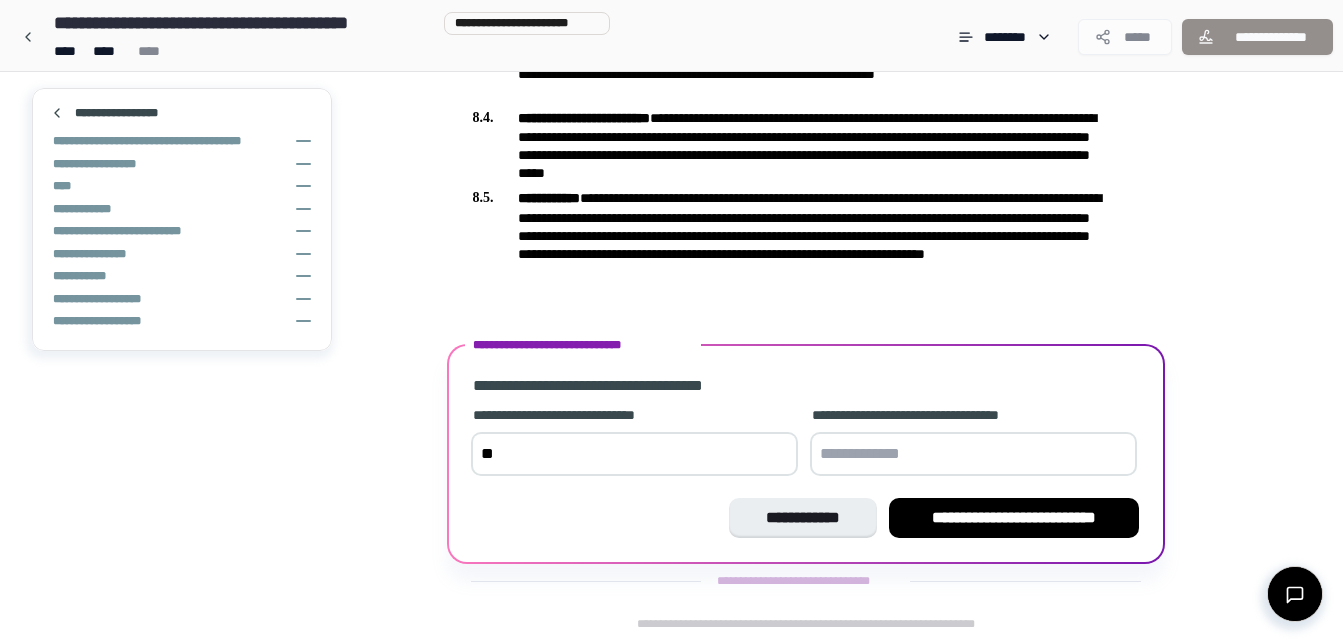 type on "*" 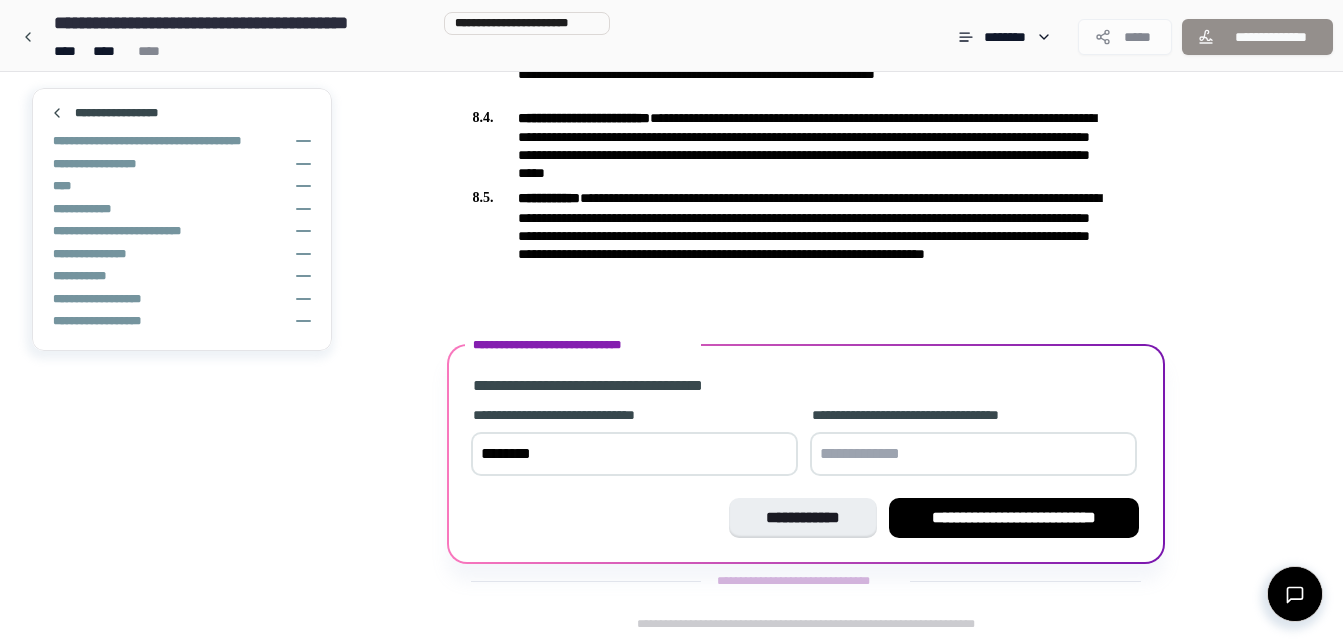 type on "*******" 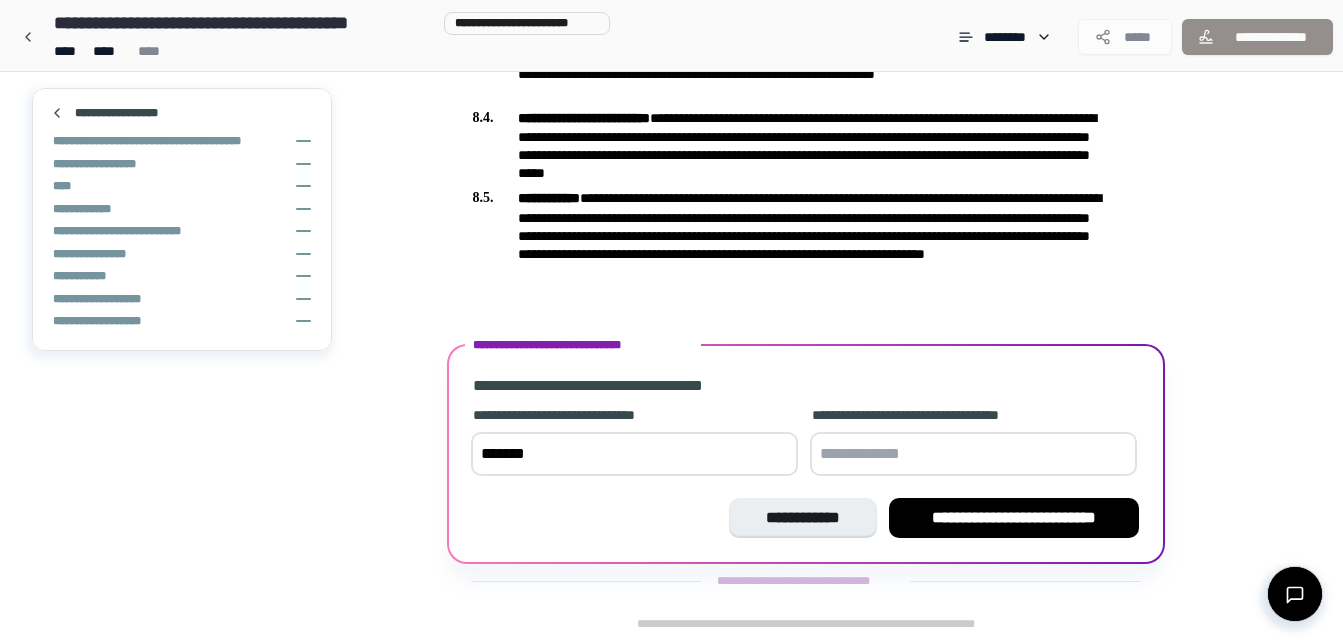 click at bounding box center (973, 454) 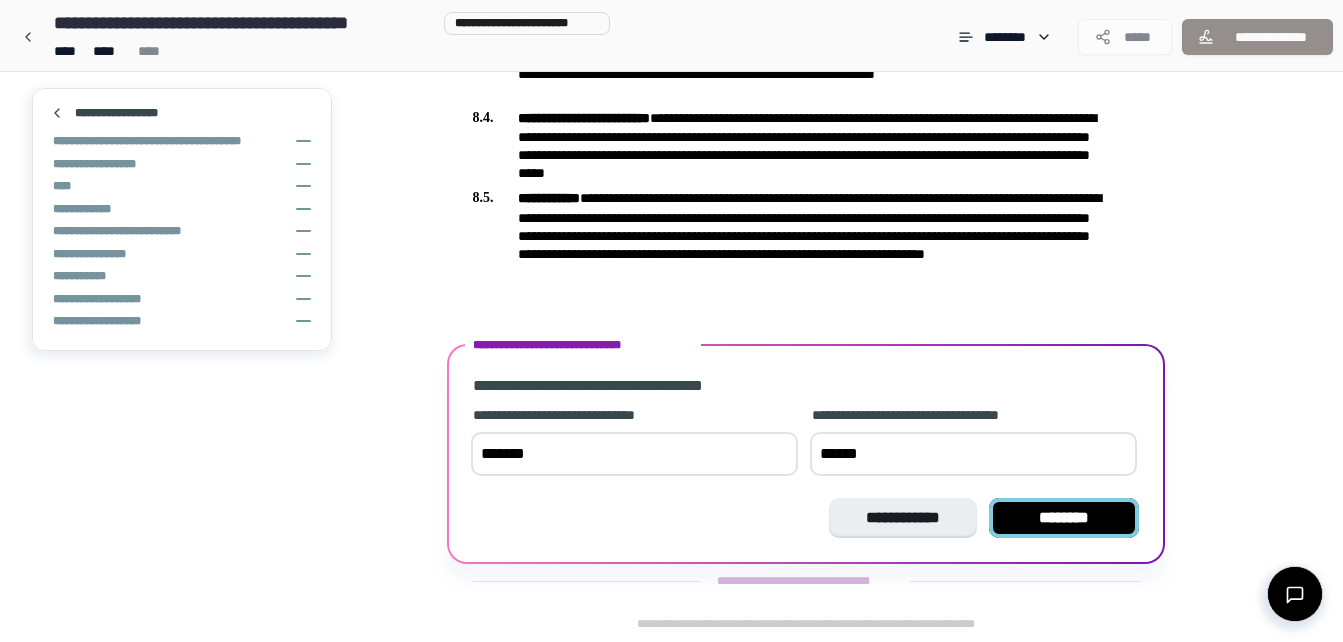 type on "******" 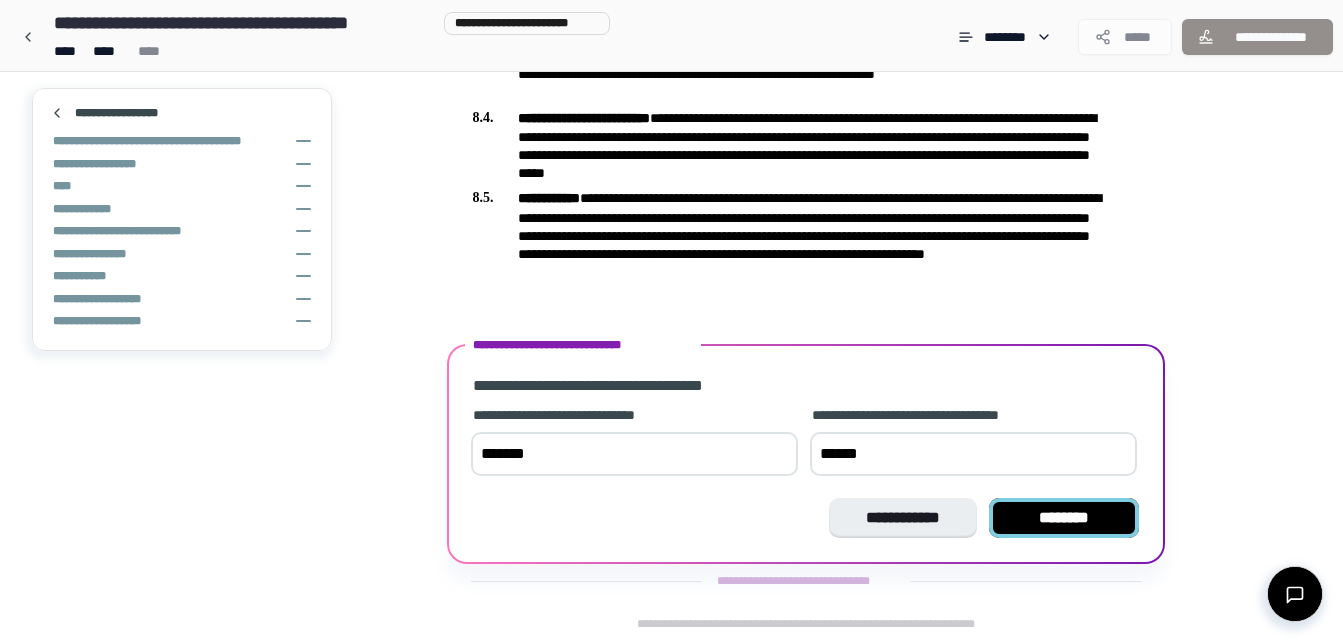 click on "********" at bounding box center [1064, 518] 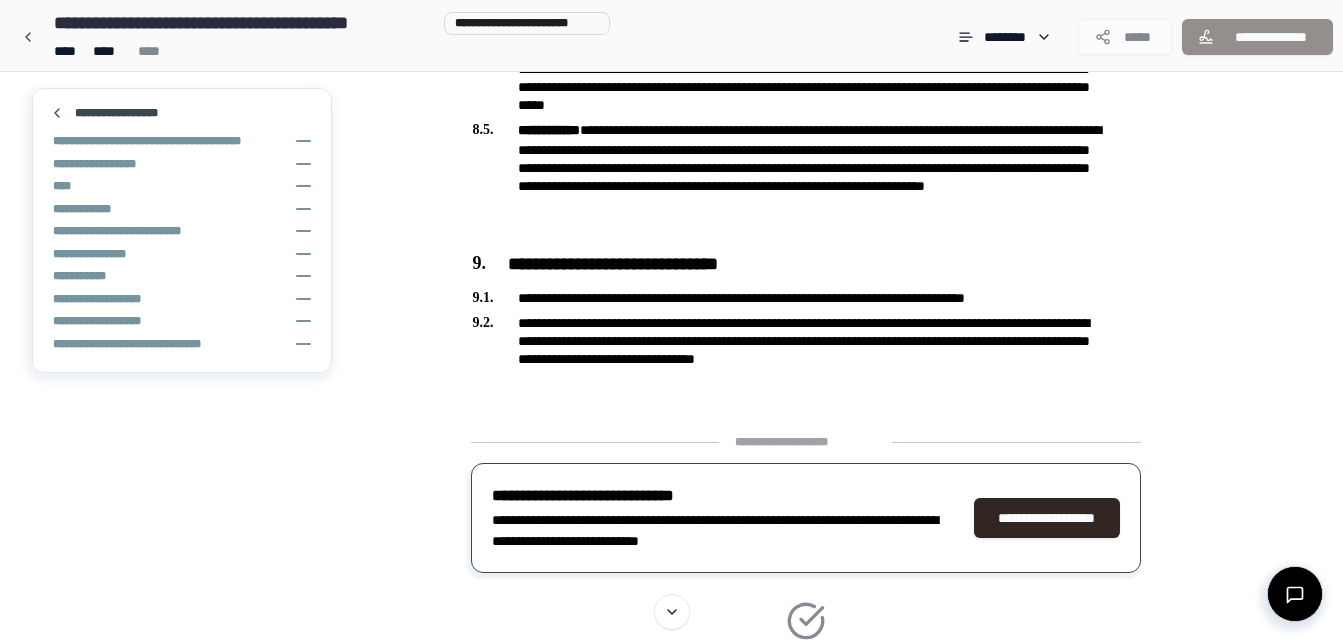 scroll, scrollTop: 3216, scrollLeft: 0, axis: vertical 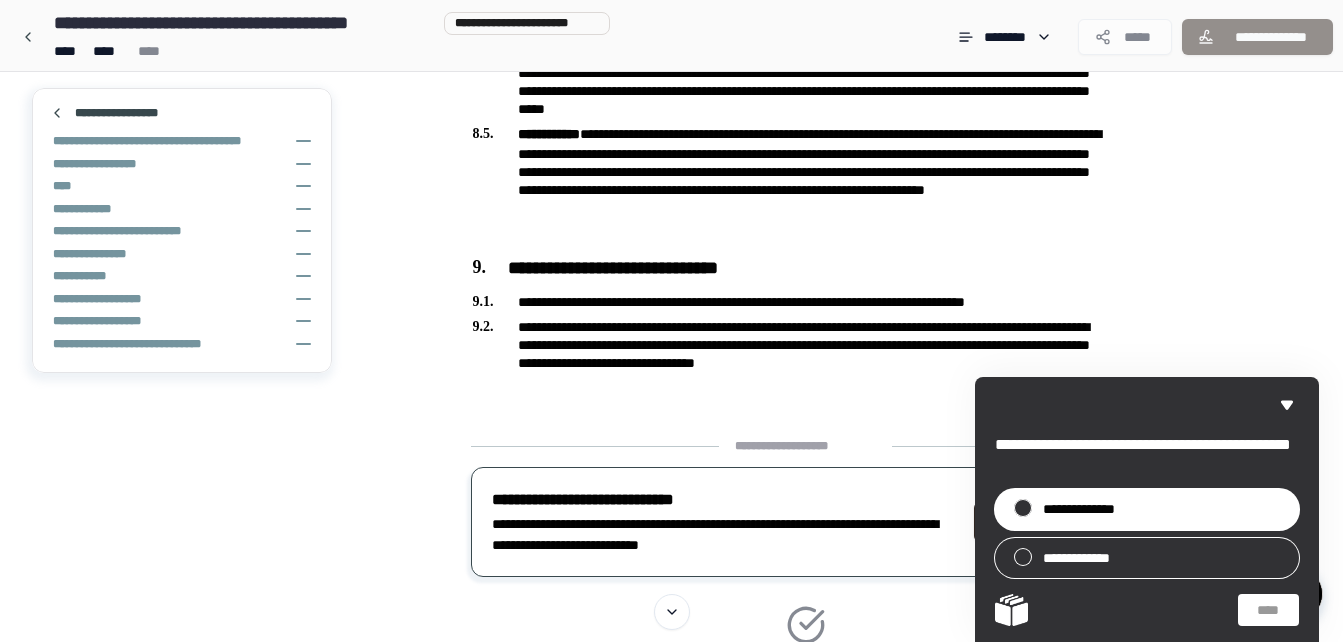 click on "**********" at bounding box center (1089, 509) 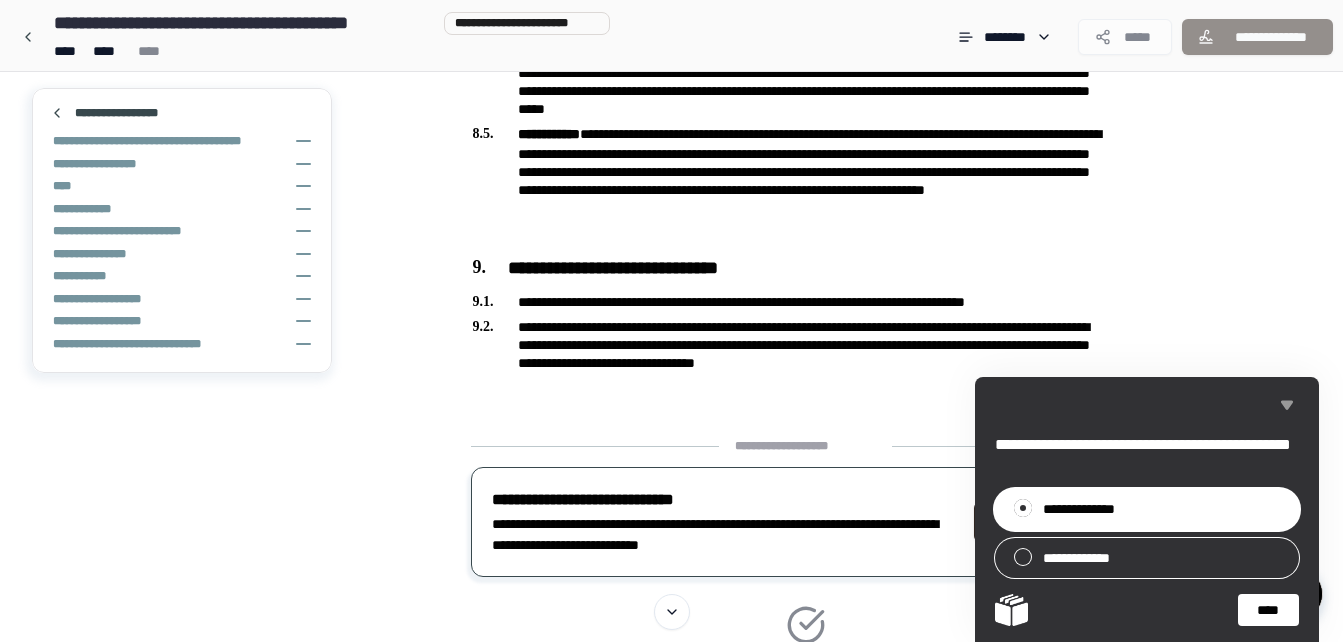 click 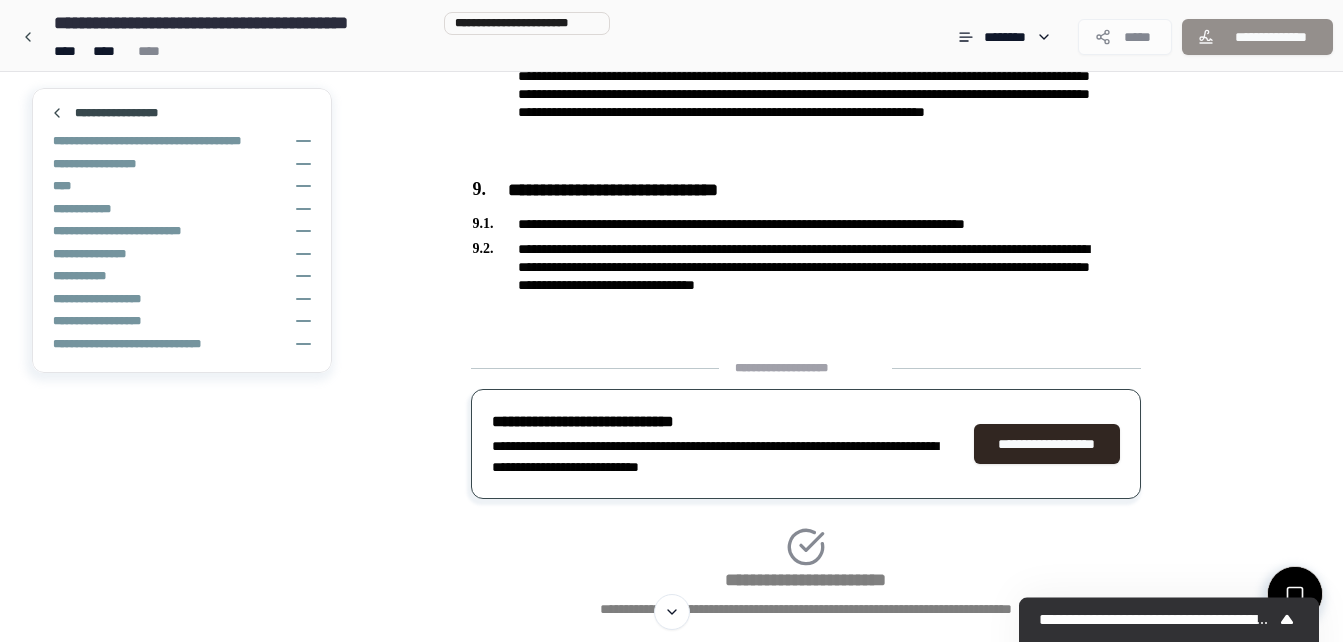 scroll, scrollTop: 3416, scrollLeft: 0, axis: vertical 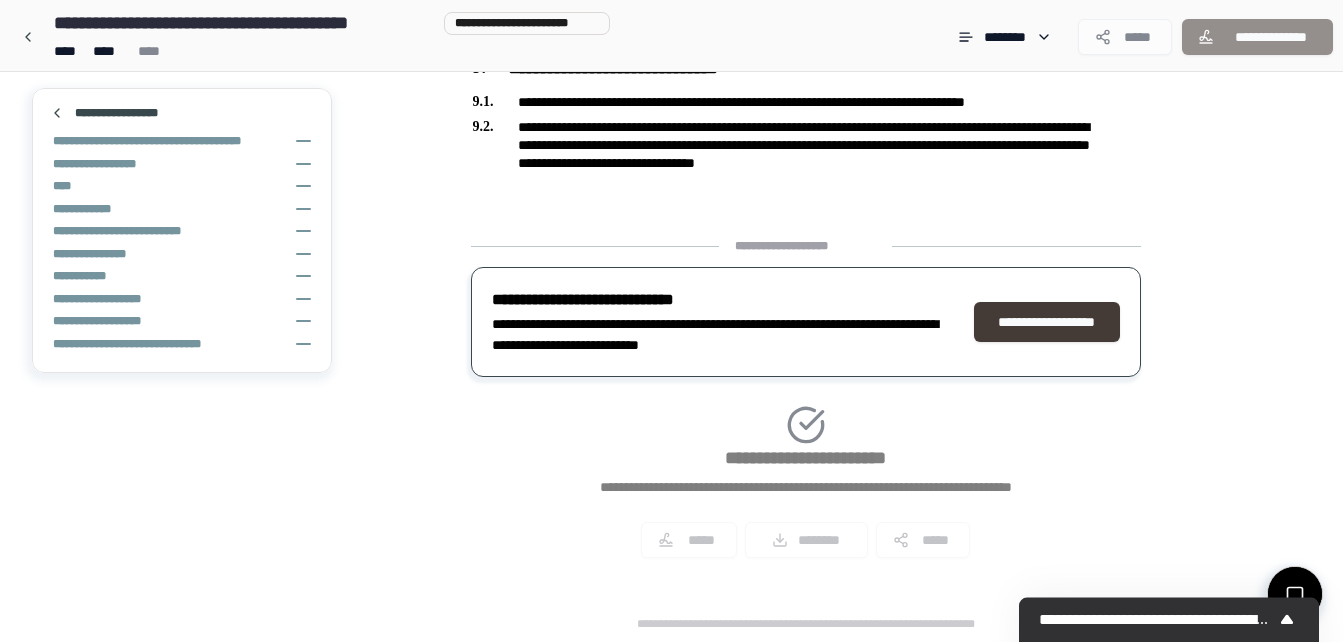 click on "**********" at bounding box center (1047, 322) 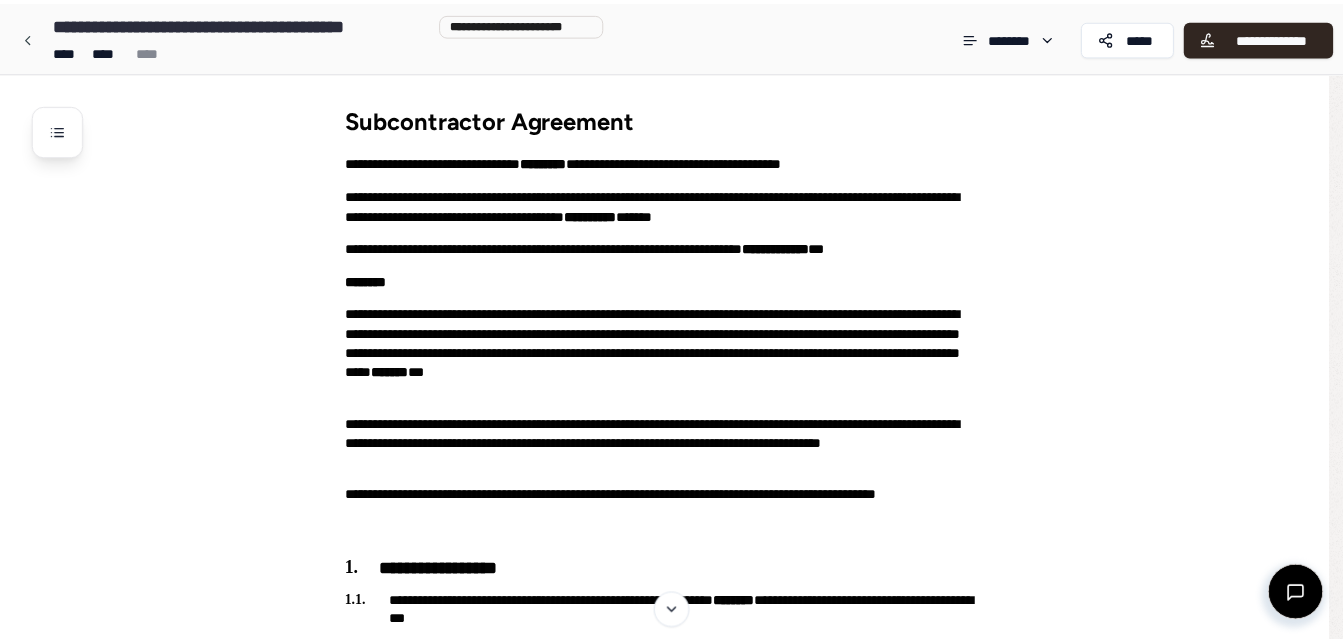 scroll, scrollTop: 0, scrollLeft: 0, axis: both 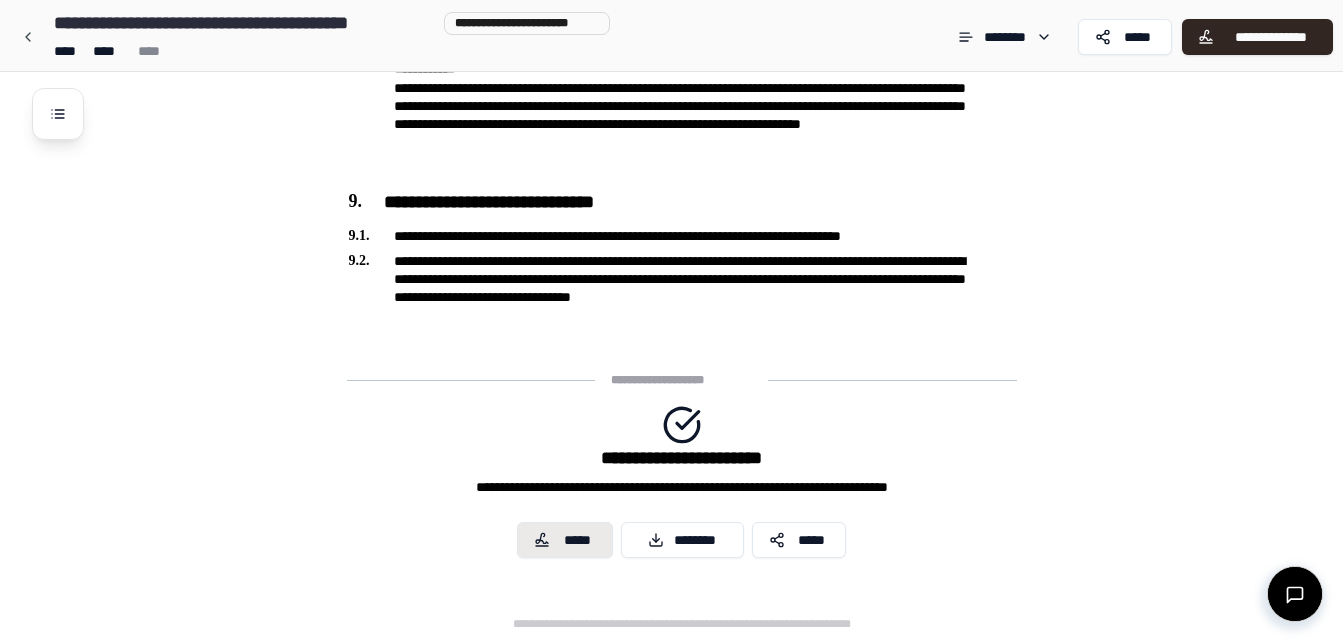 click on "*****" at bounding box center (578, 540) 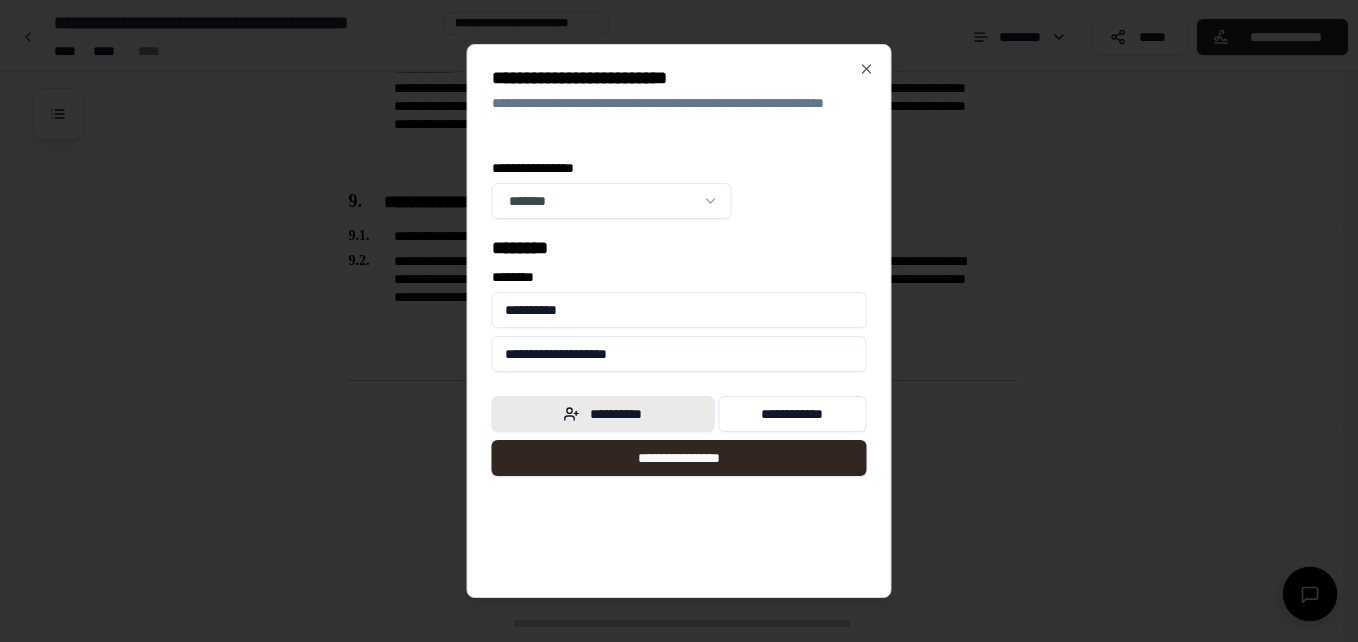 click on "**********" at bounding box center (603, 414) 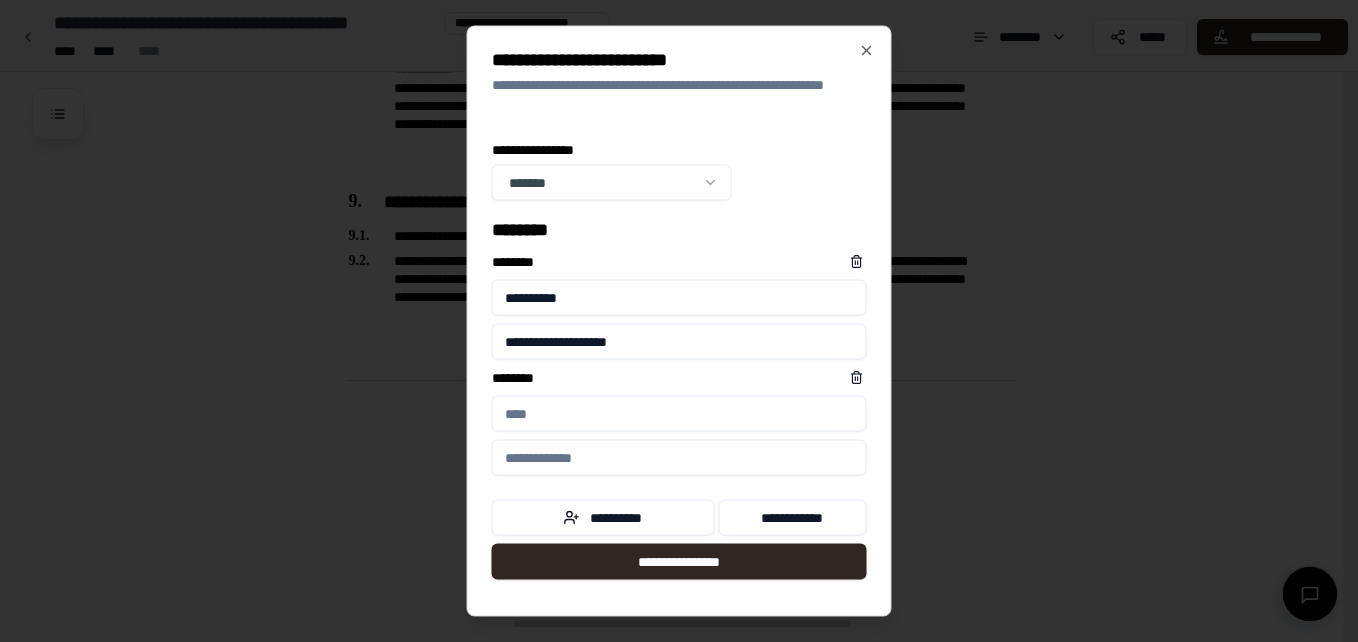 click on "******   *" at bounding box center [679, 414] 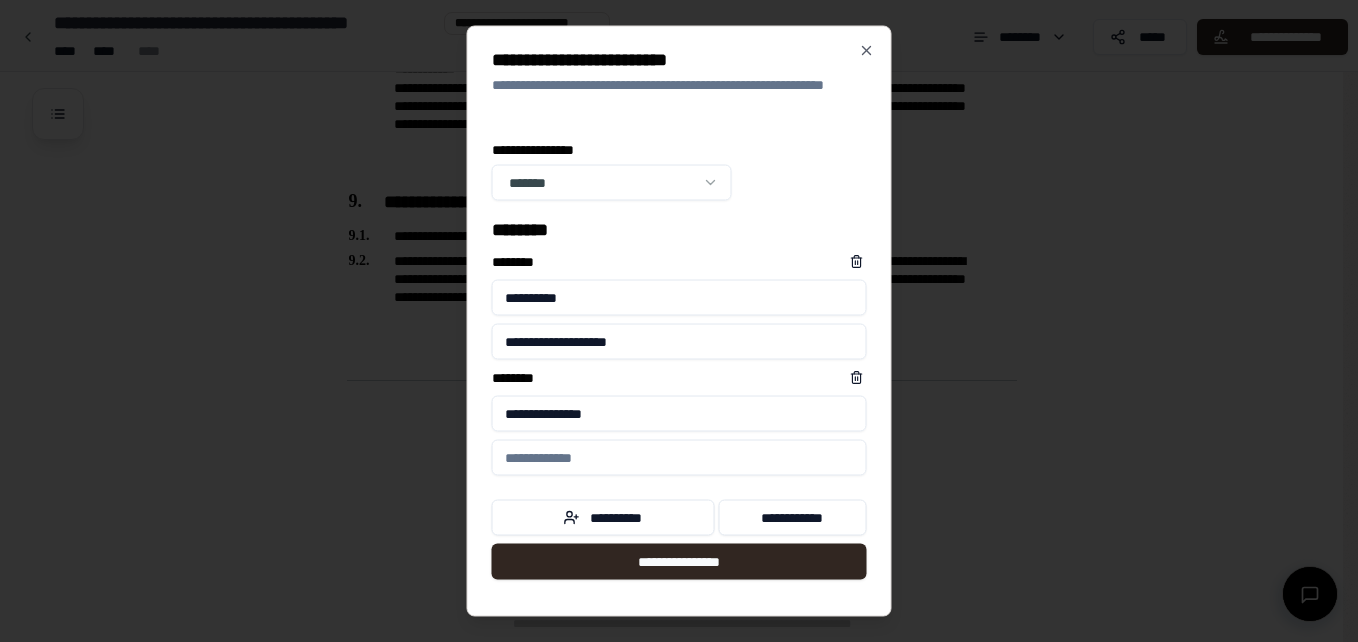 type on "**********" 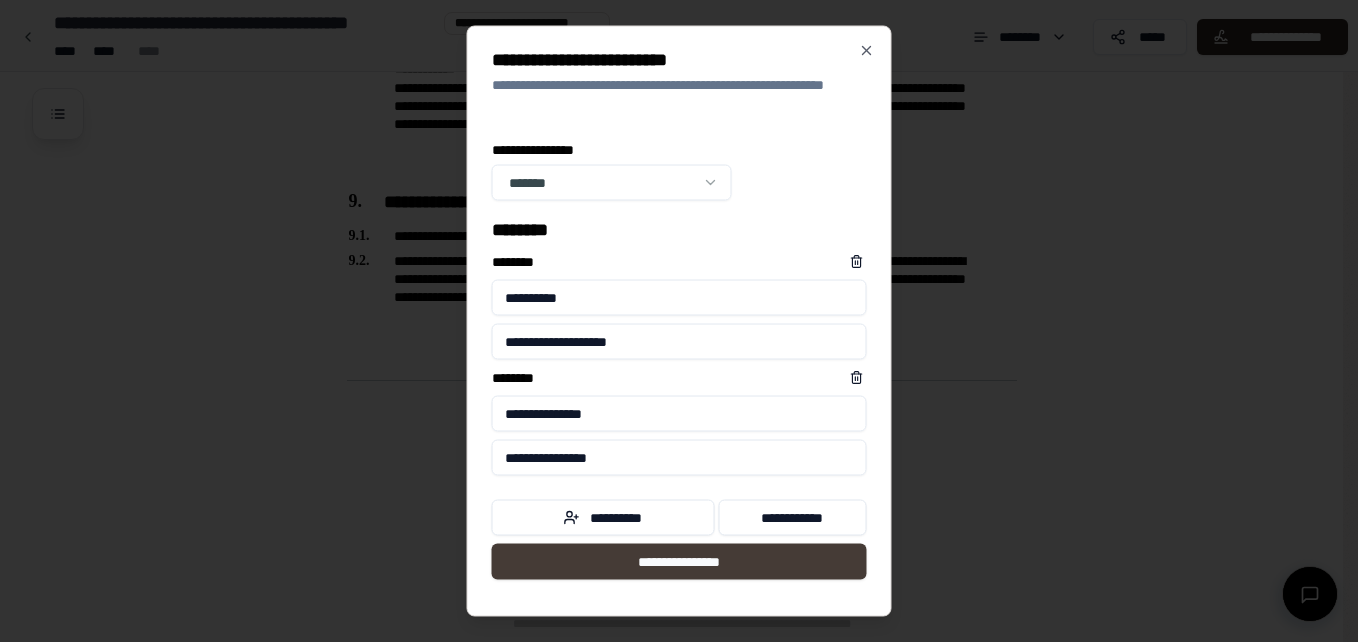 type on "**********" 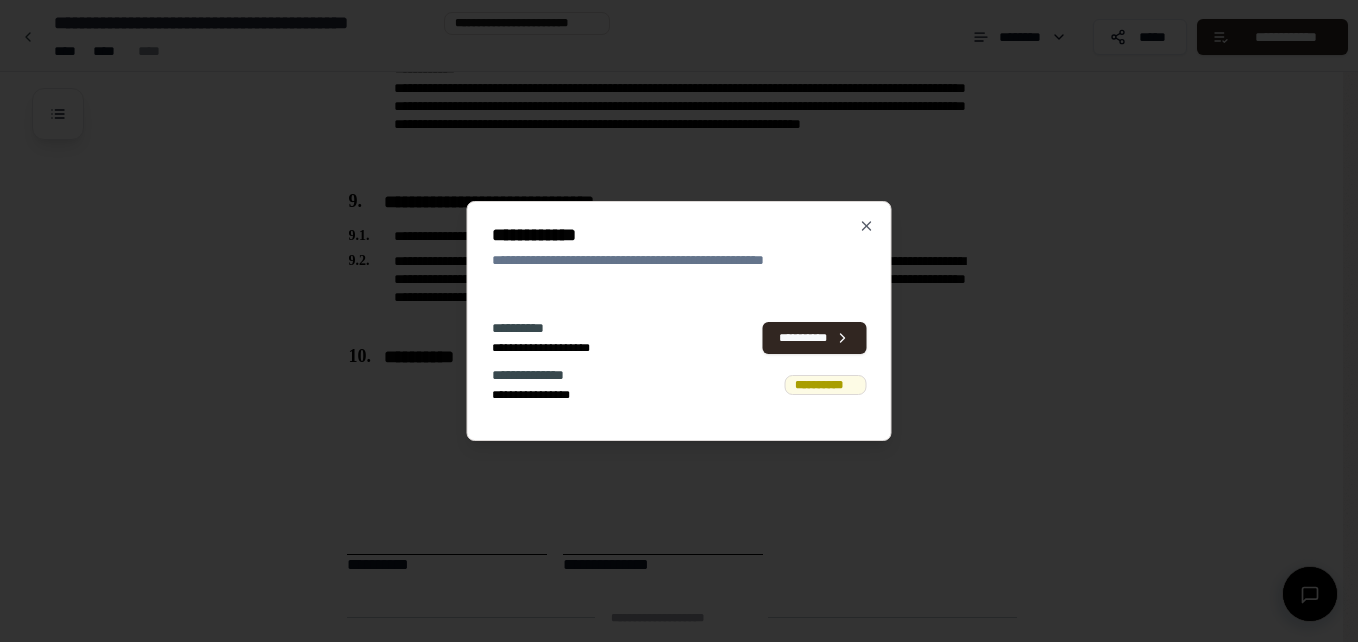 scroll, scrollTop: 3519, scrollLeft: 0, axis: vertical 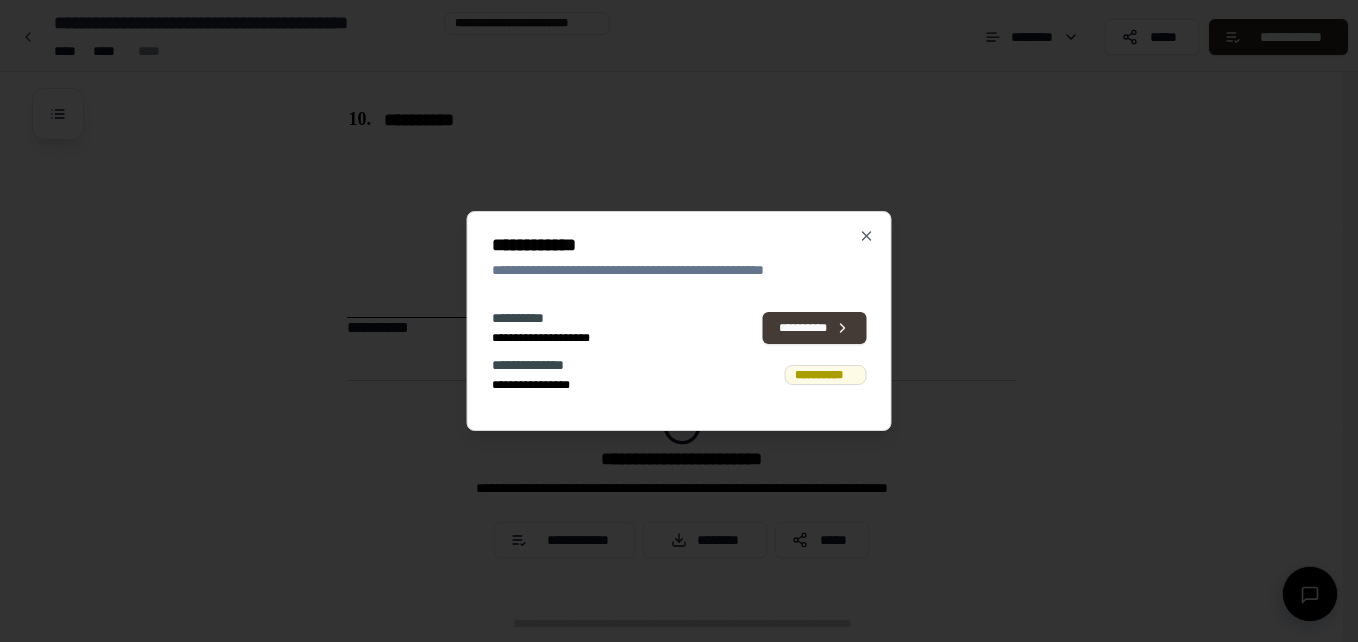 click on "**********" at bounding box center [815, 328] 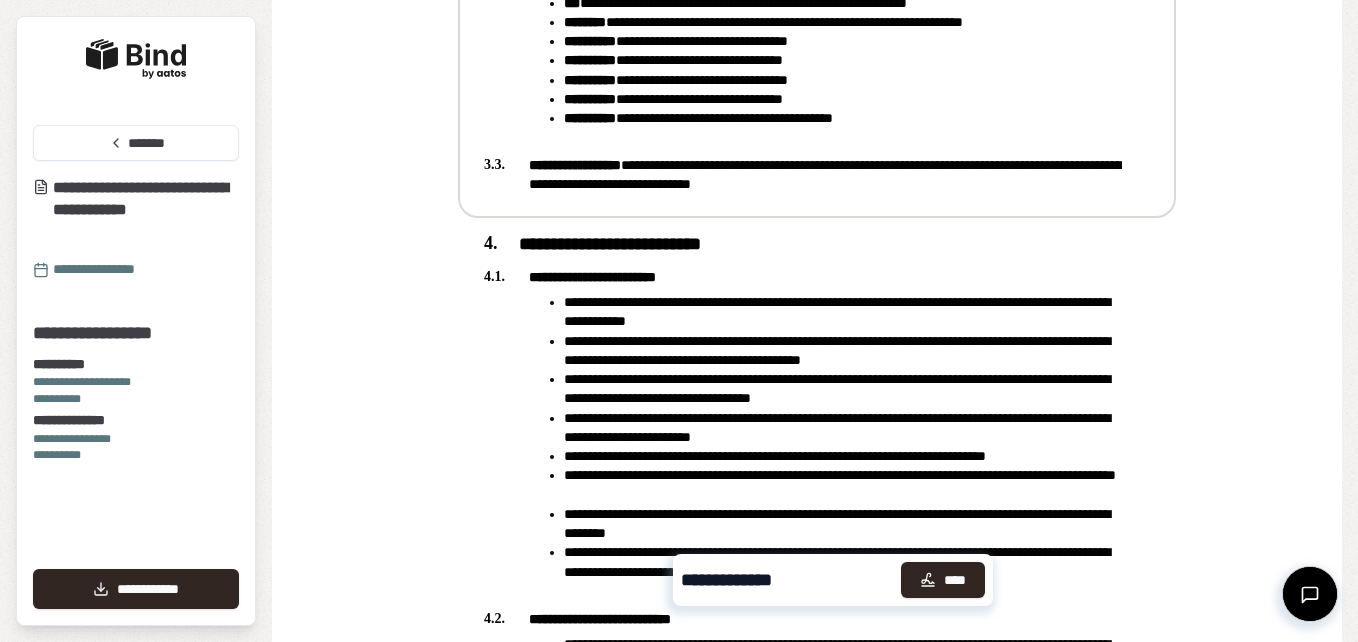 scroll, scrollTop: 1700, scrollLeft: 0, axis: vertical 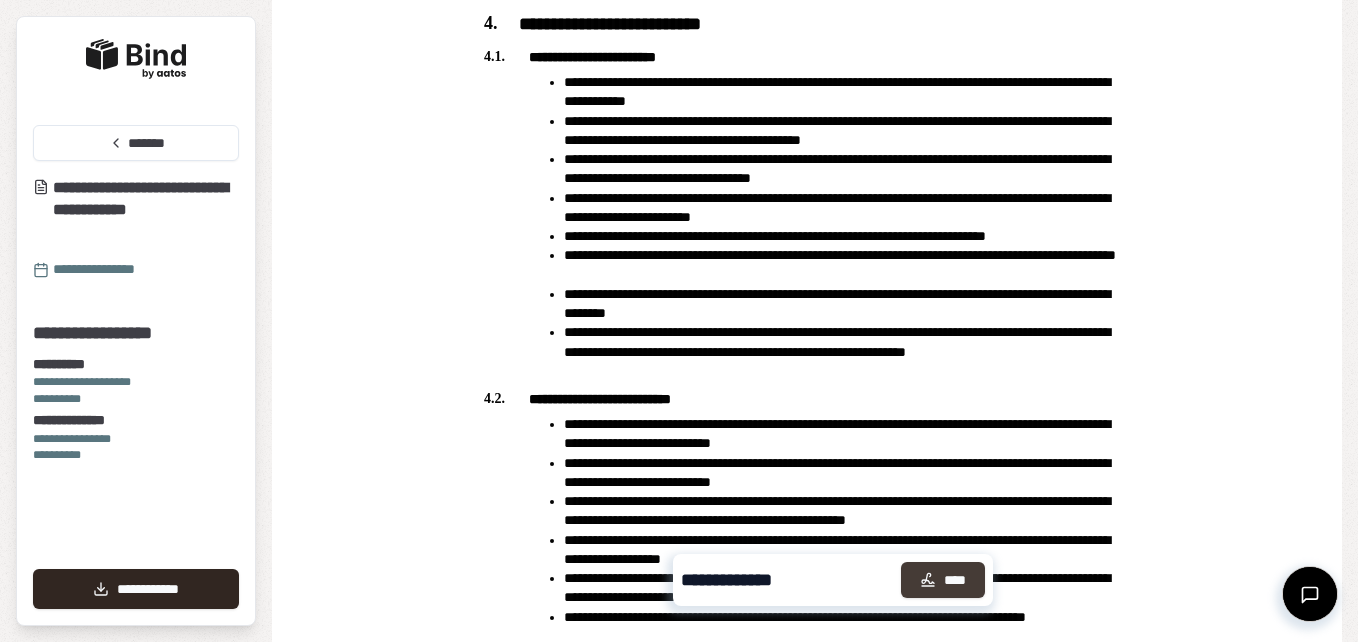 click on "****" at bounding box center [943, 580] 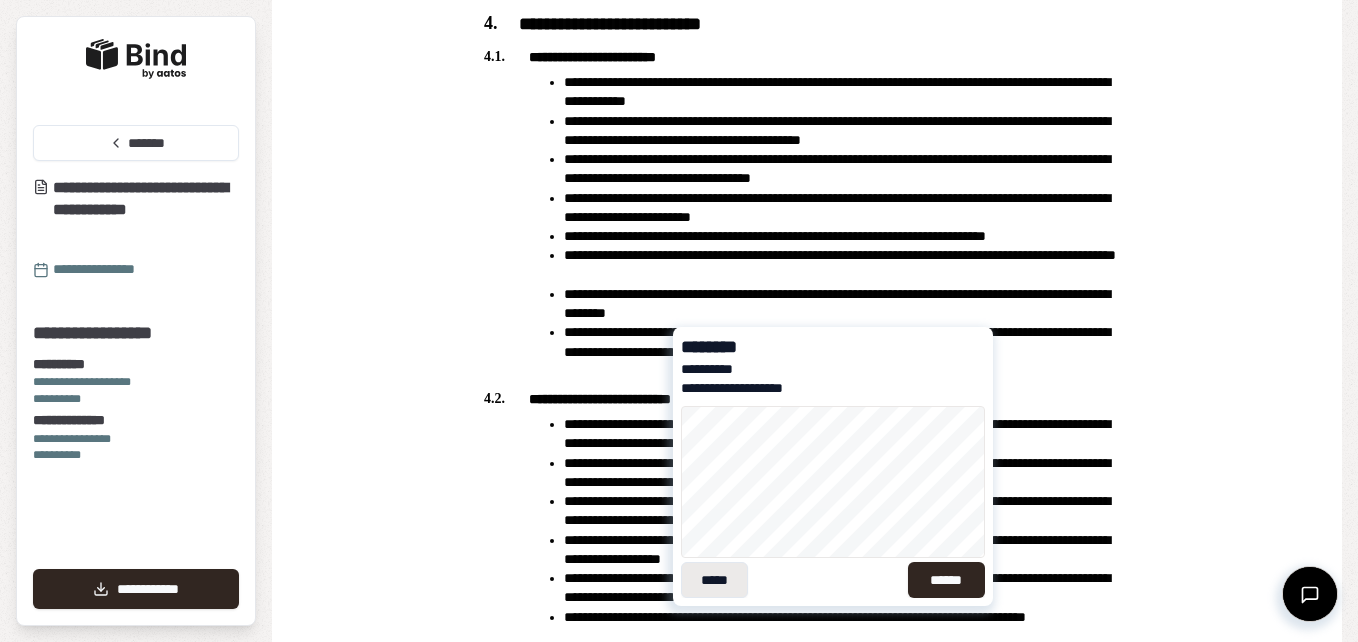 click on "*****" at bounding box center [714, 580] 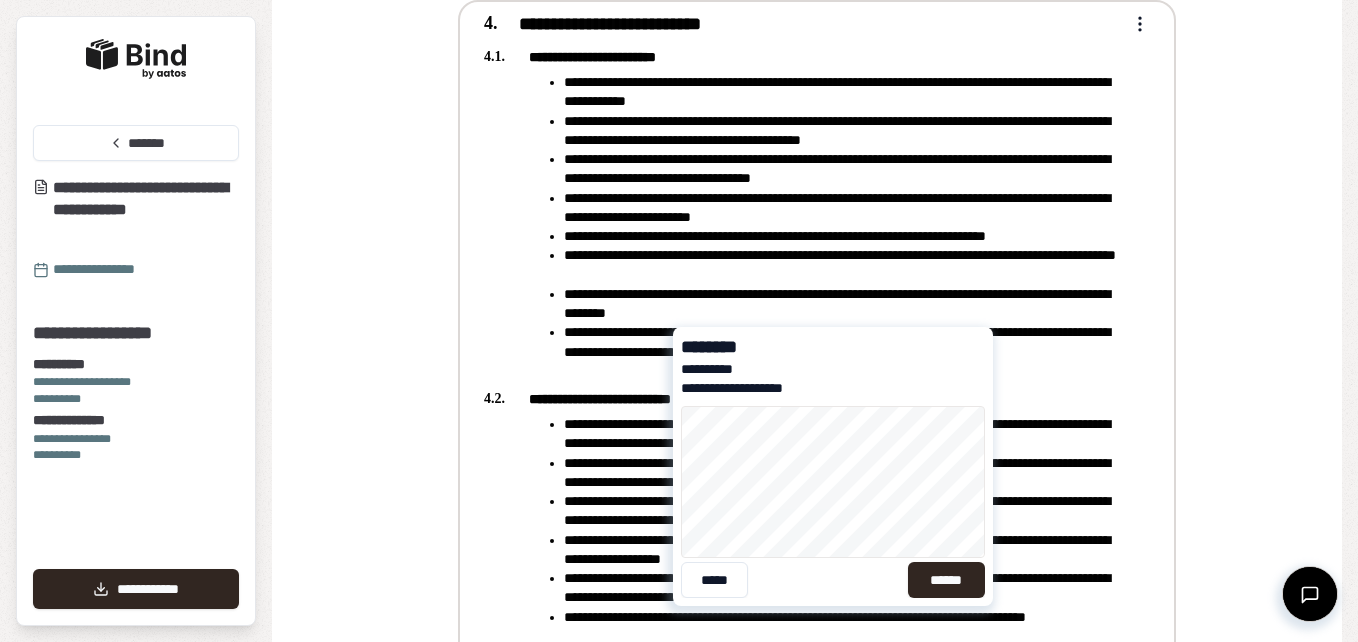 click on "**********" at bounding box center (833, 242) 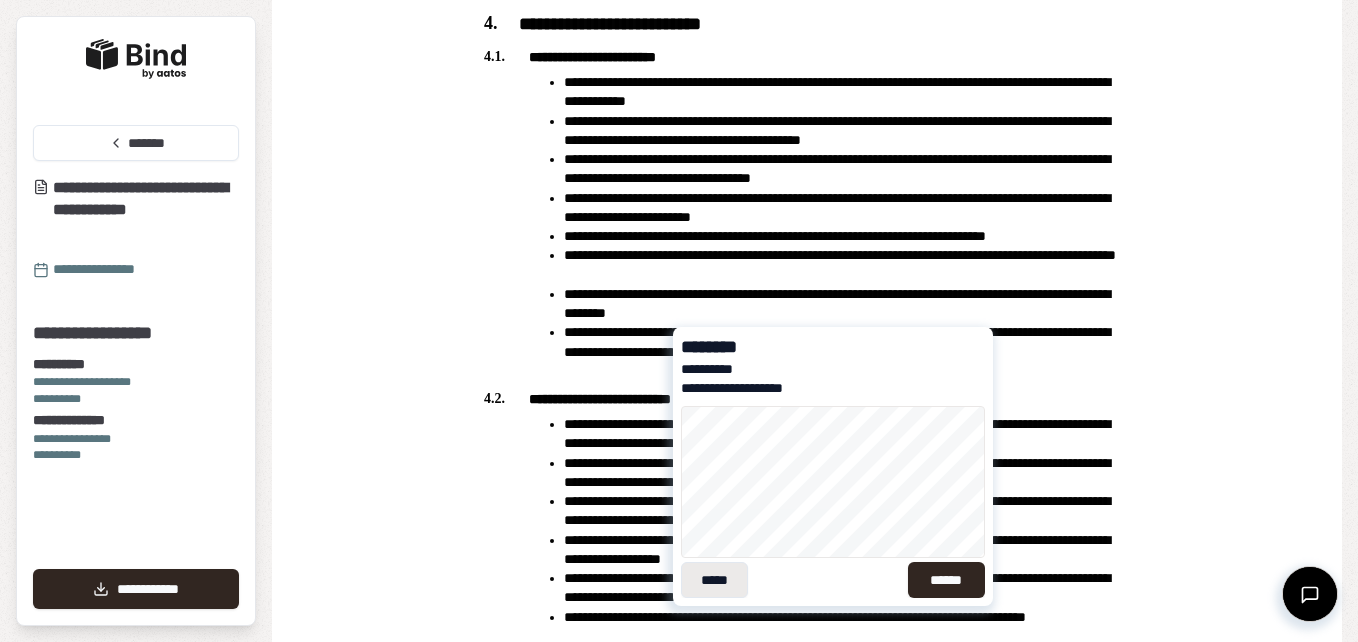click on "*****" at bounding box center [714, 580] 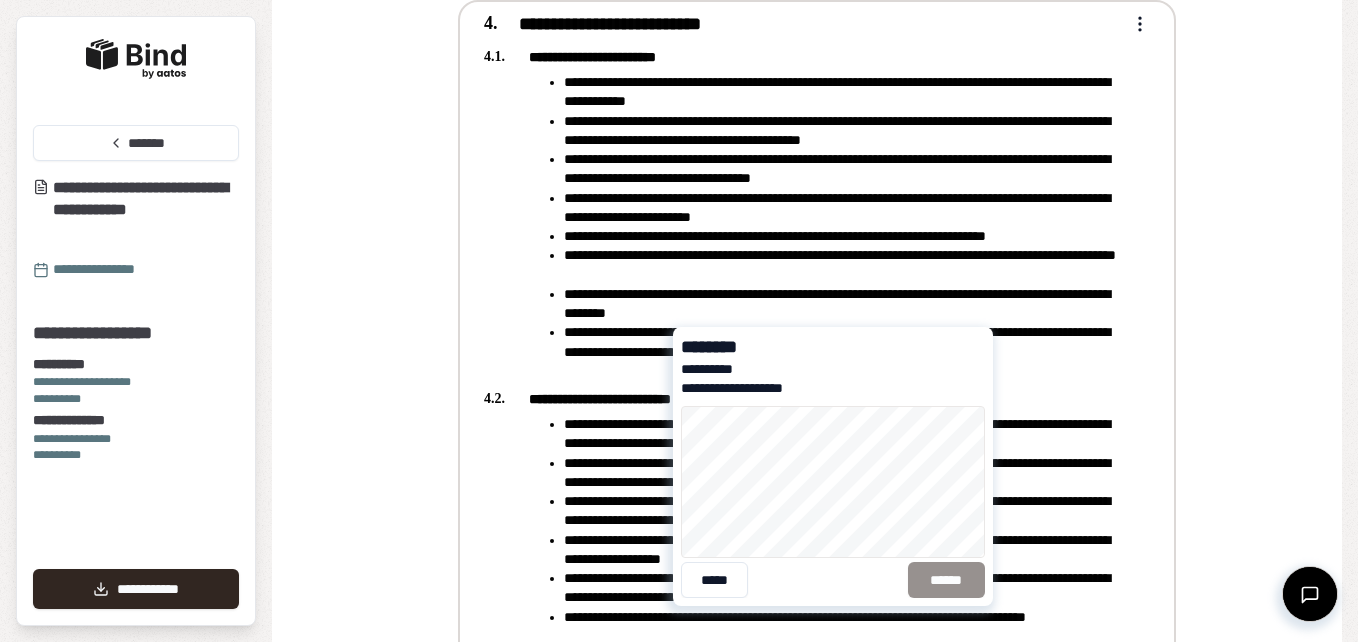 click on "**********" at bounding box center (833, 242) 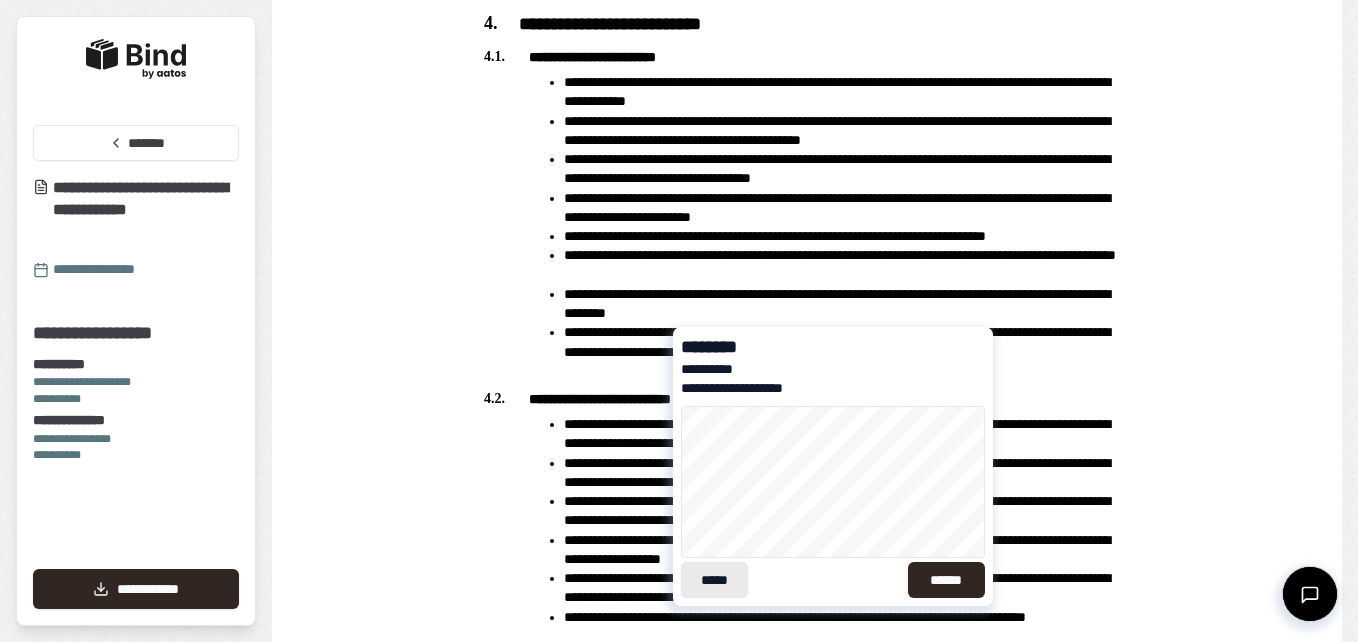 drag, startPoint x: 730, startPoint y: 579, endPoint x: 730, endPoint y: 567, distance: 12 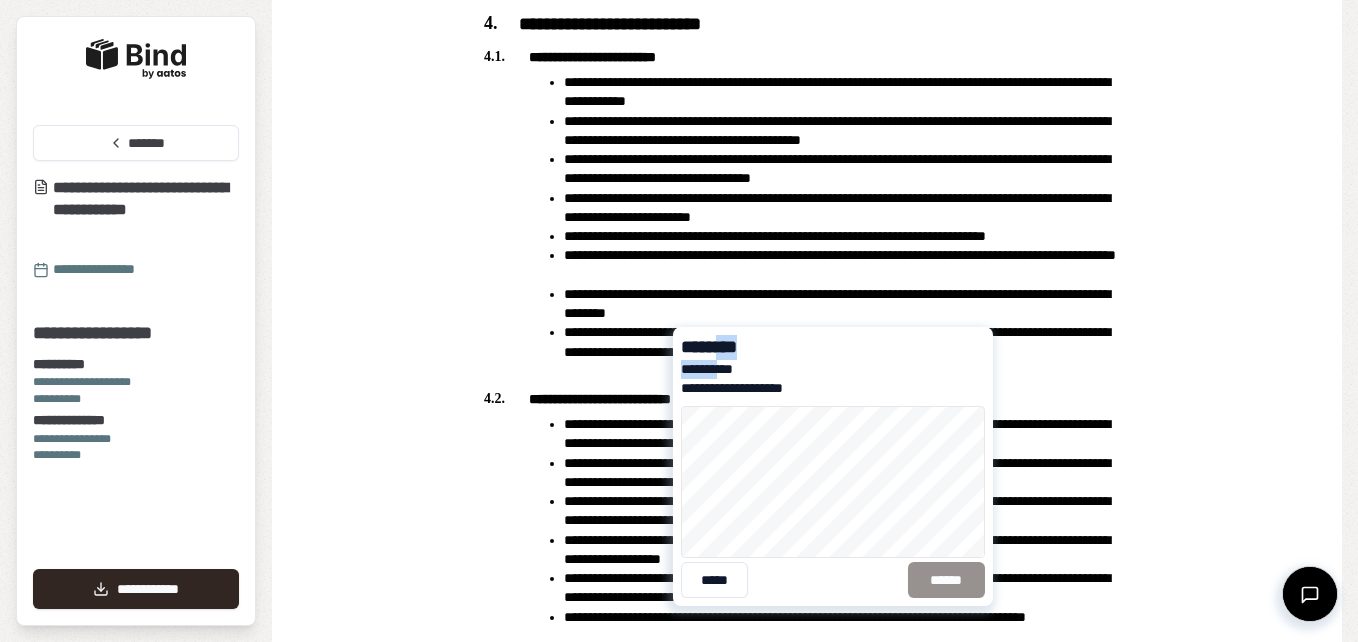 click on "**********" at bounding box center (751, 366) 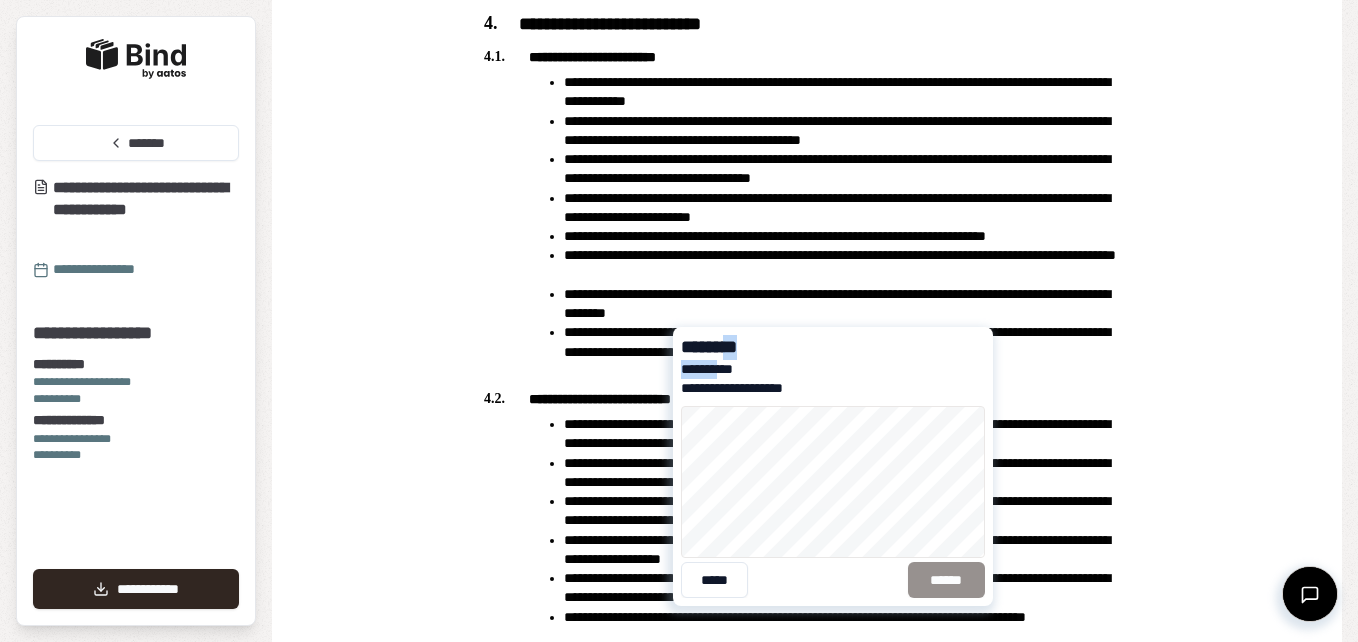 drag, startPoint x: 727, startPoint y: 358, endPoint x: 797, endPoint y: 346, distance: 71.021126 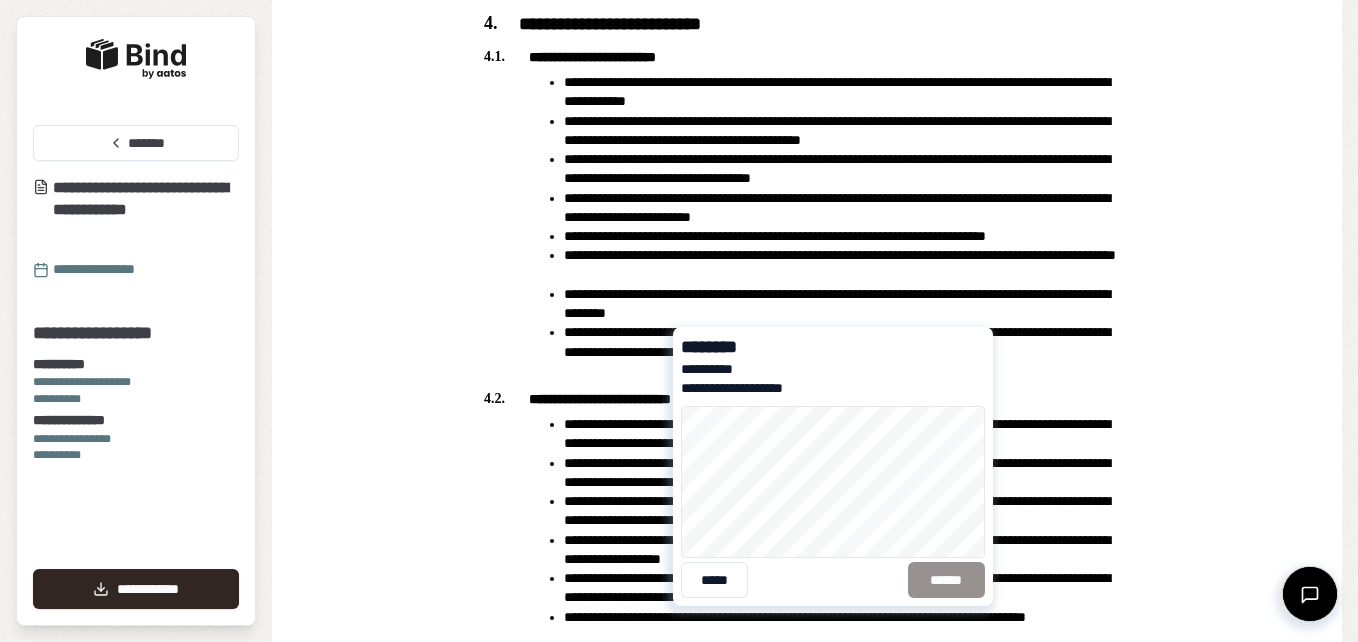 click on "******* *" at bounding box center [751, 347] 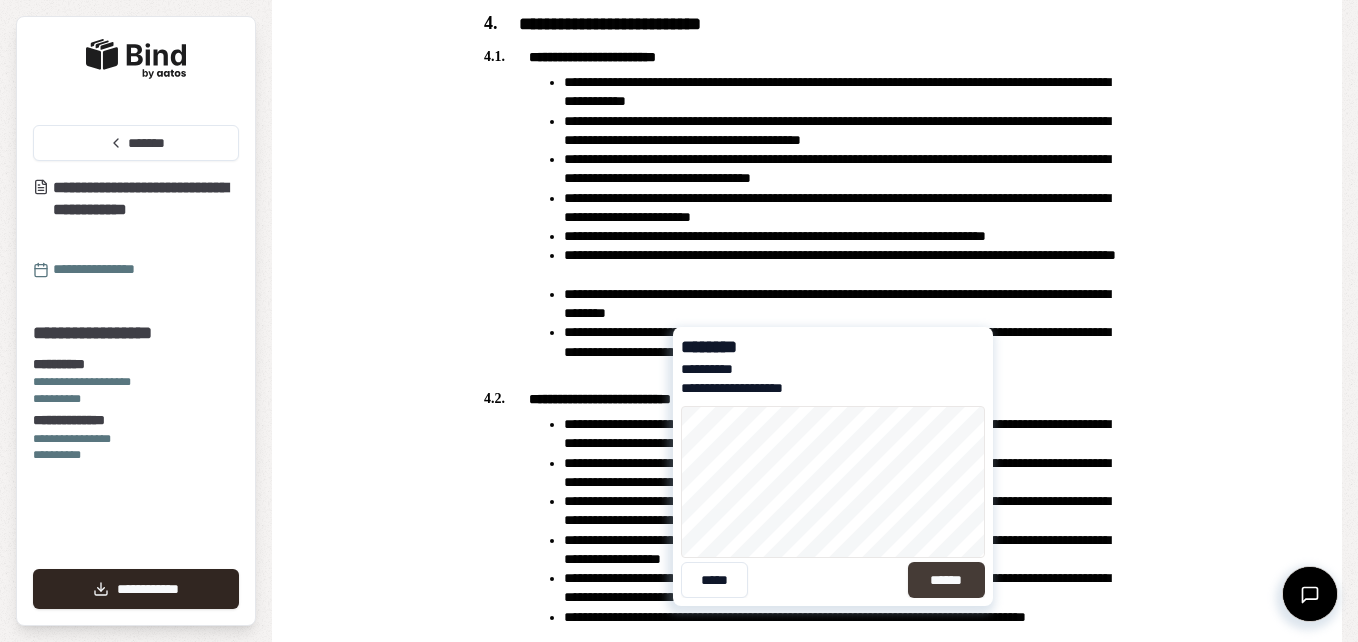 click on "******" at bounding box center [946, 580] 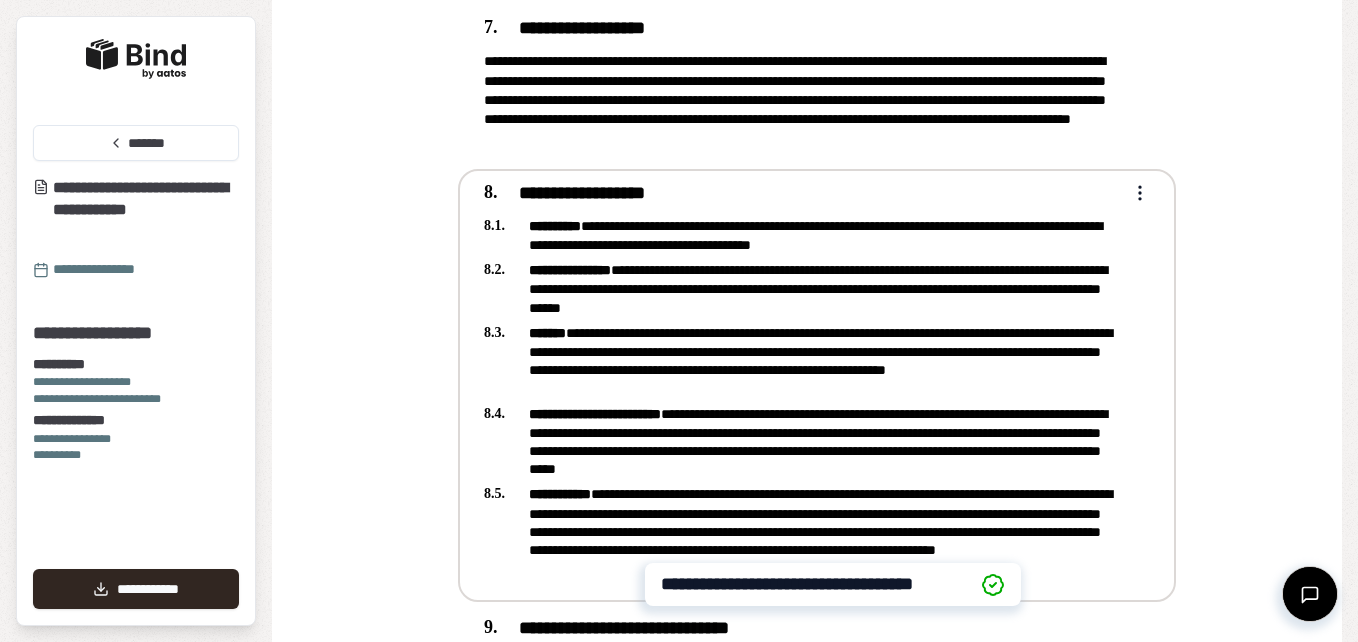 scroll, scrollTop: 3227, scrollLeft: 0, axis: vertical 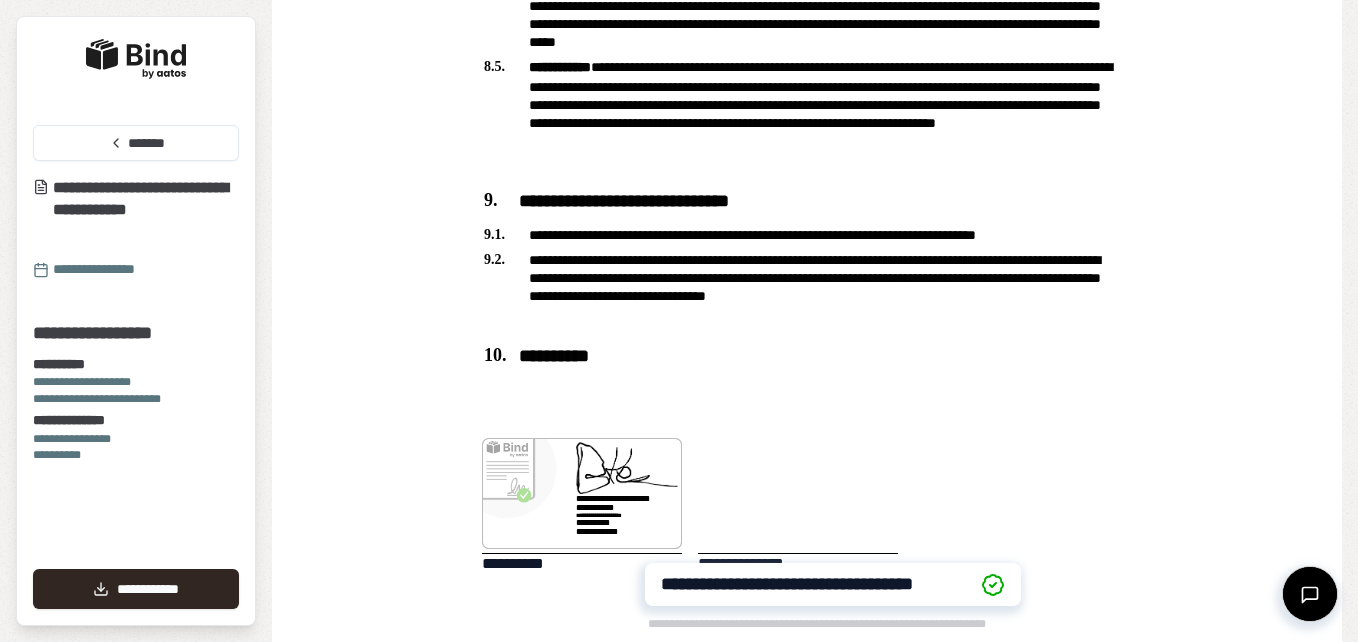 click at bounding box center (627, 468) 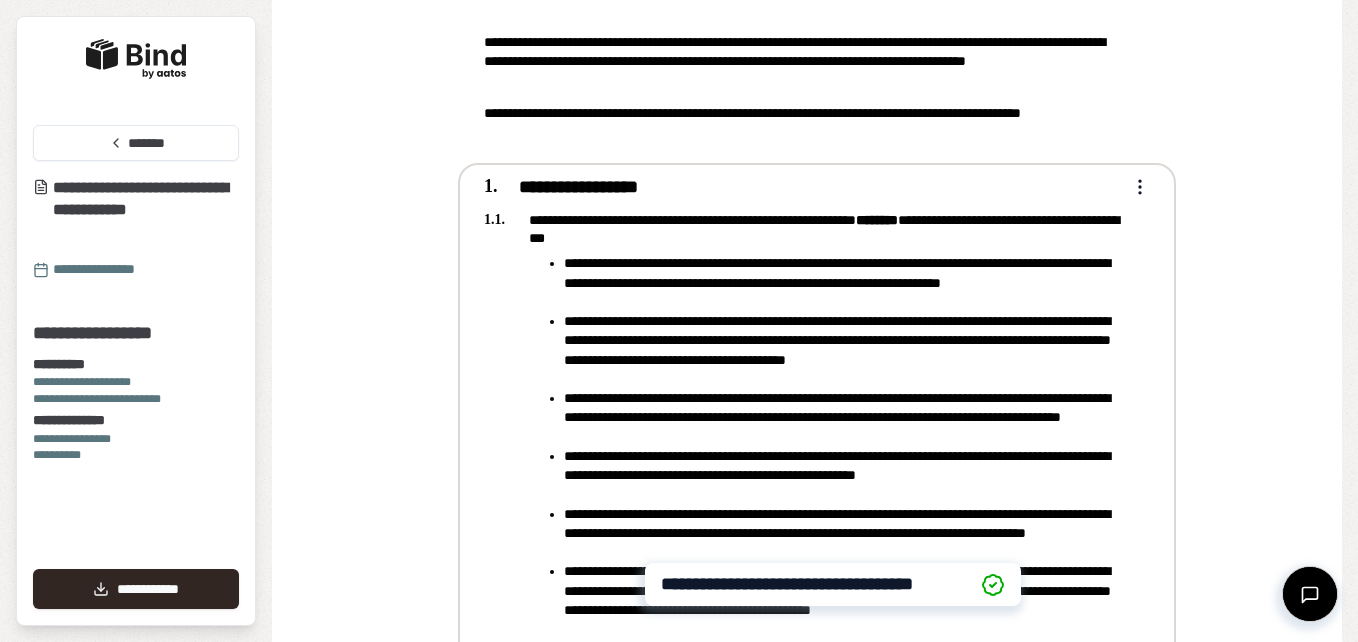 scroll, scrollTop: 0, scrollLeft: 0, axis: both 